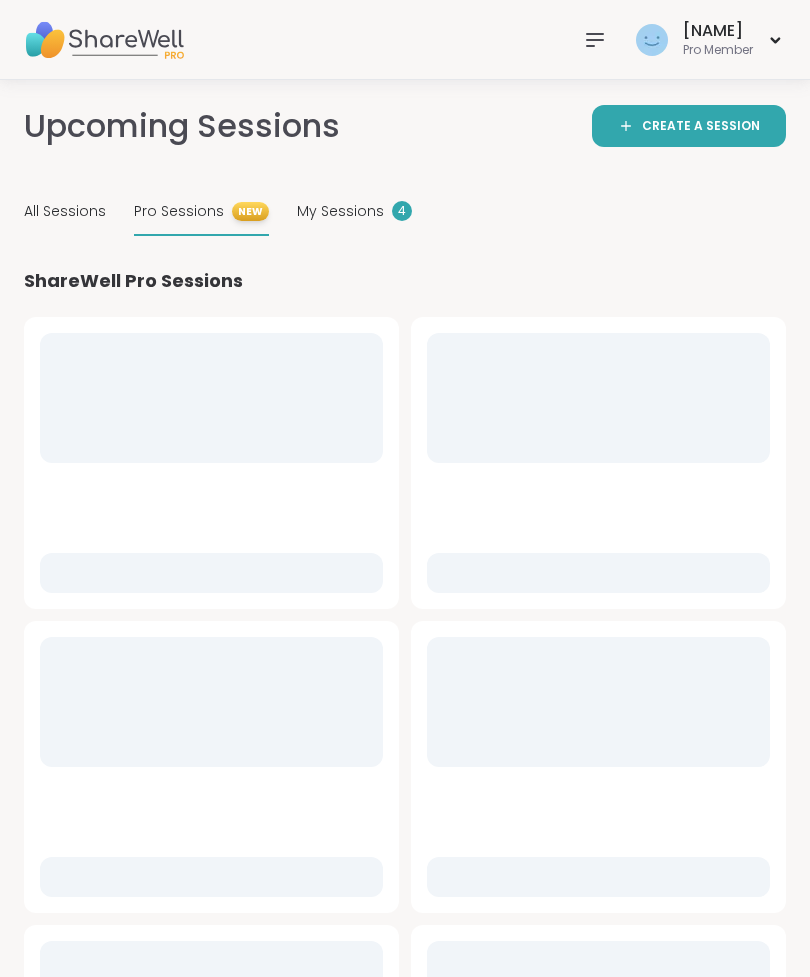scroll, scrollTop: 0, scrollLeft: 0, axis: both 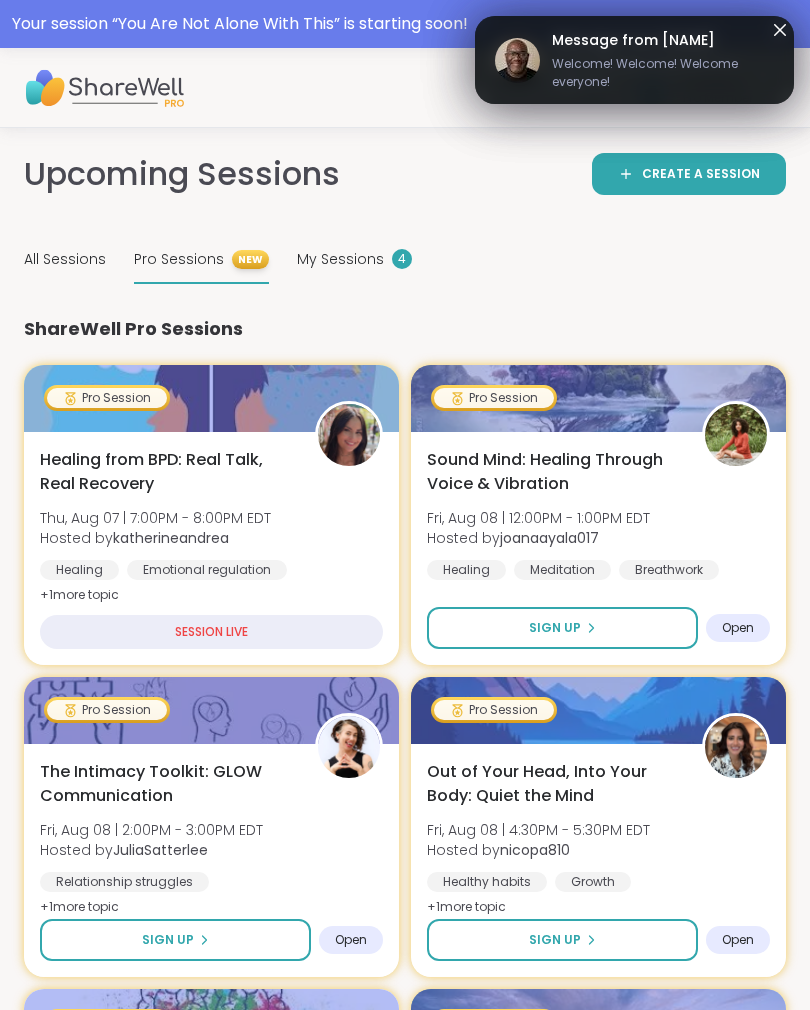 click at bounding box center [211, 398] 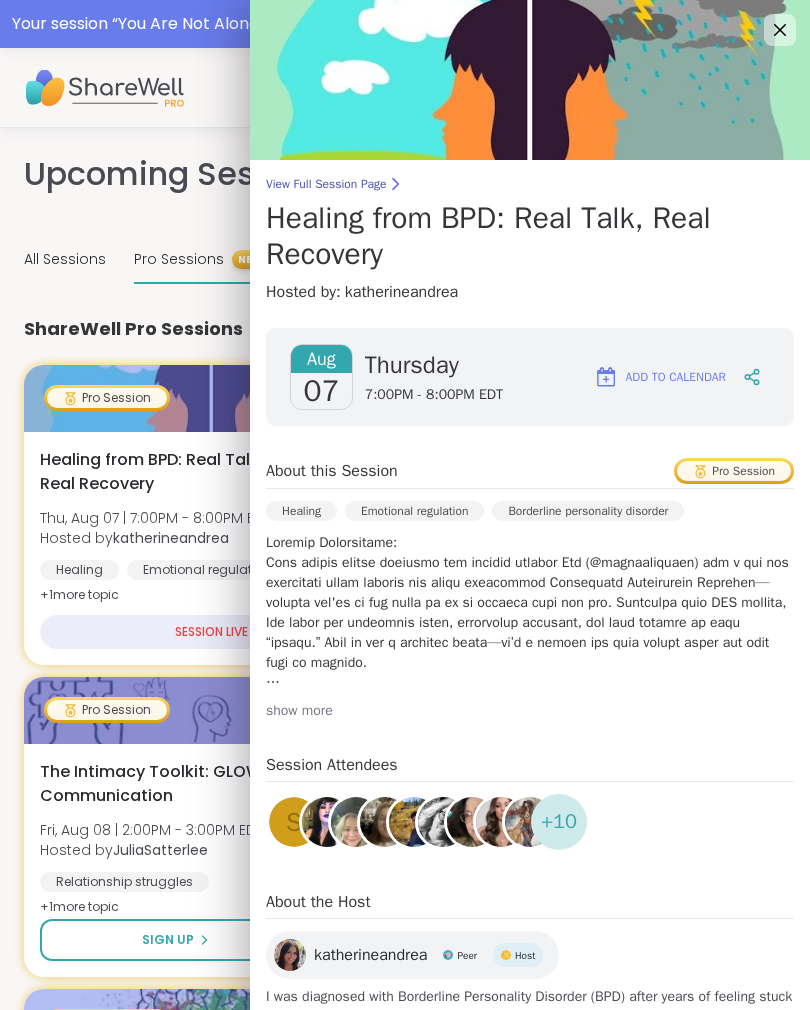 scroll, scrollTop: 0, scrollLeft: 0, axis: both 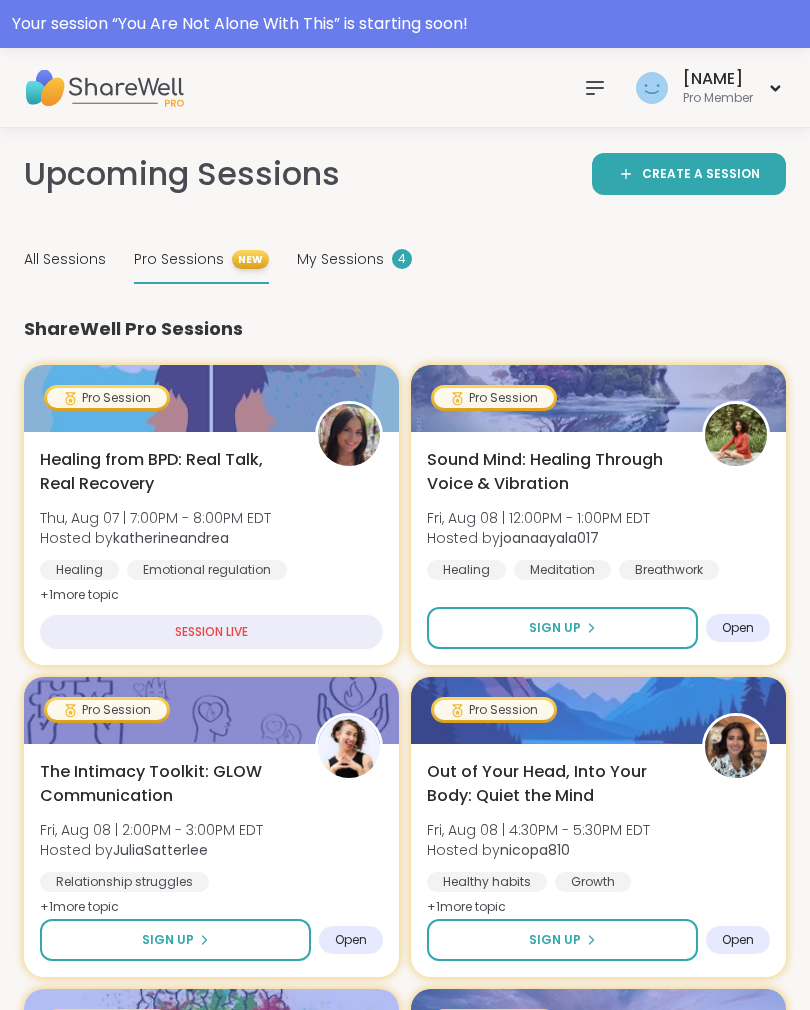 click on "My Sessions 4" at bounding box center (354, 260) 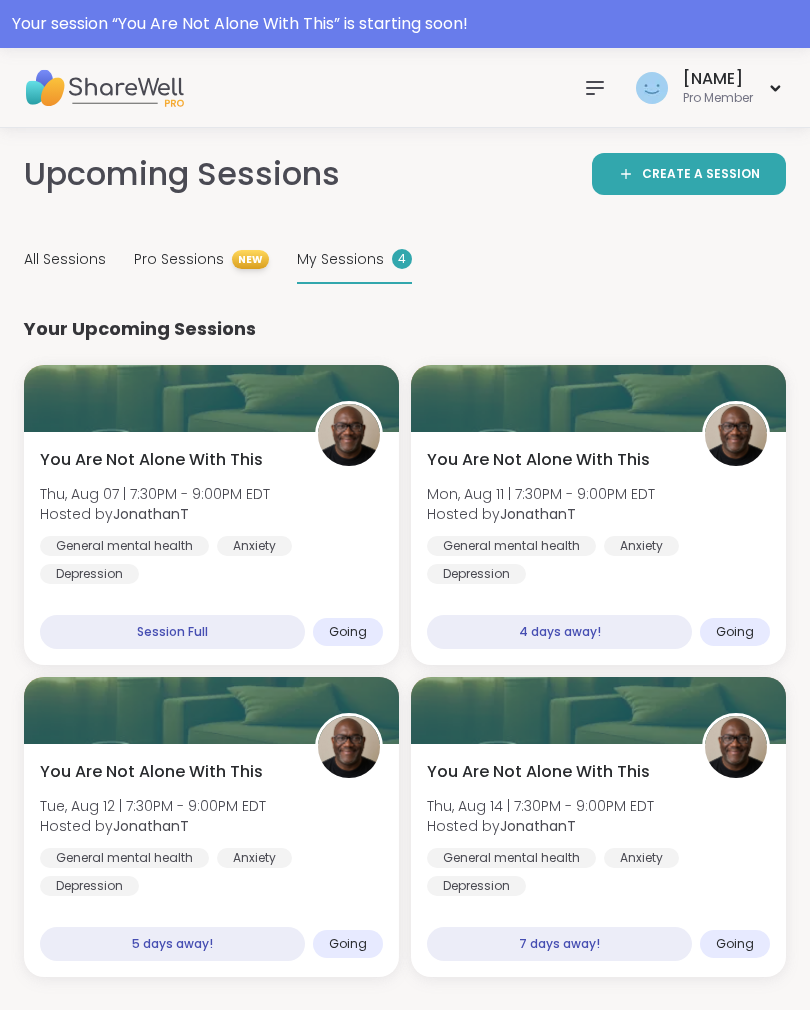 click on "You Are Not Alone With This, Aug 07 | 7:30PM - 9:00PM EDT Hosted by  [NAME] General mental health Anxiety Depression" at bounding box center [211, 516] 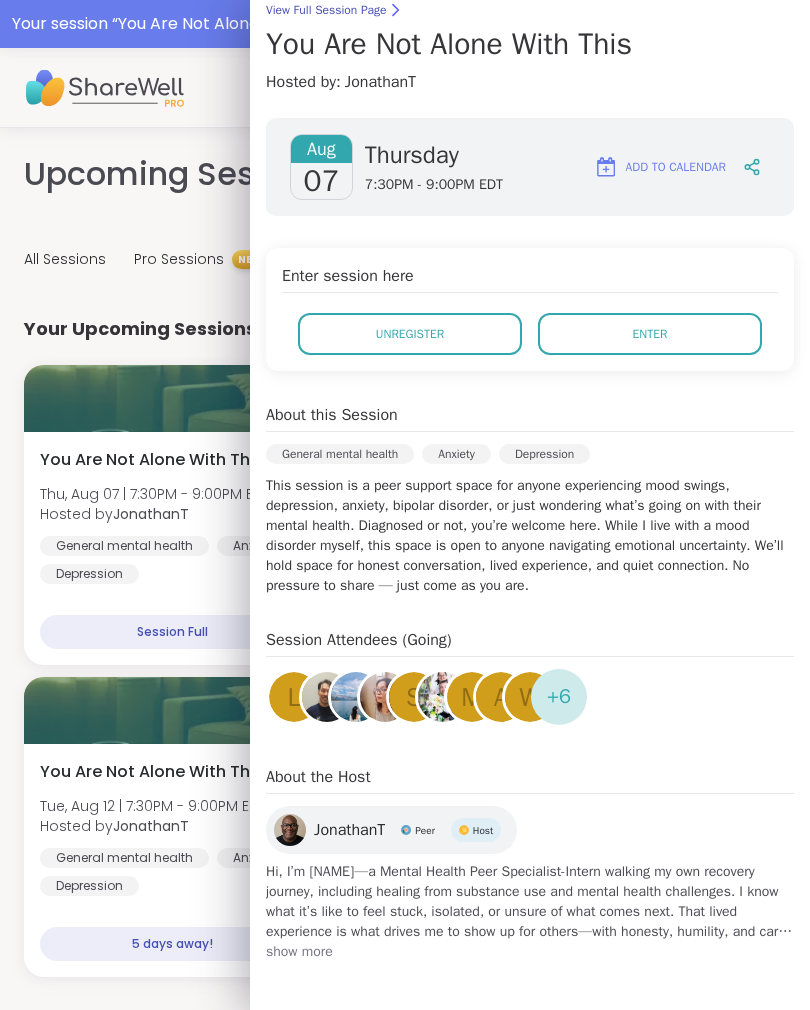 scroll, scrollTop: 174, scrollLeft: 0, axis: vertical 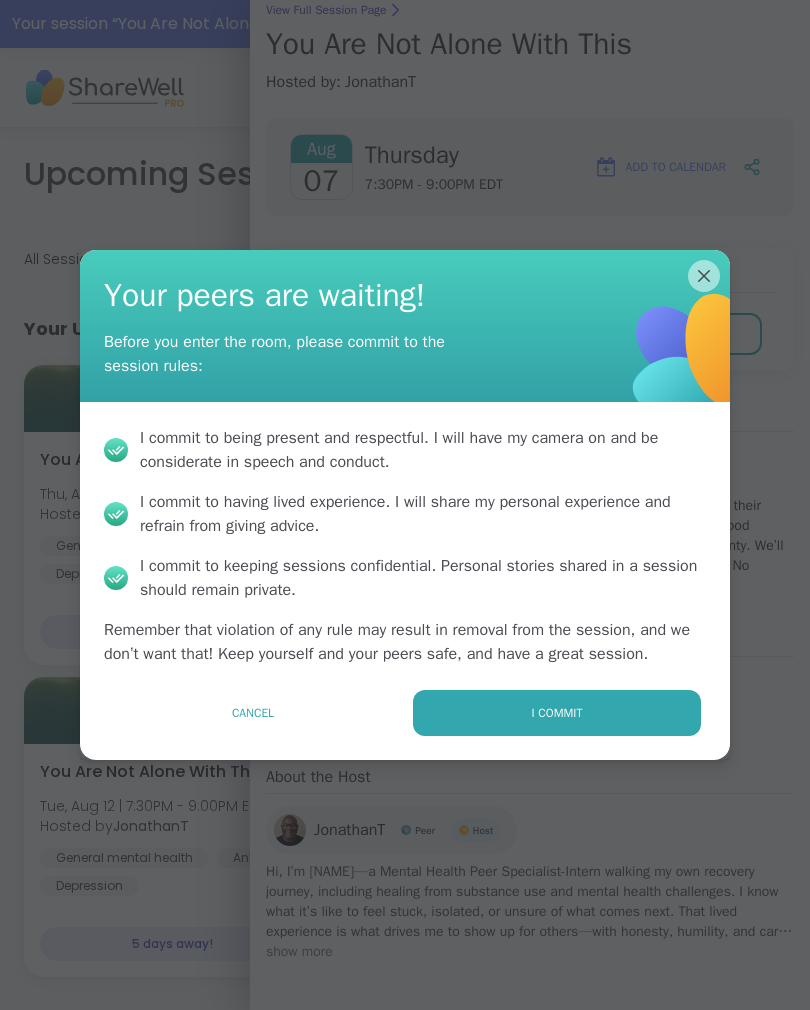 click on "I commit" at bounding box center [557, 713] 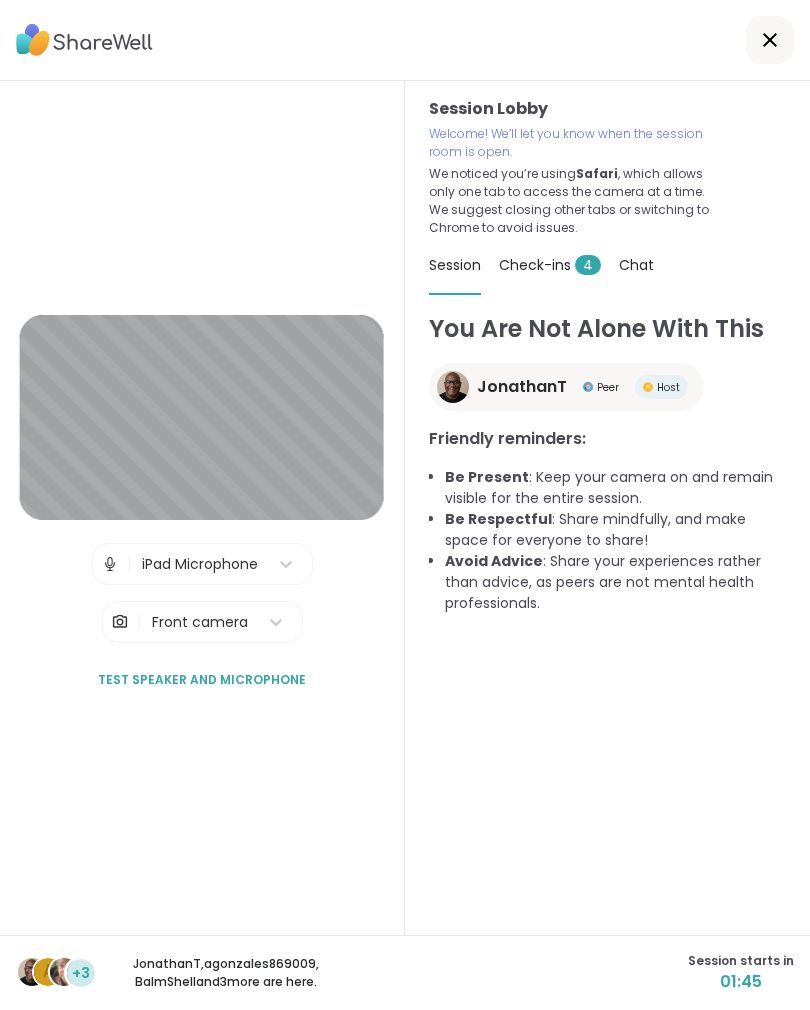 click on "Check-ins 4" at bounding box center [550, 265] 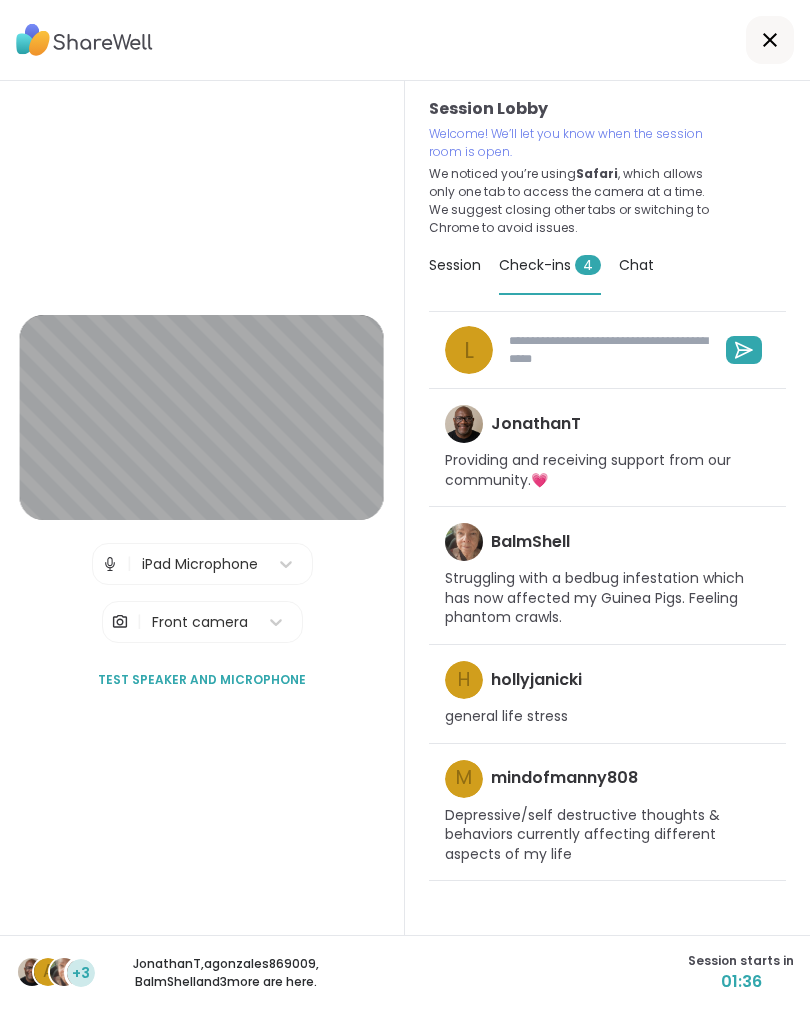click on "Session Lobby | iPad Microphone | Front camera Test speaker and microphone" at bounding box center (202, 508) 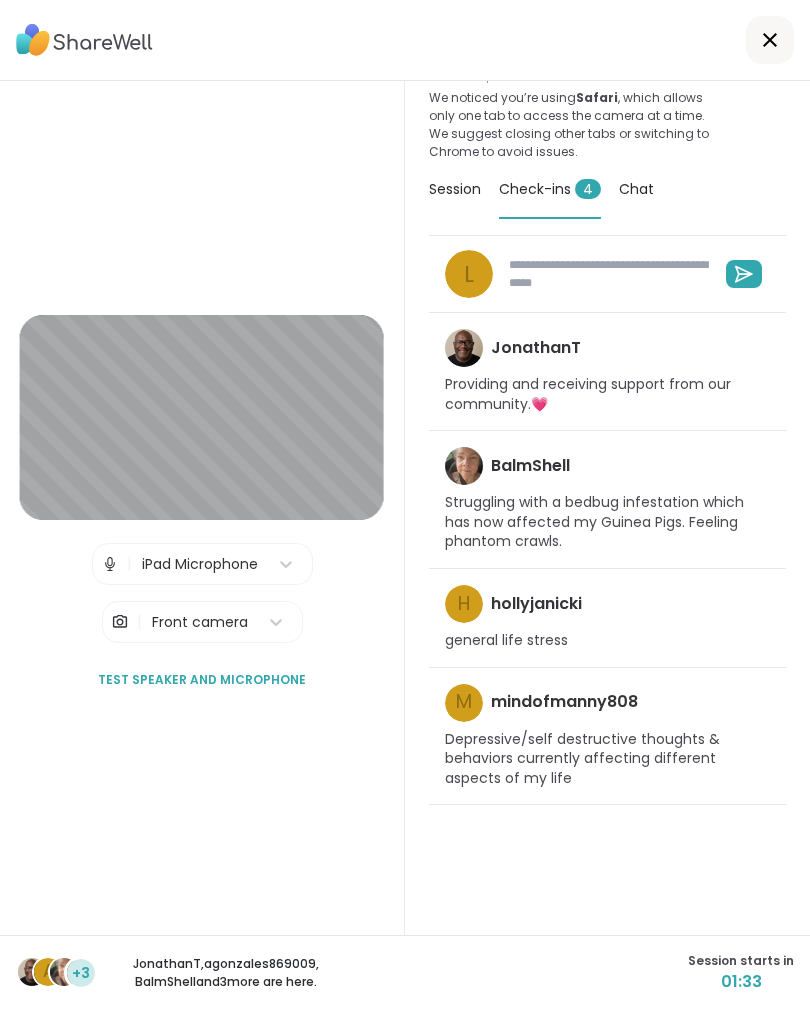scroll, scrollTop: 76, scrollLeft: 0, axis: vertical 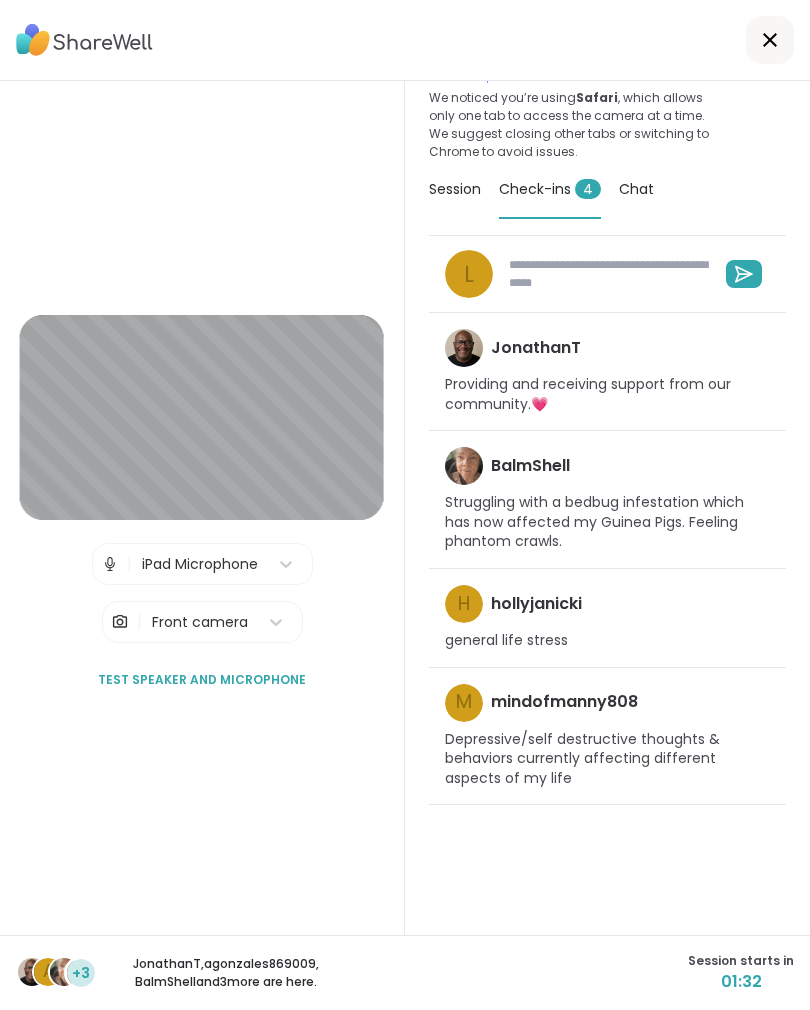 click on "[NAME] ,  [NAME] ,   [USERNAME]  and  3  more are here." at bounding box center [226, 973] 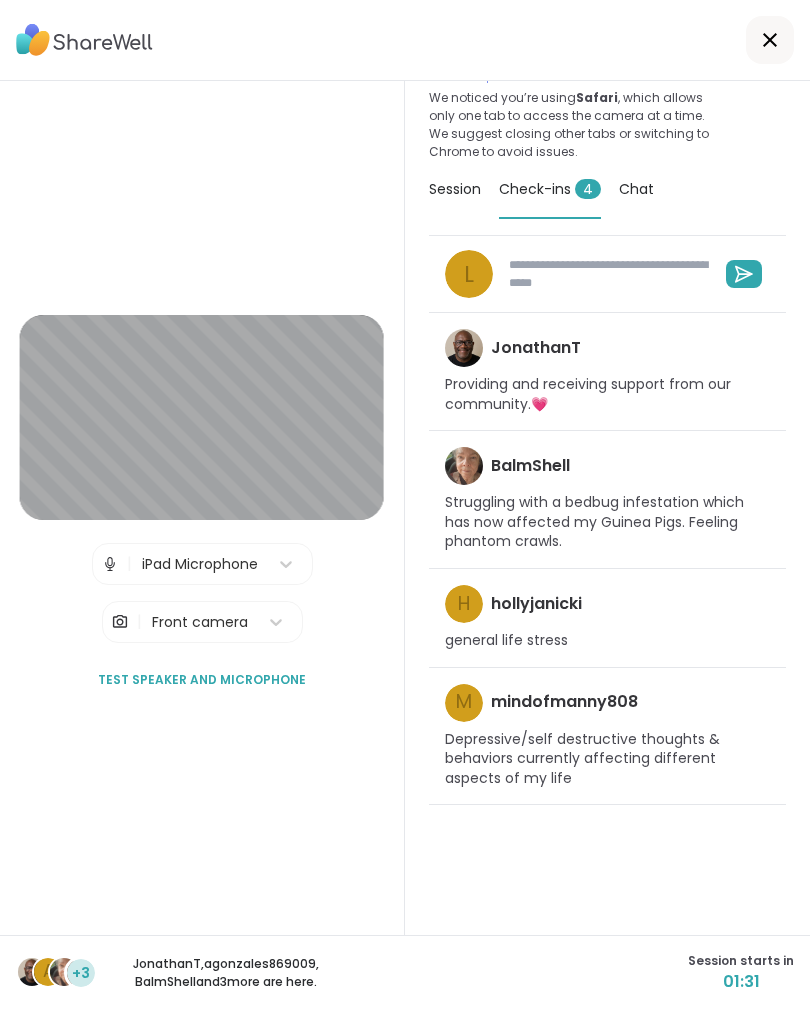 type on "*" 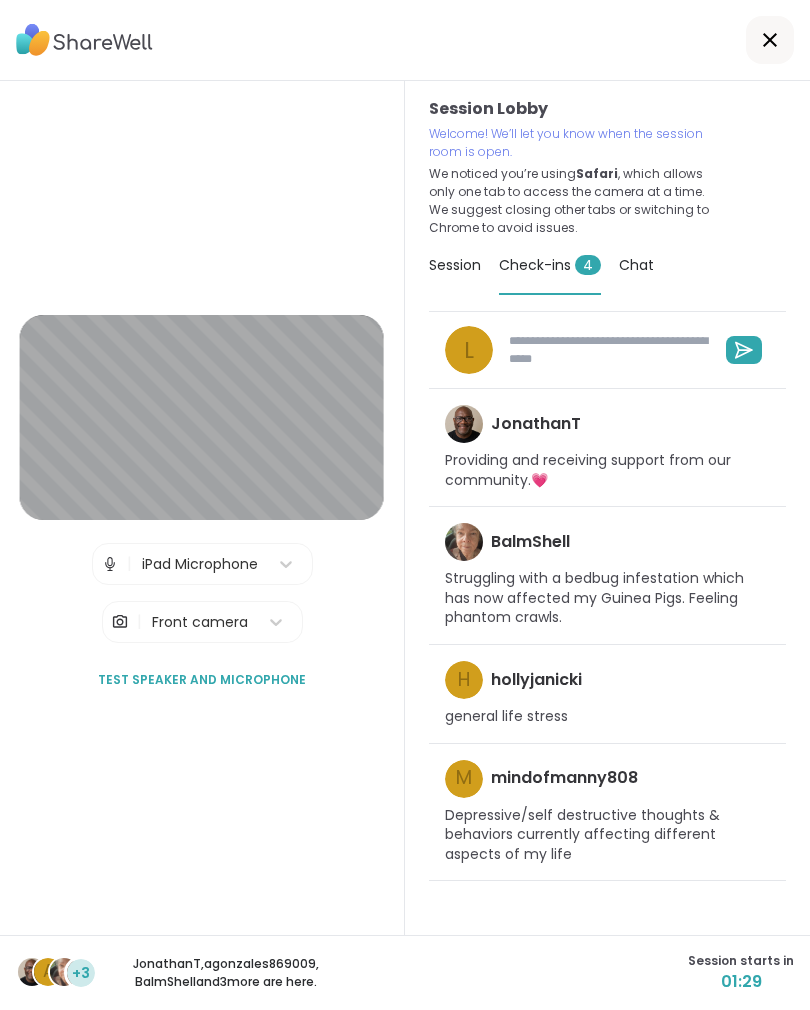 scroll, scrollTop: 0, scrollLeft: 0, axis: both 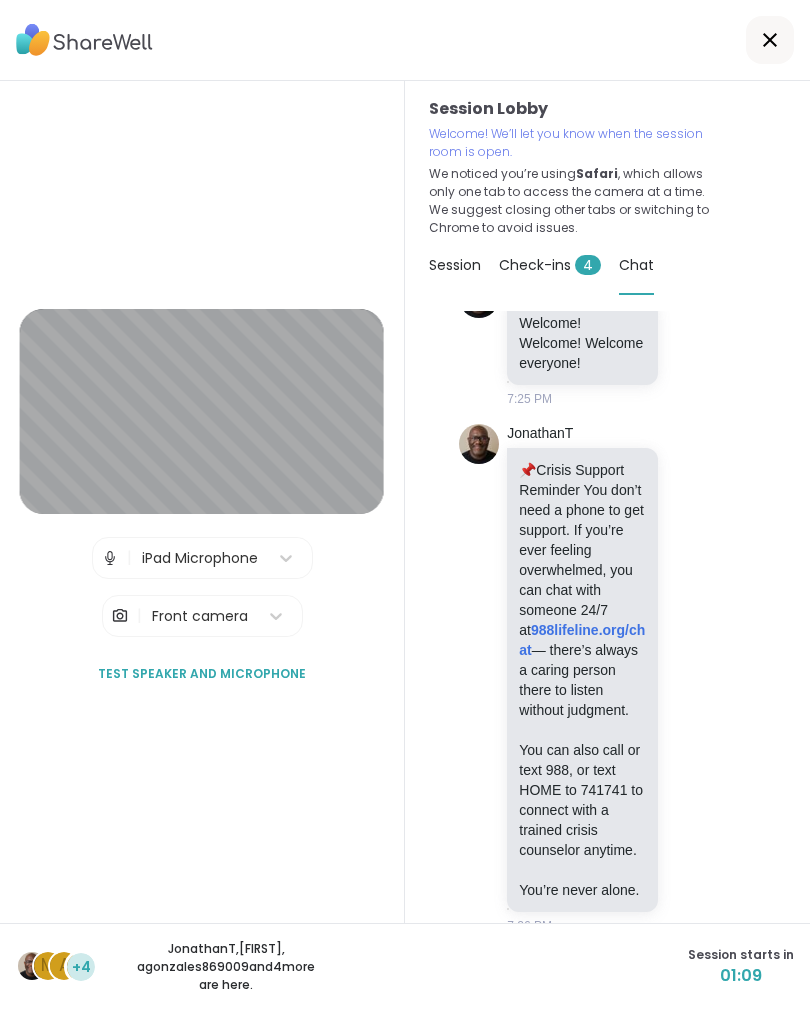 click on "Test speaker and microphone" at bounding box center (202, 674) 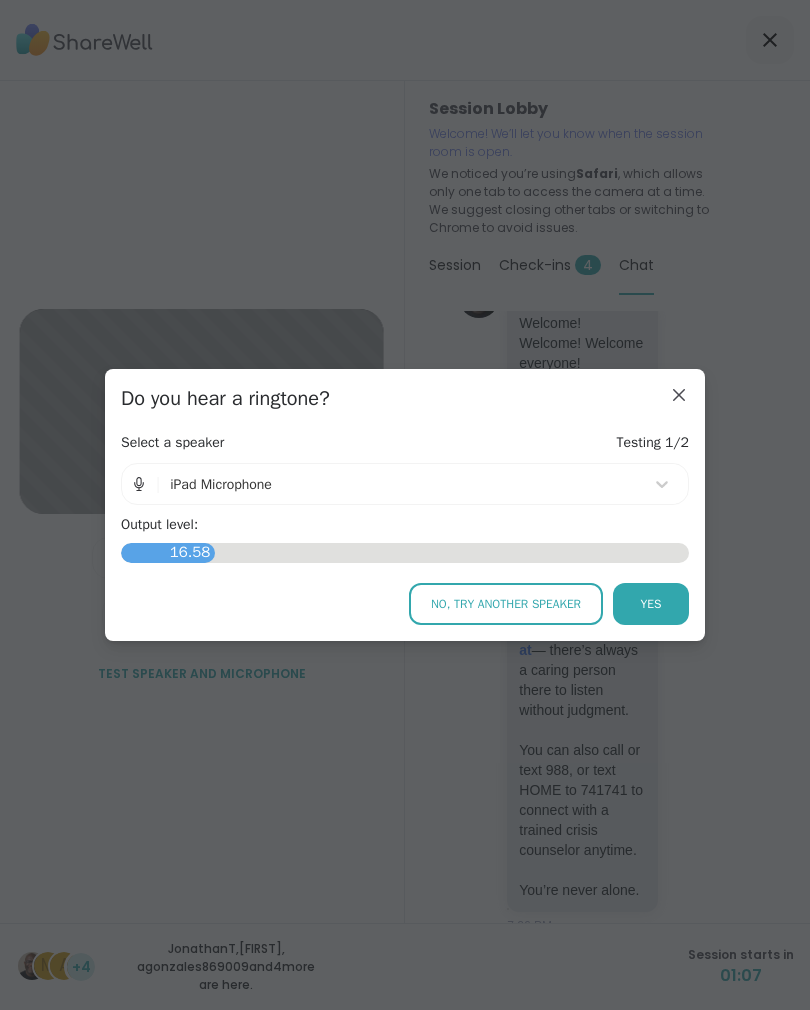 click on "Yes" at bounding box center [651, 604] 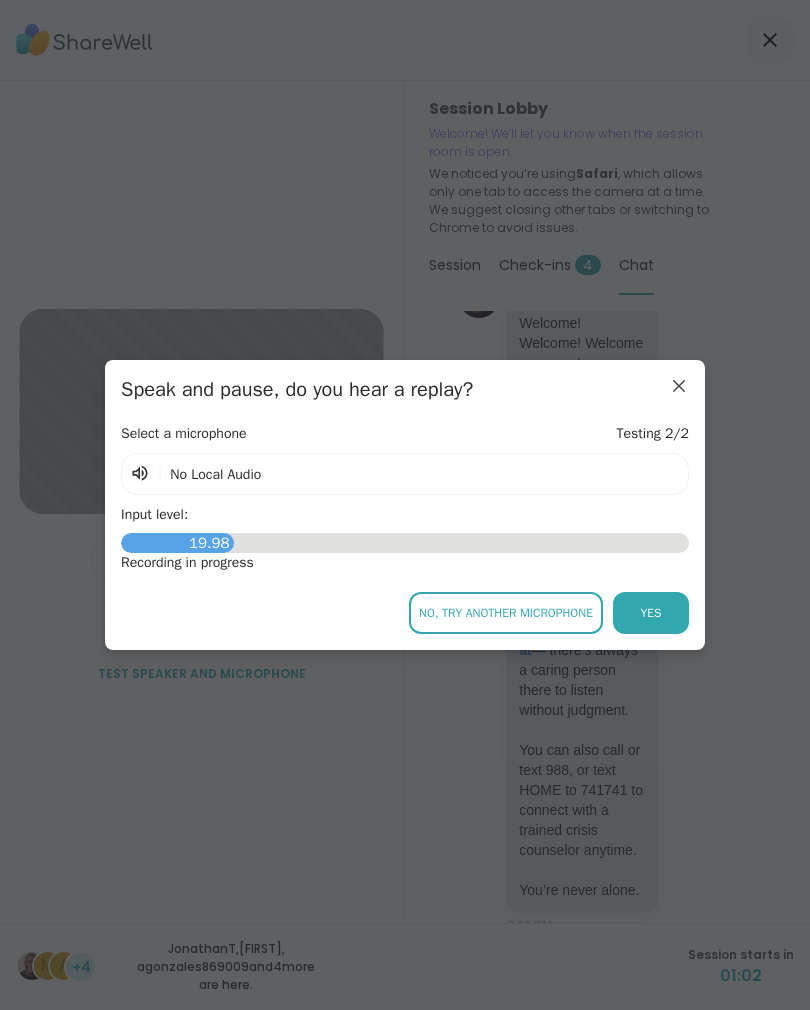 click on "Yes" at bounding box center (651, 613) 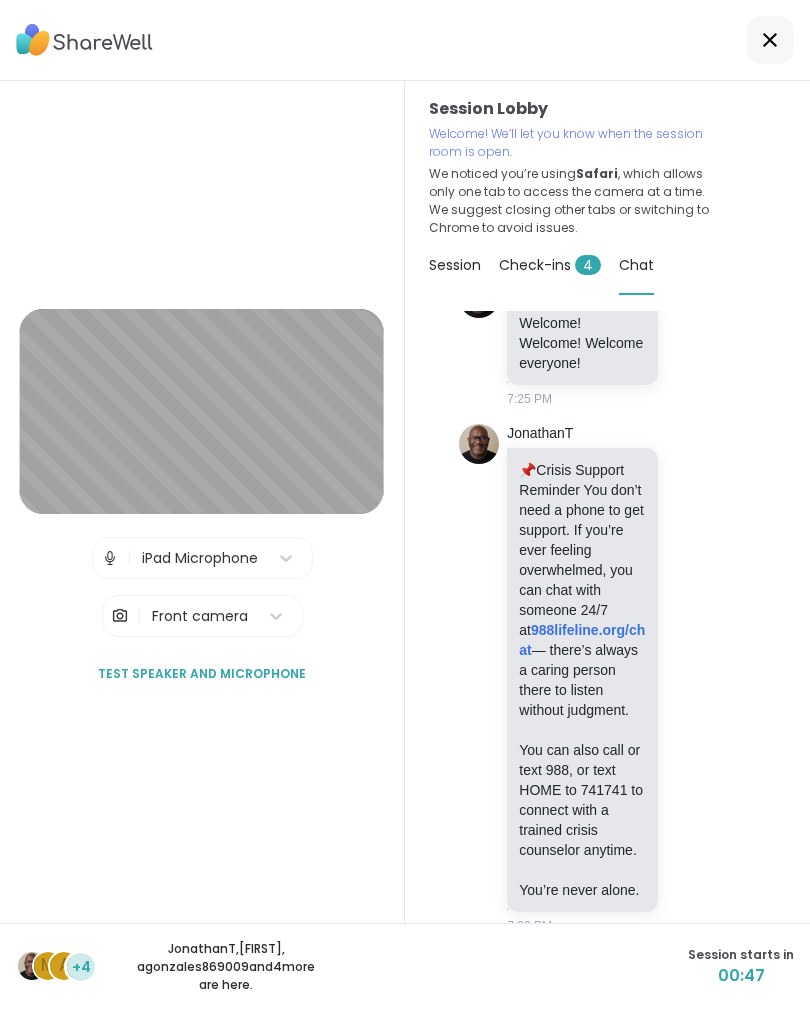click on "[NAME] ,  [NAME] ,   [USERNAME]  and  4  more are here." at bounding box center (226, 967) 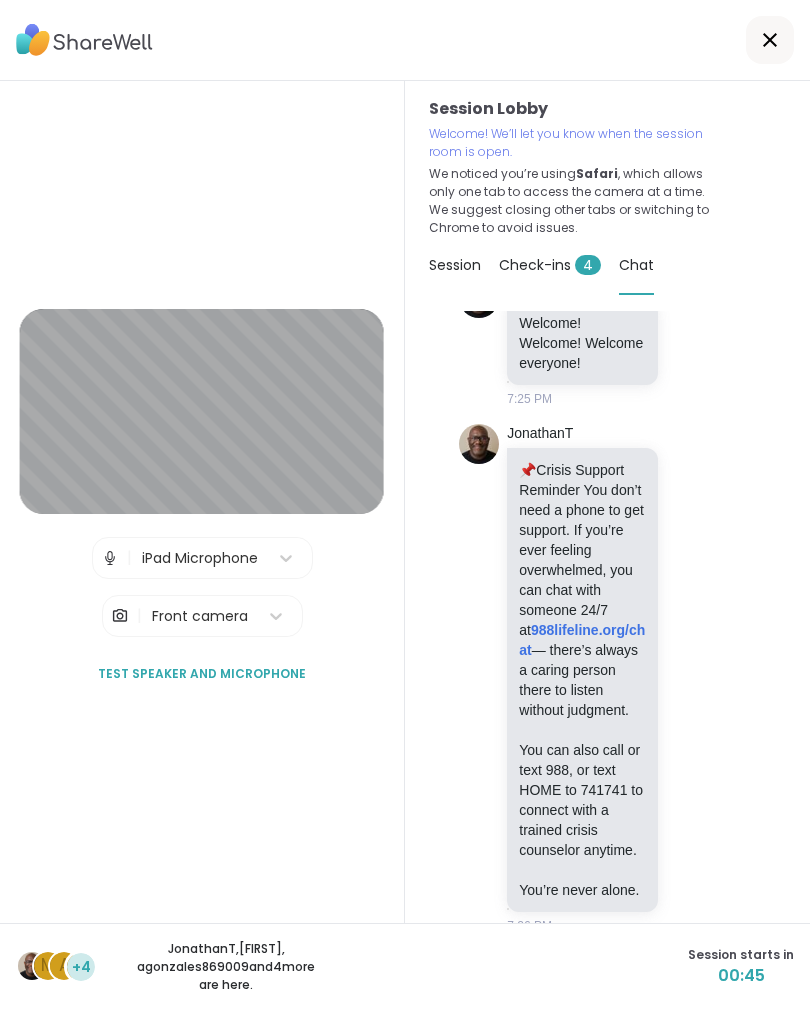 click on "00:45" at bounding box center [741, 976] 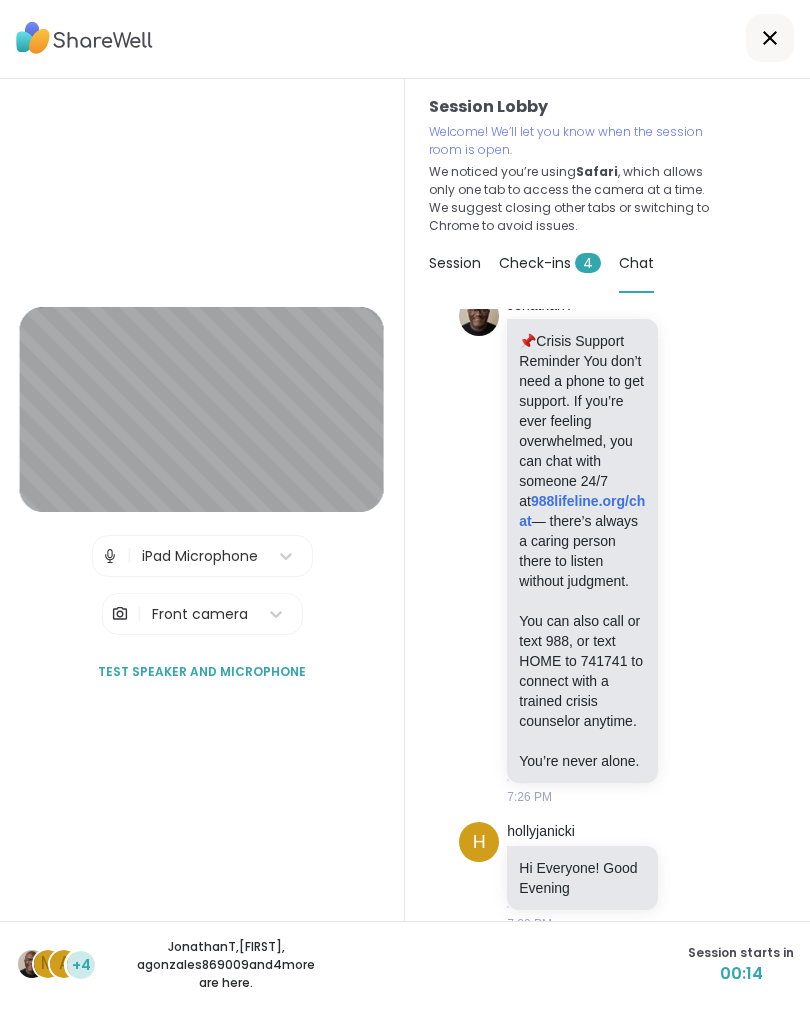 scroll, scrollTop: 216, scrollLeft: 0, axis: vertical 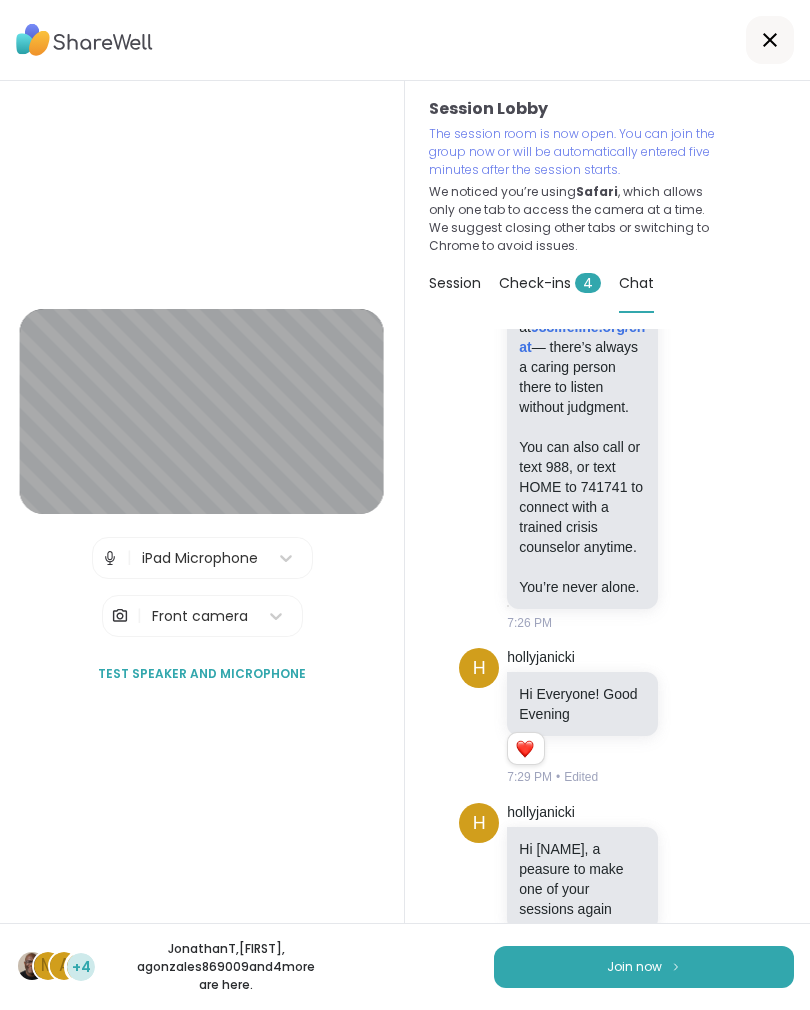 click on "Join now" at bounding box center (644, 967) 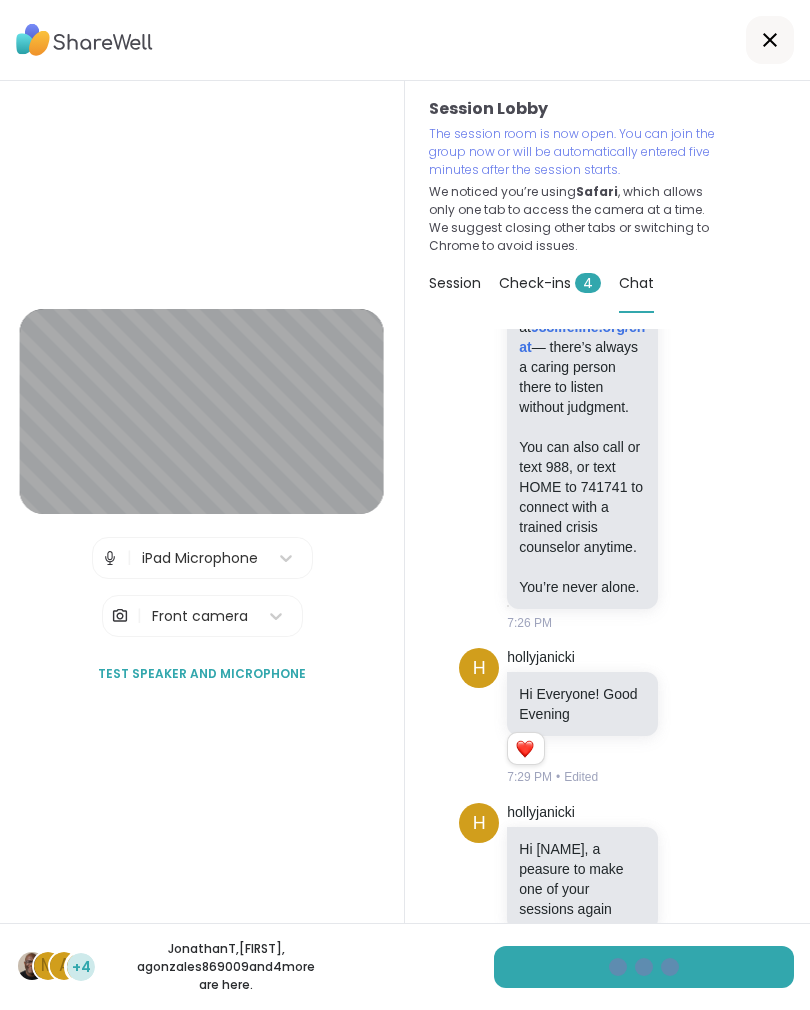 scroll, scrollTop: 0, scrollLeft: 0, axis: both 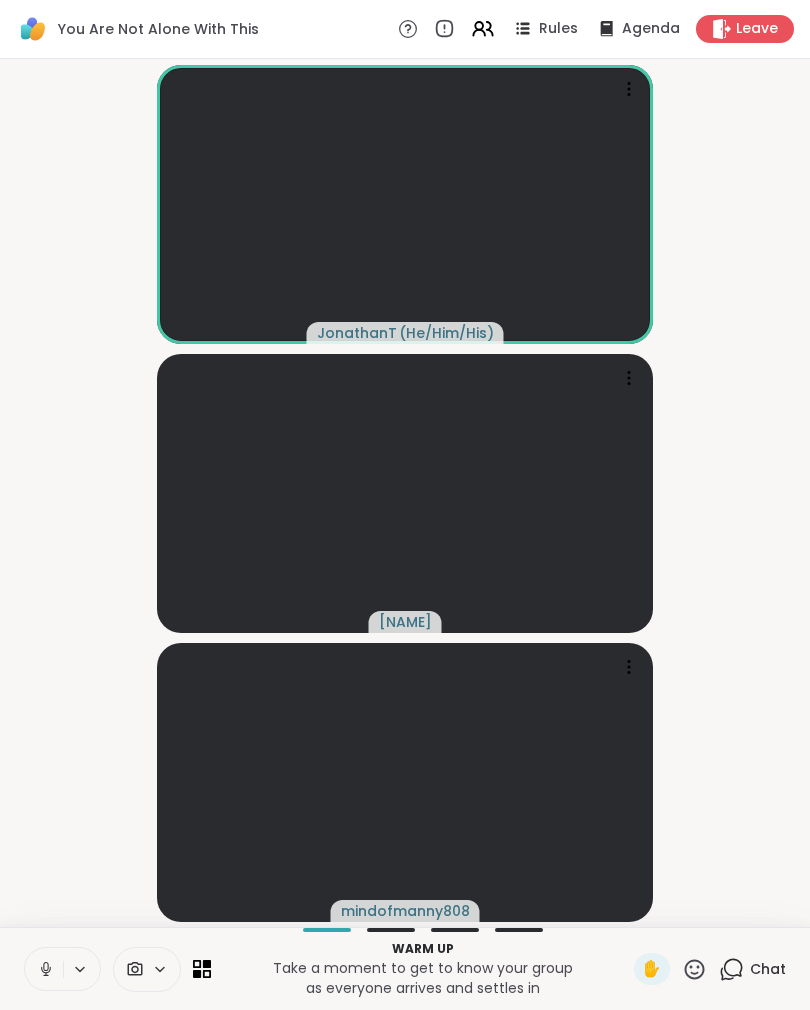 click 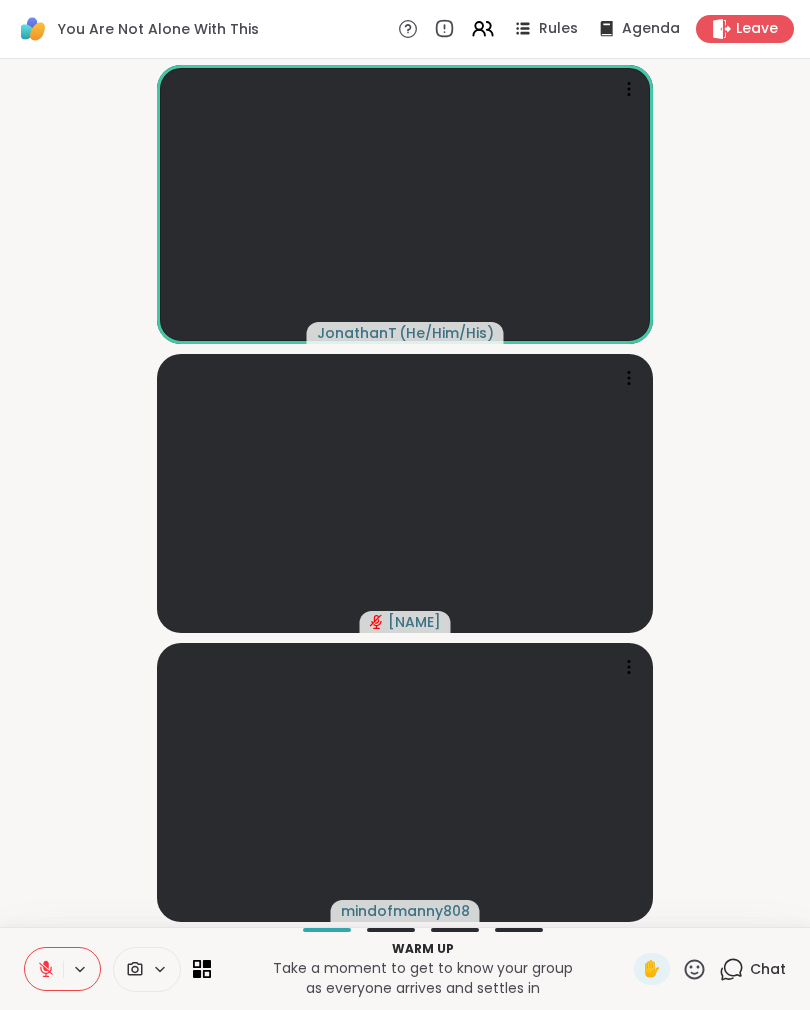click 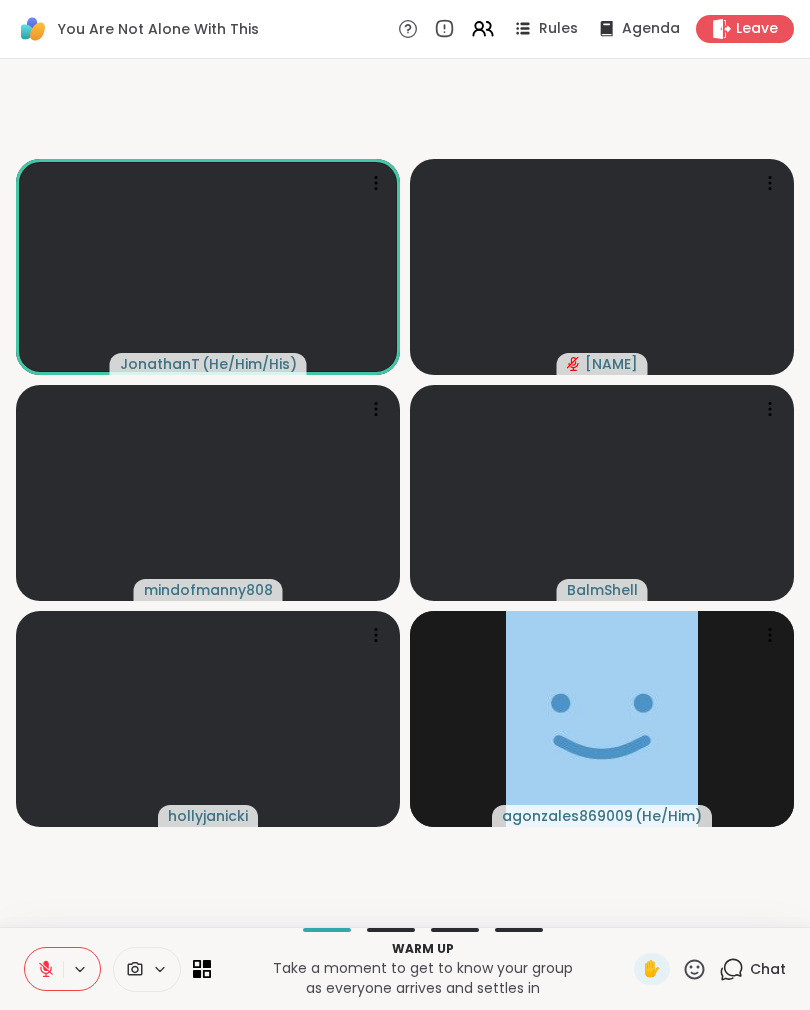 click at bounding box center [44, 969] 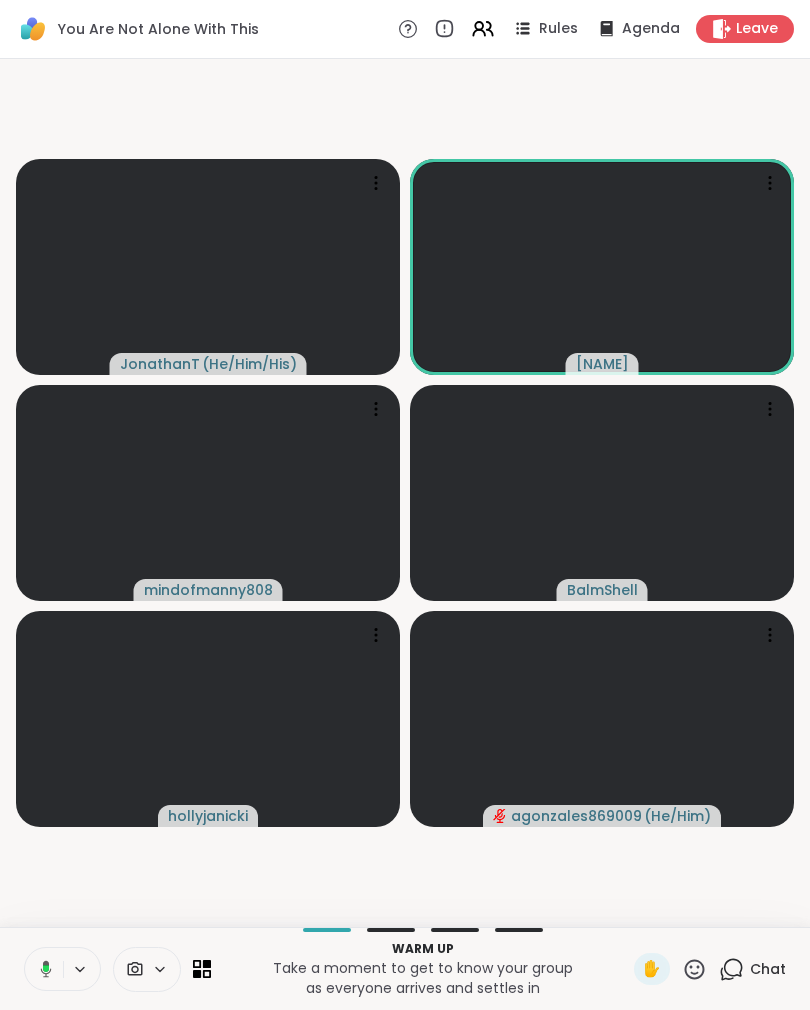 click at bounding box center (42, 969) 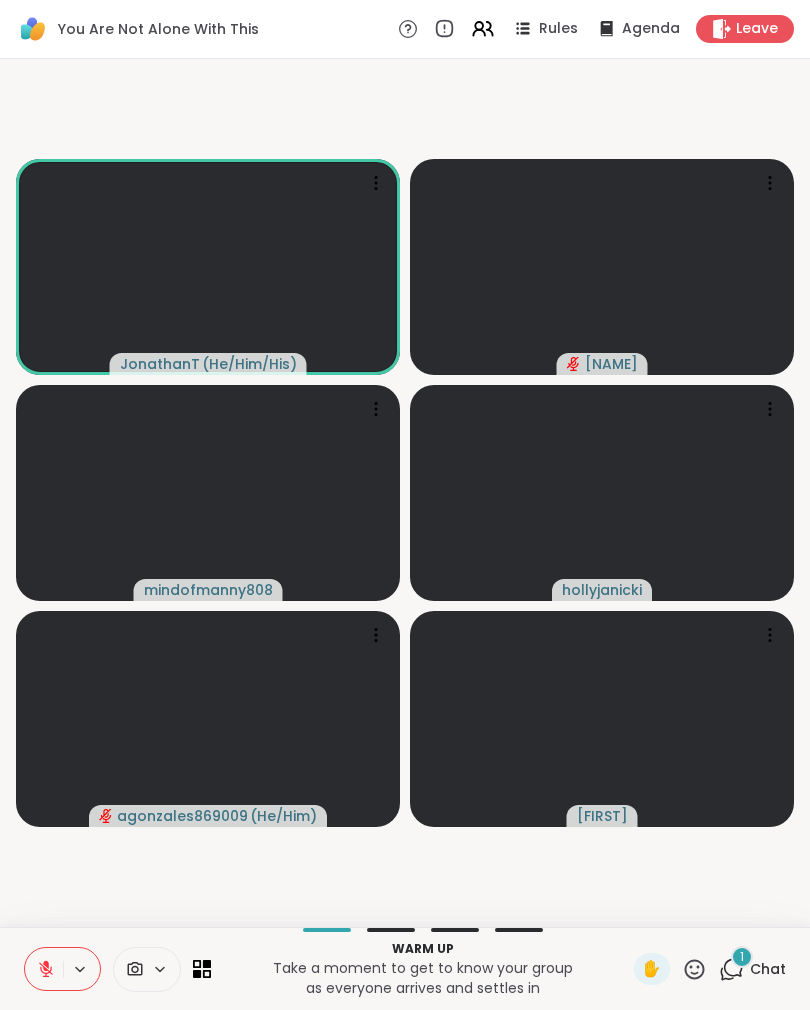 click 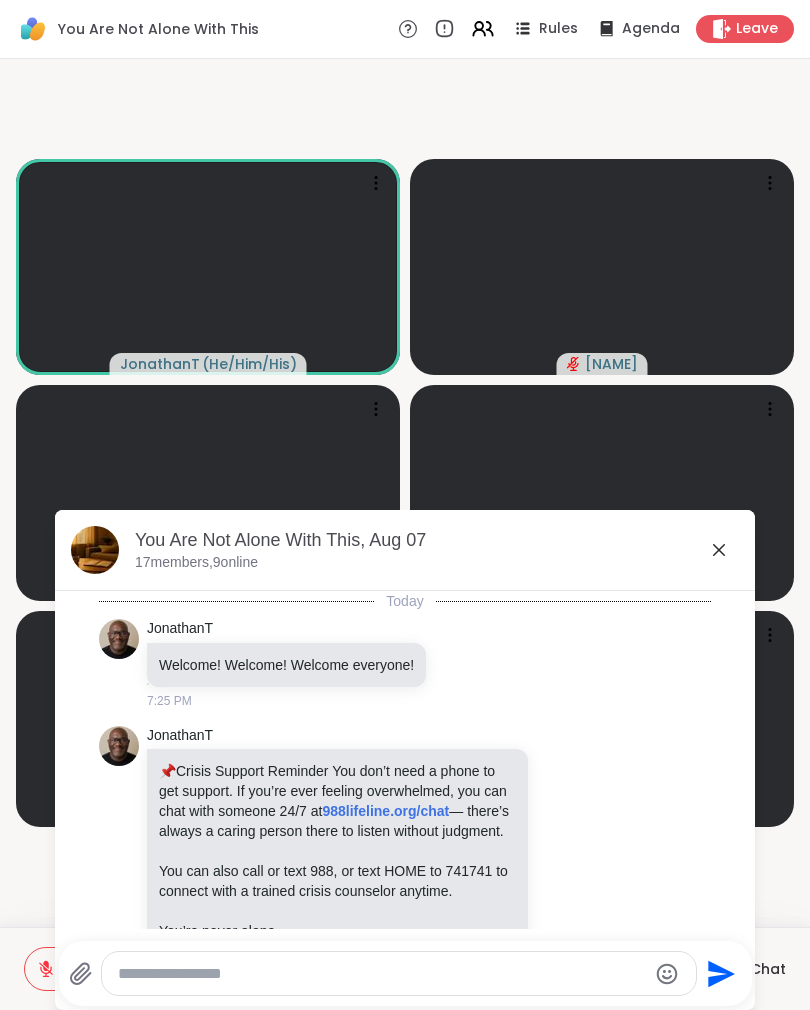 scroll, scrollTop: 627, scrollLeft: 0, axis: vertical 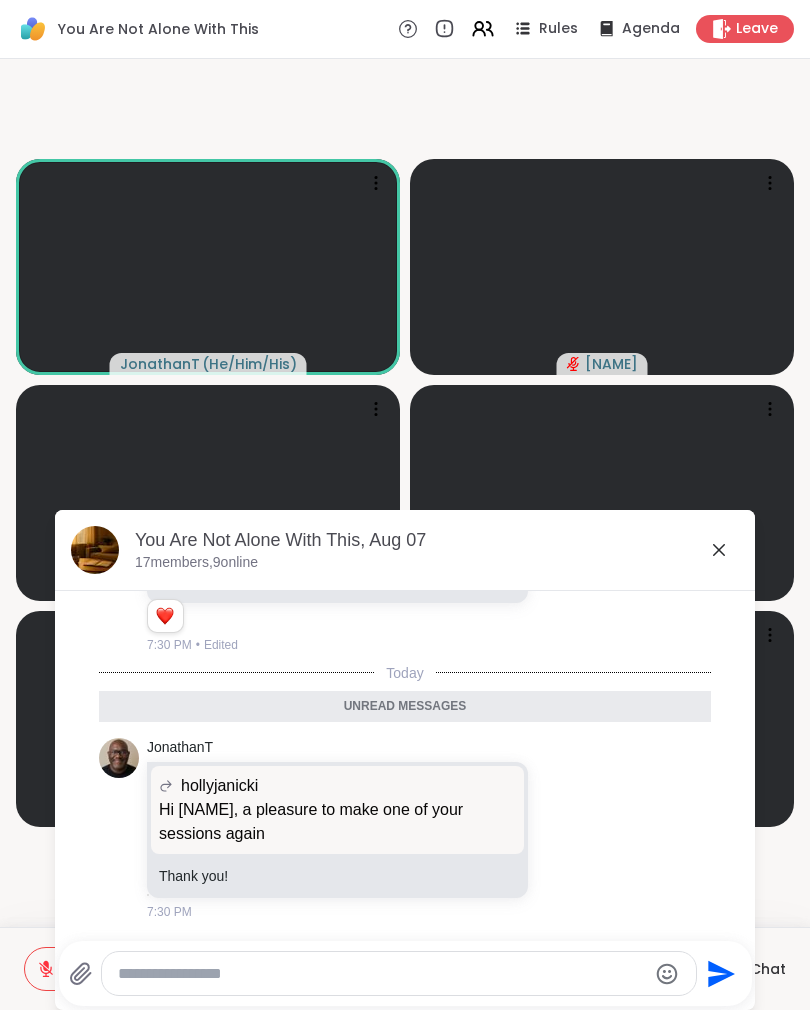 click 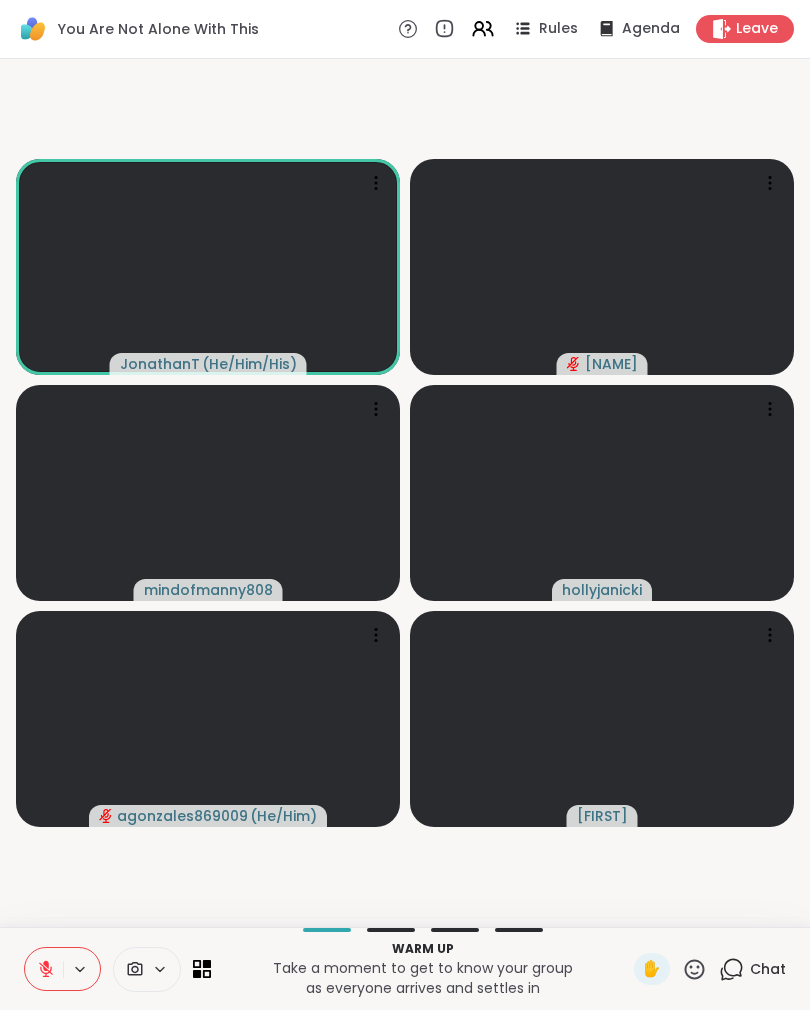 click on "Warm up Take a moment to get to know your group as everyone arrives and settles in ✋ Chat" at bounding box center (405, 968) 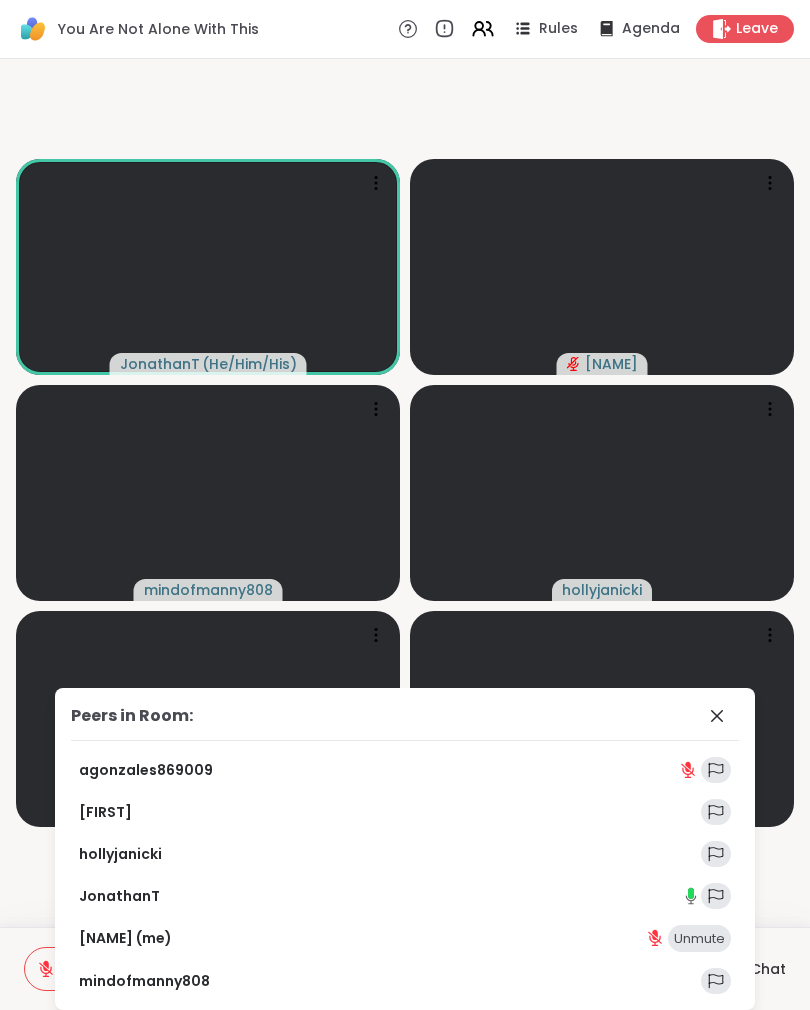 click at bounding box center [719, 716] 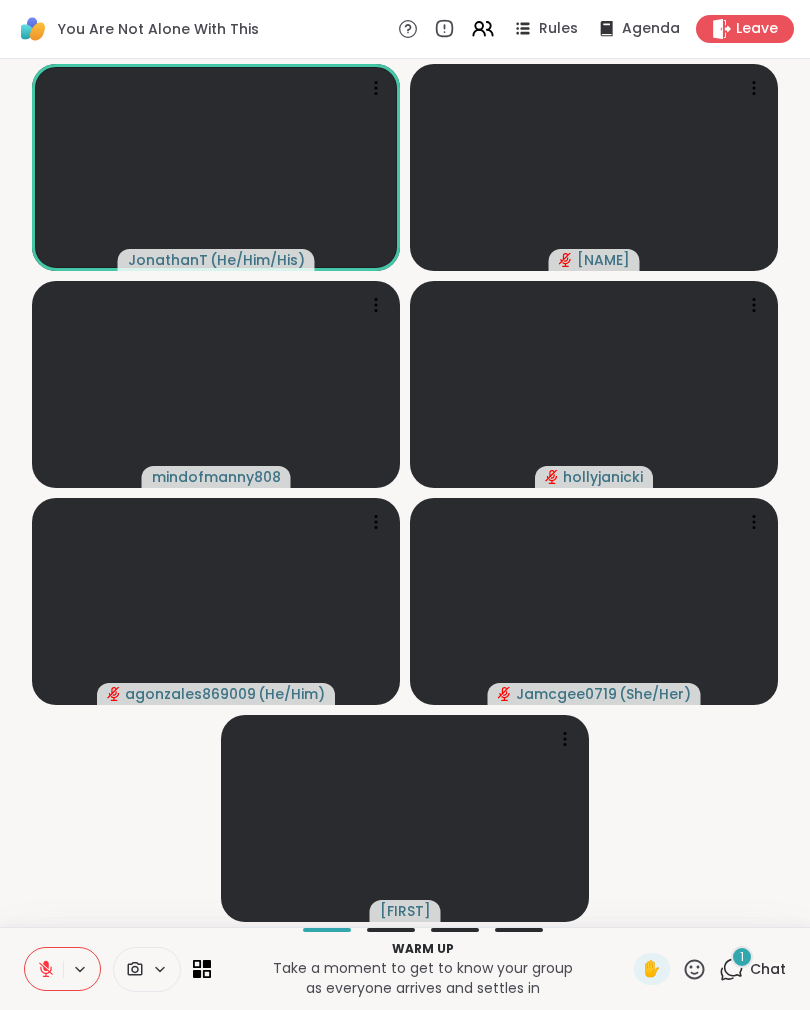 click on "Chat" at bounding box center (768, 969) 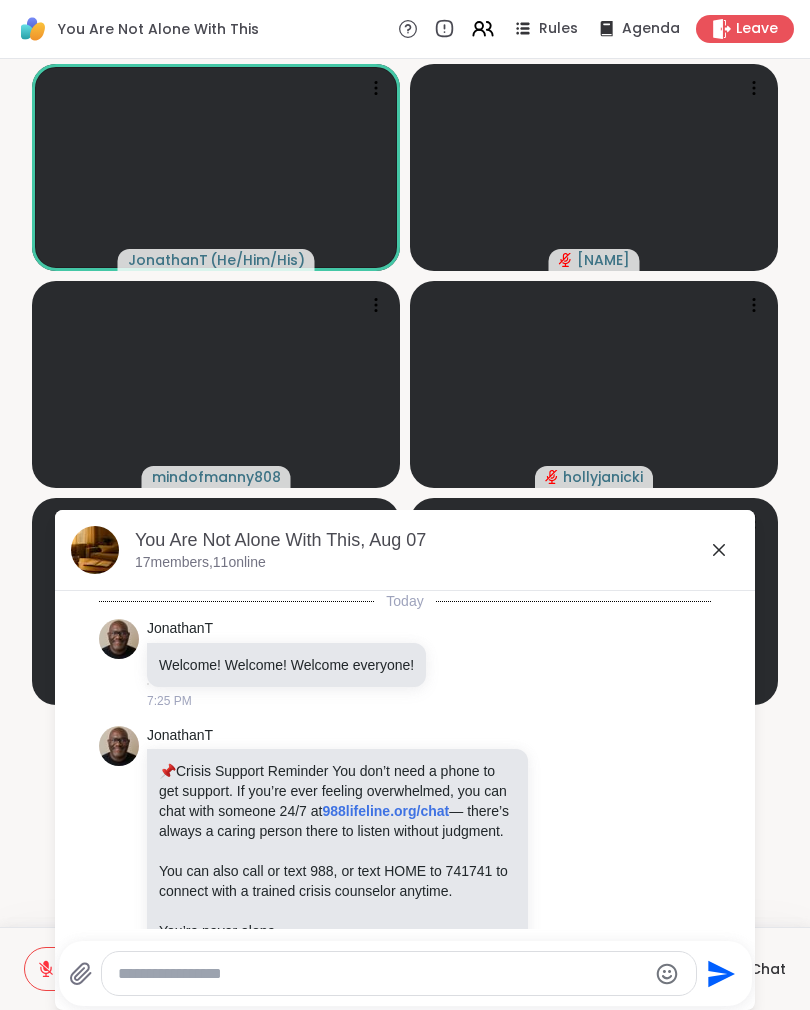 scroll, scrollTop: 733, scrollLeft: 0, axis: vertical 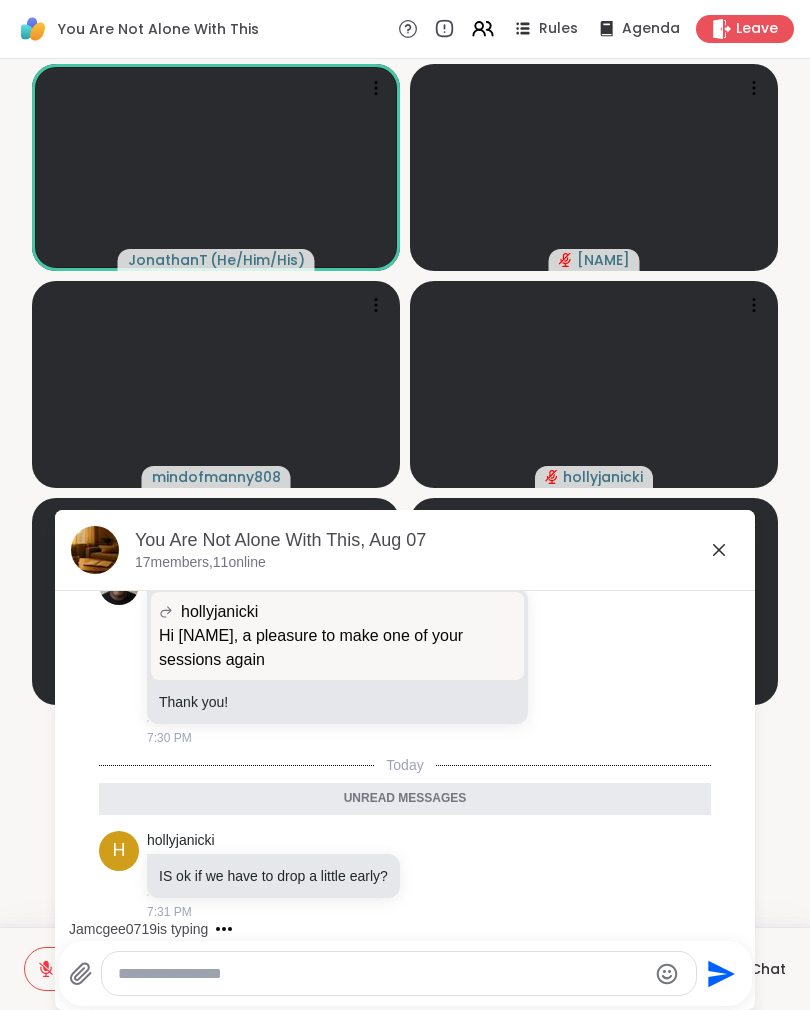 click 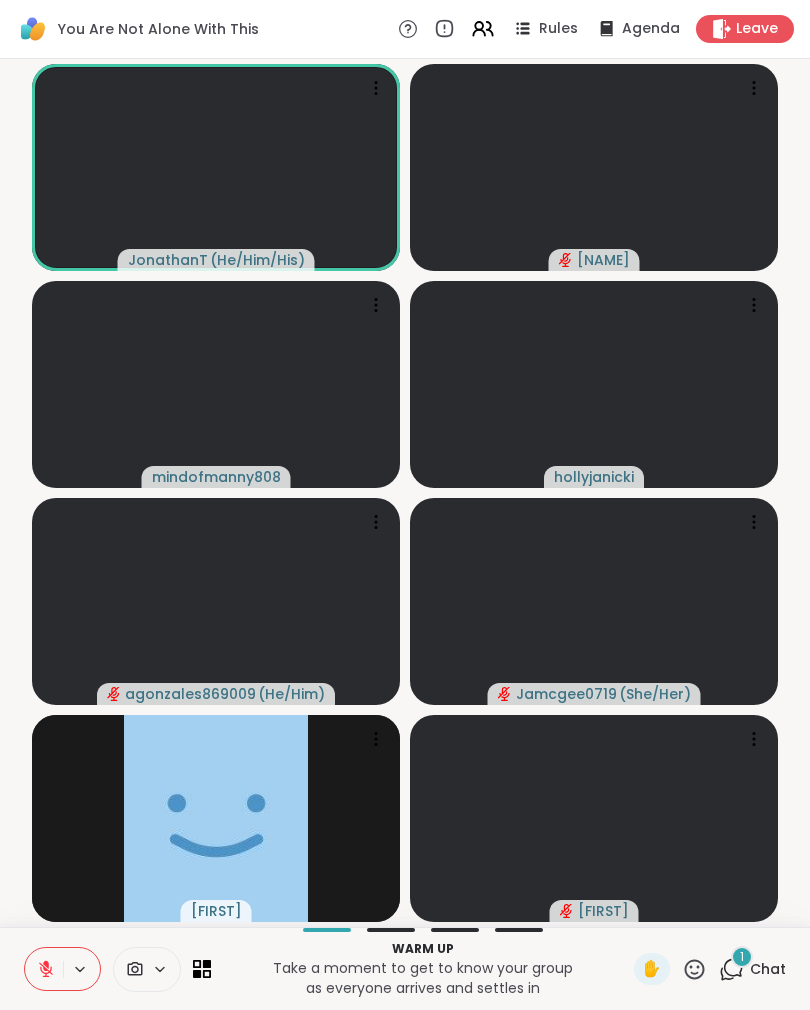 click 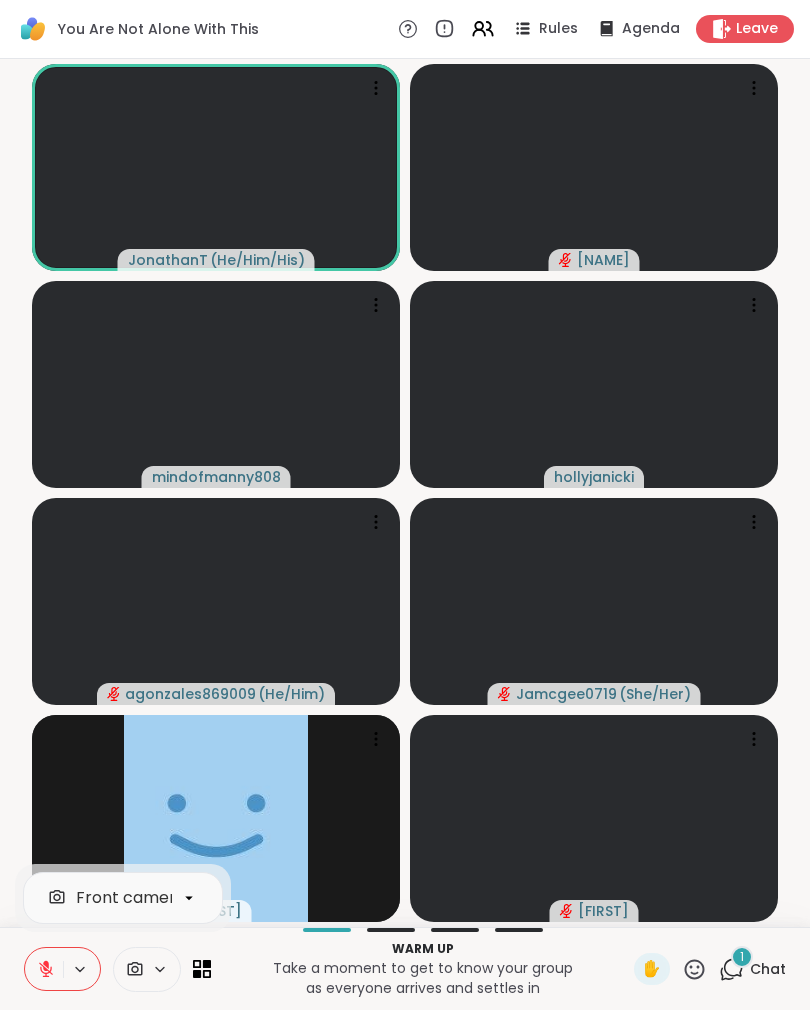 click on "[NAME] ( He/Him/His ) [USERNAME] [USERNAME] [USERNAME] ( He/Him ) [USERNAME] ( She/Her ) [USERNAME] [NAME]" at bounding box center [405, 493] 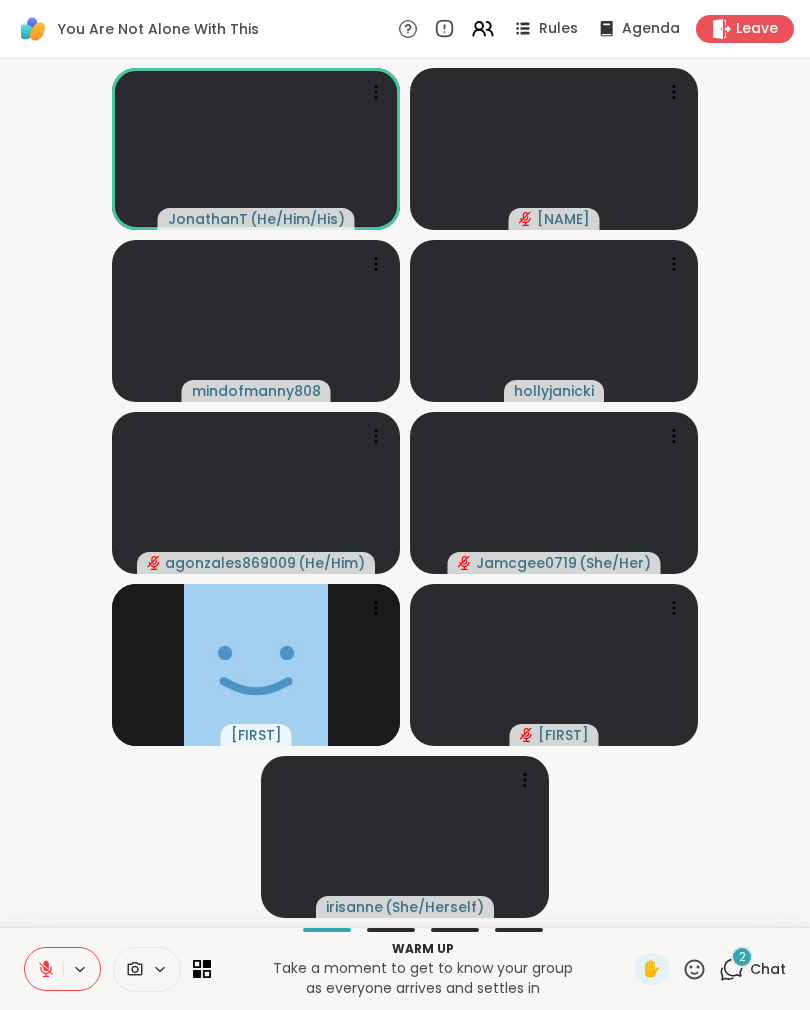 click on "Chat" at bounding box center [768, 969] 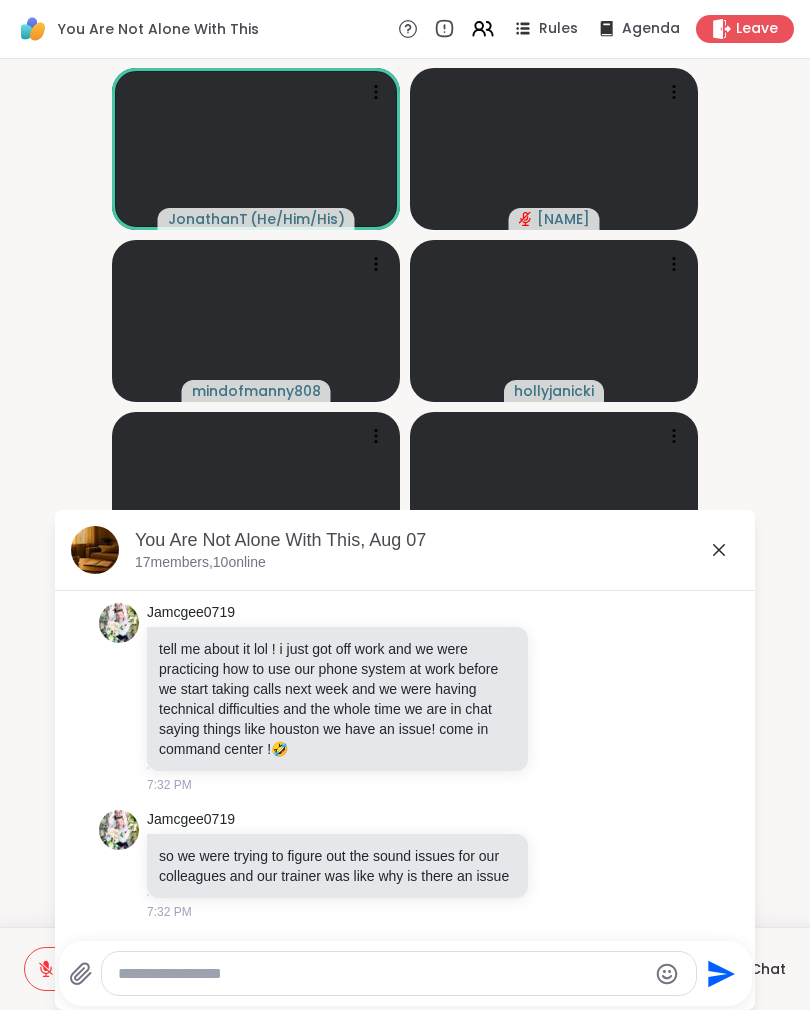 scroll, scrollTop: 1085, scrollLeft: 0, axis: vertical 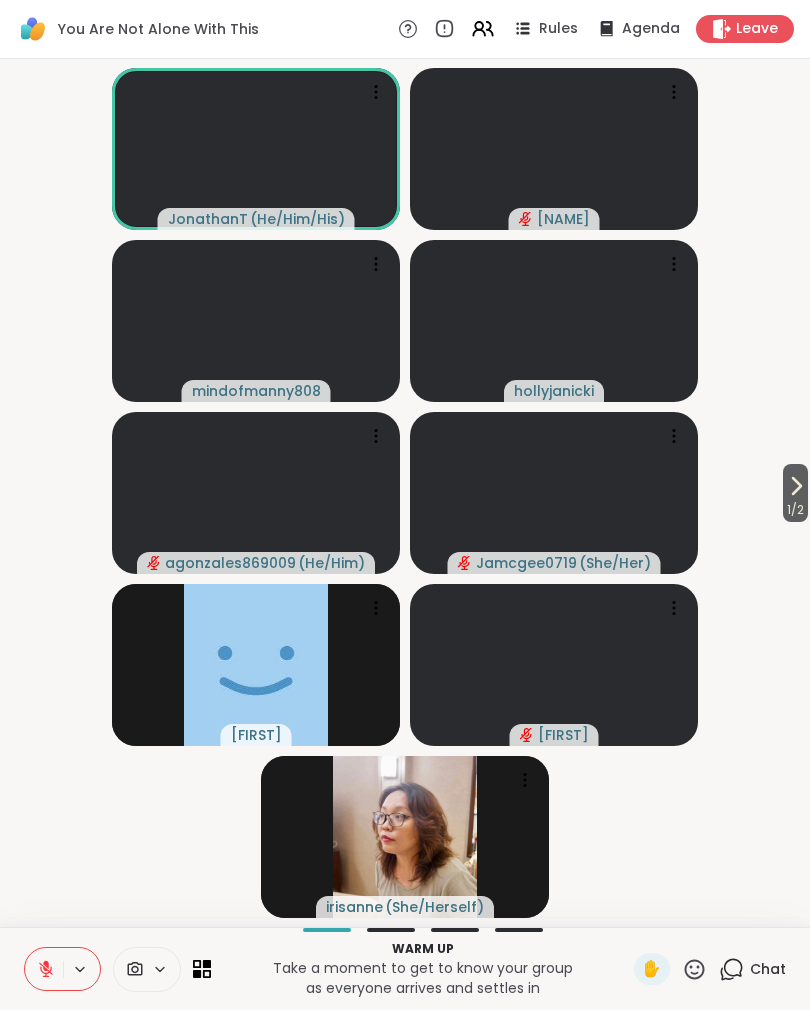 click on "1  /  2" at bounding box center [795, 510] 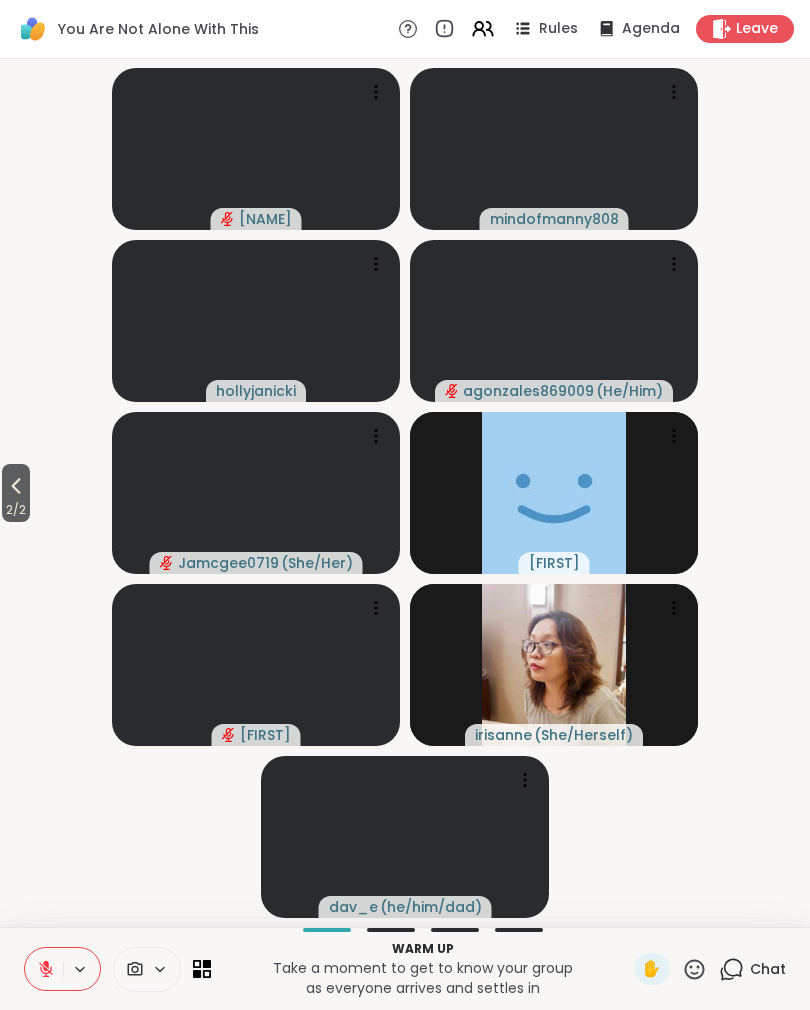 click on "2  /  2" at bounding box center (16, 510) 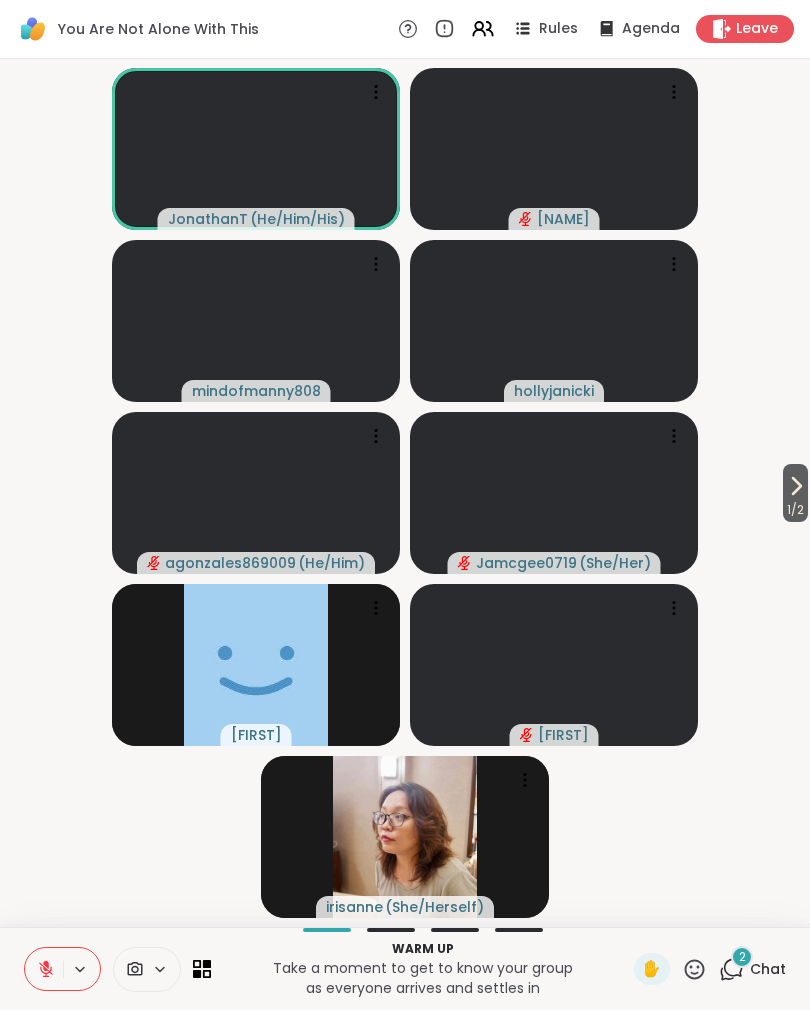click on "Chat" at bounding box center [768, 969] 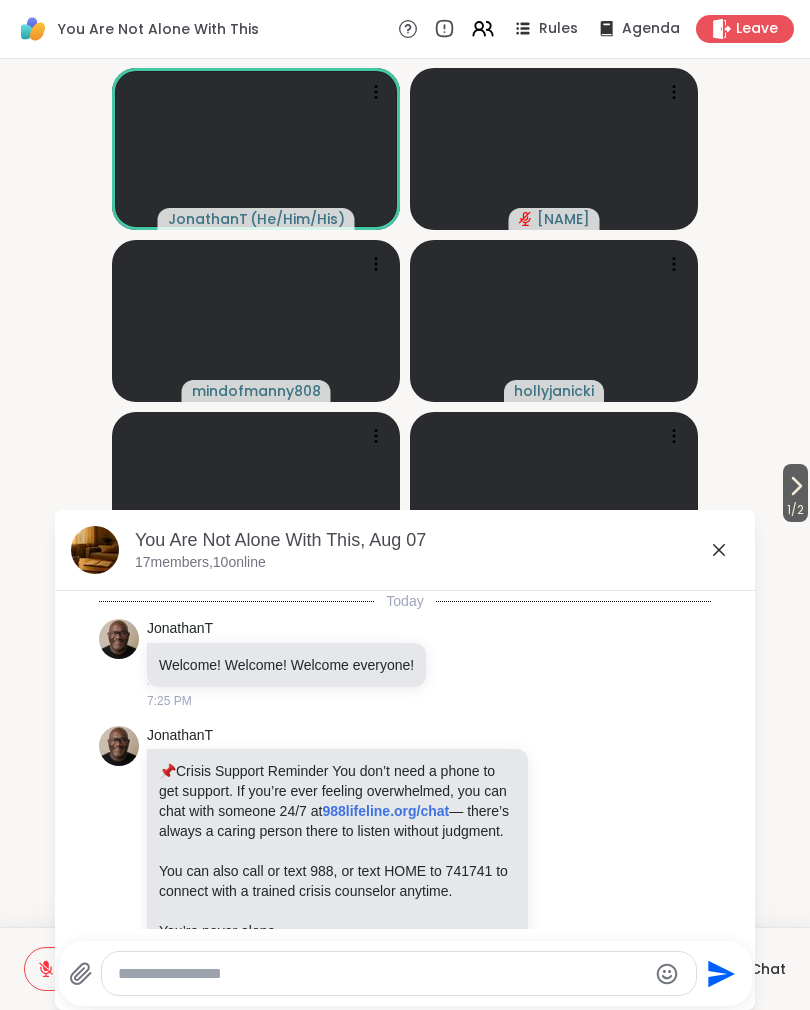 scroll, scrollTop: 1317, scrollLeft: 0, axis: vertical 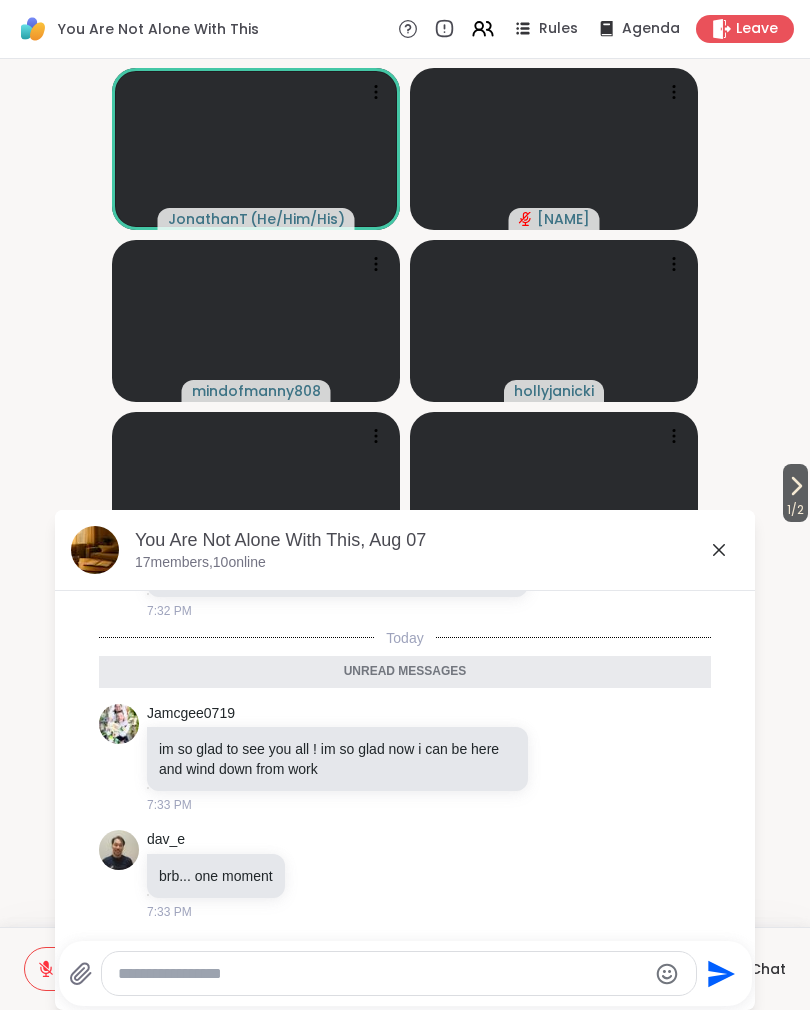 click 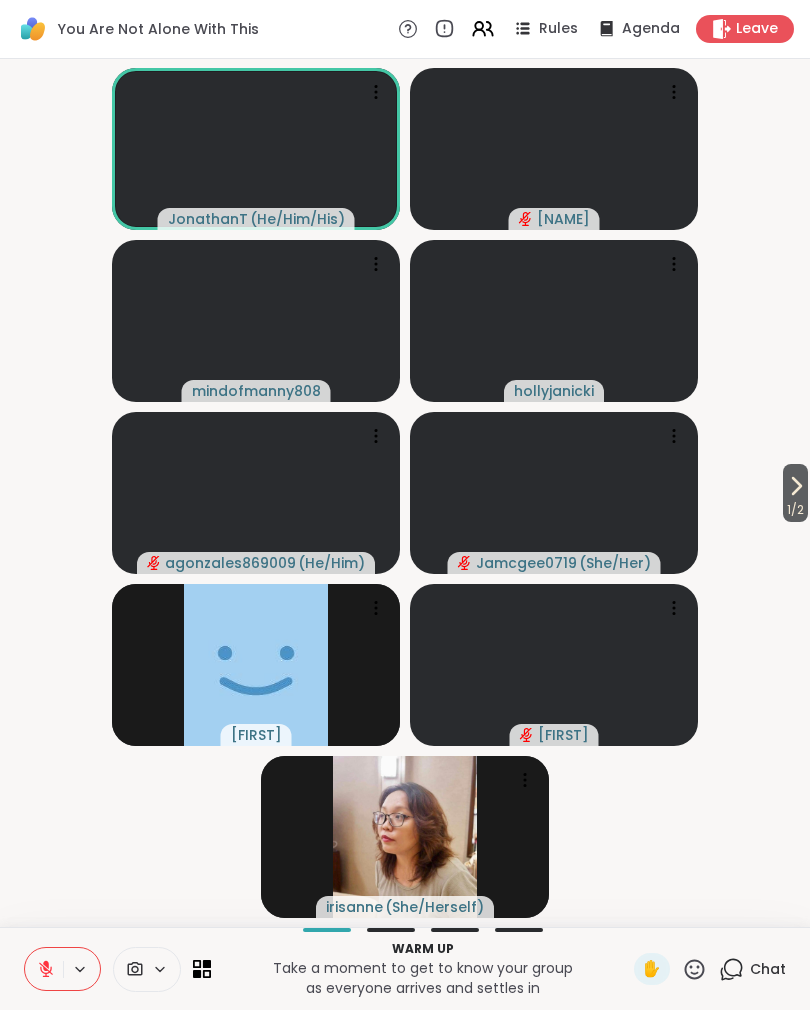 click 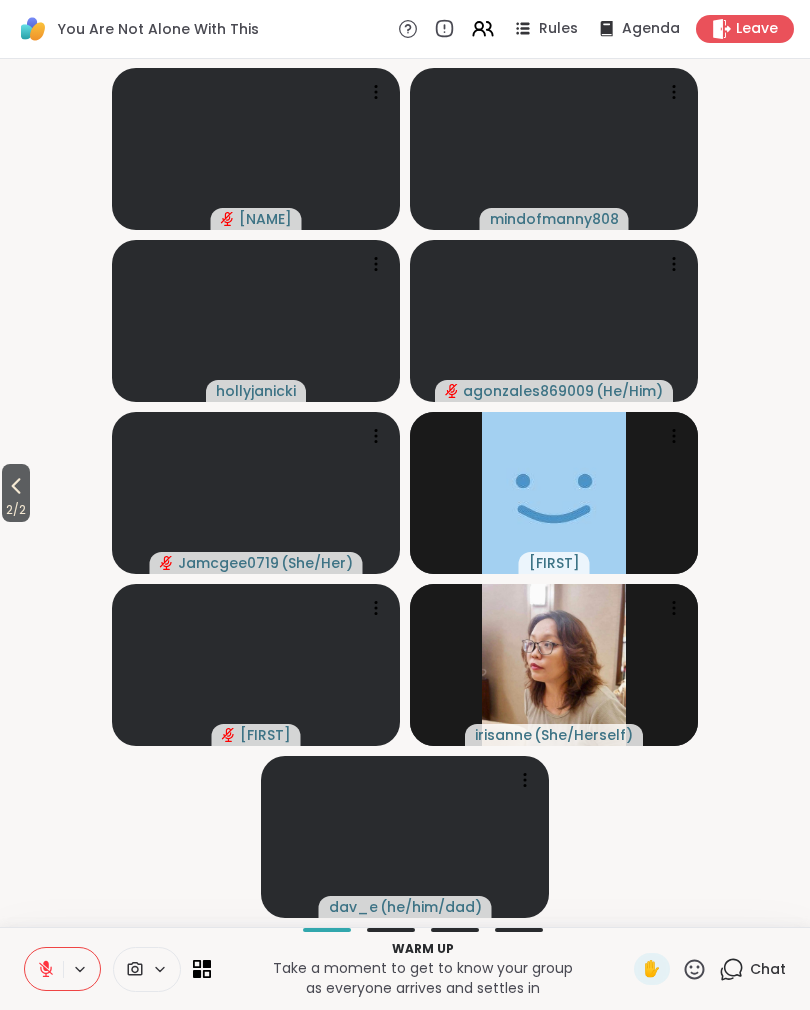 click on "2  /  2" at bounding box center [16, 510] 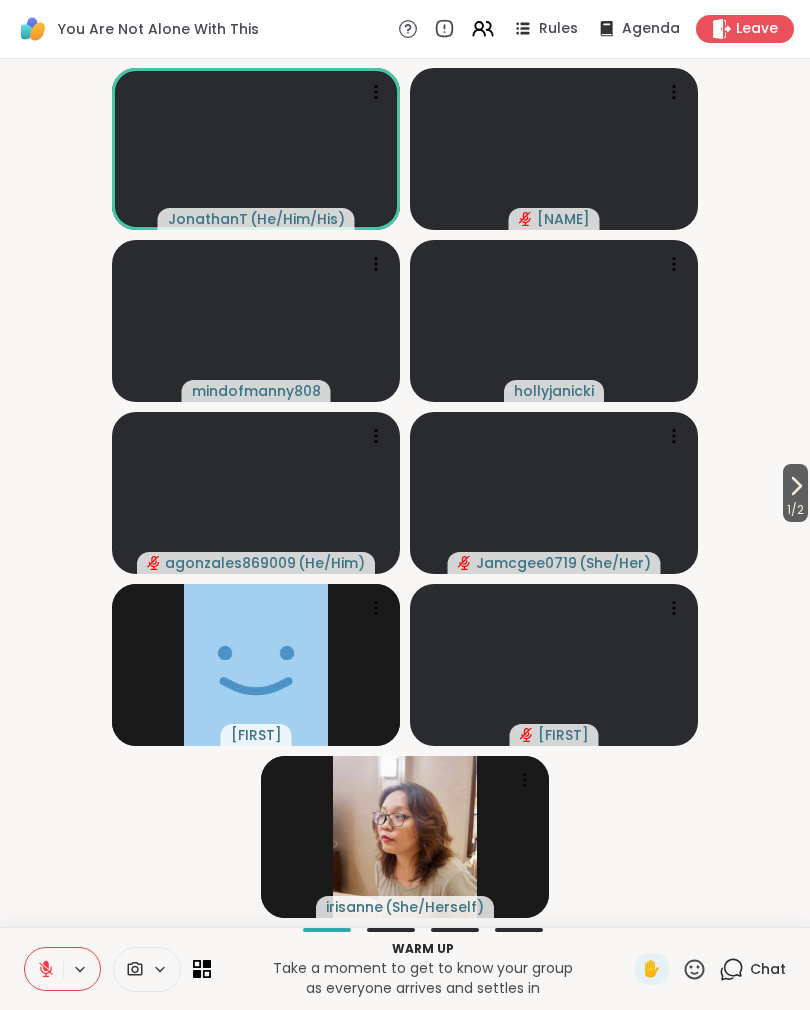 click on "1  /  2" at bounding box center (795, 510) 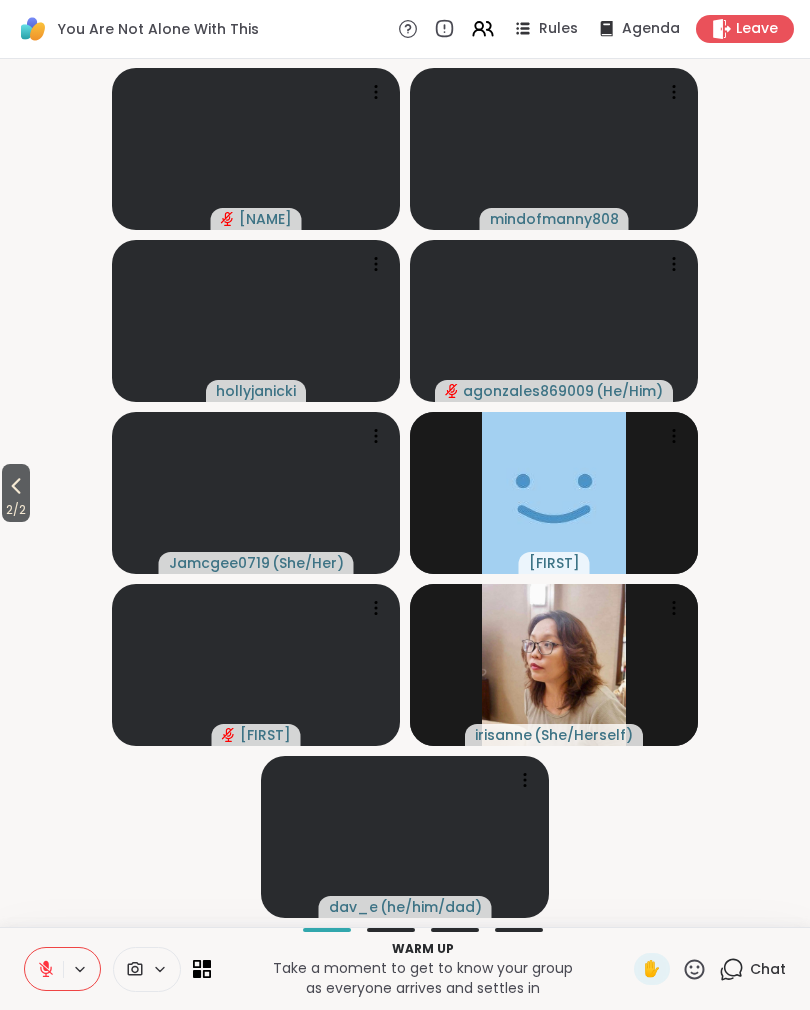 click 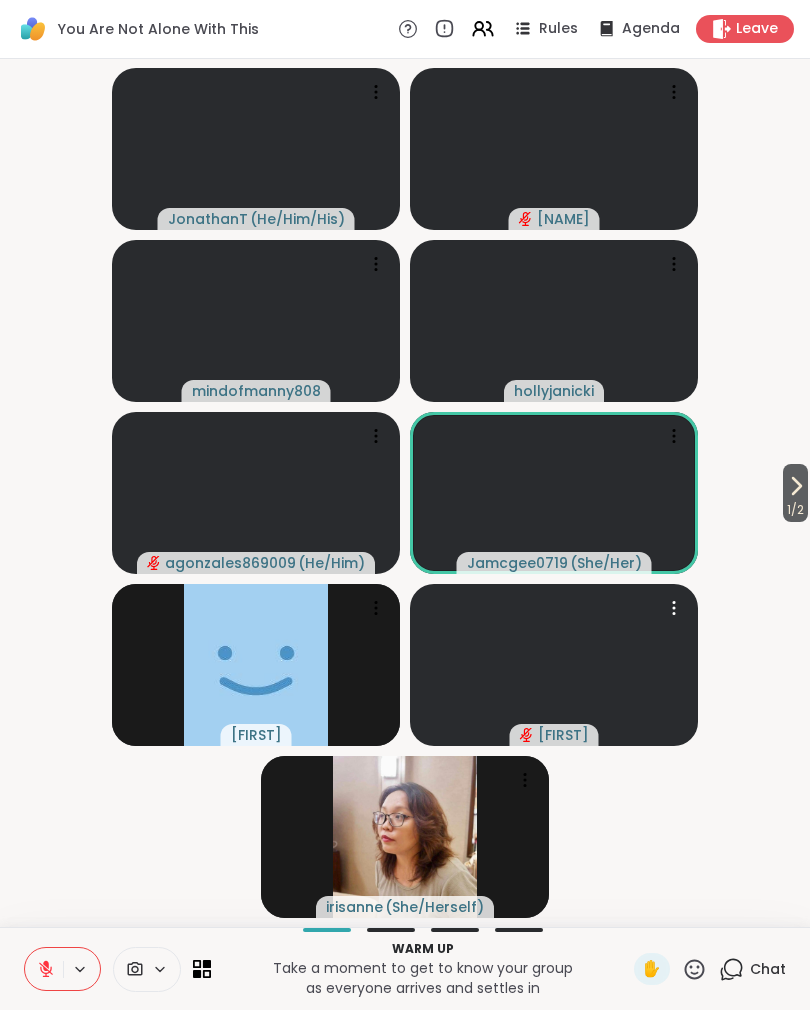 click at bounding box center (554, 665) 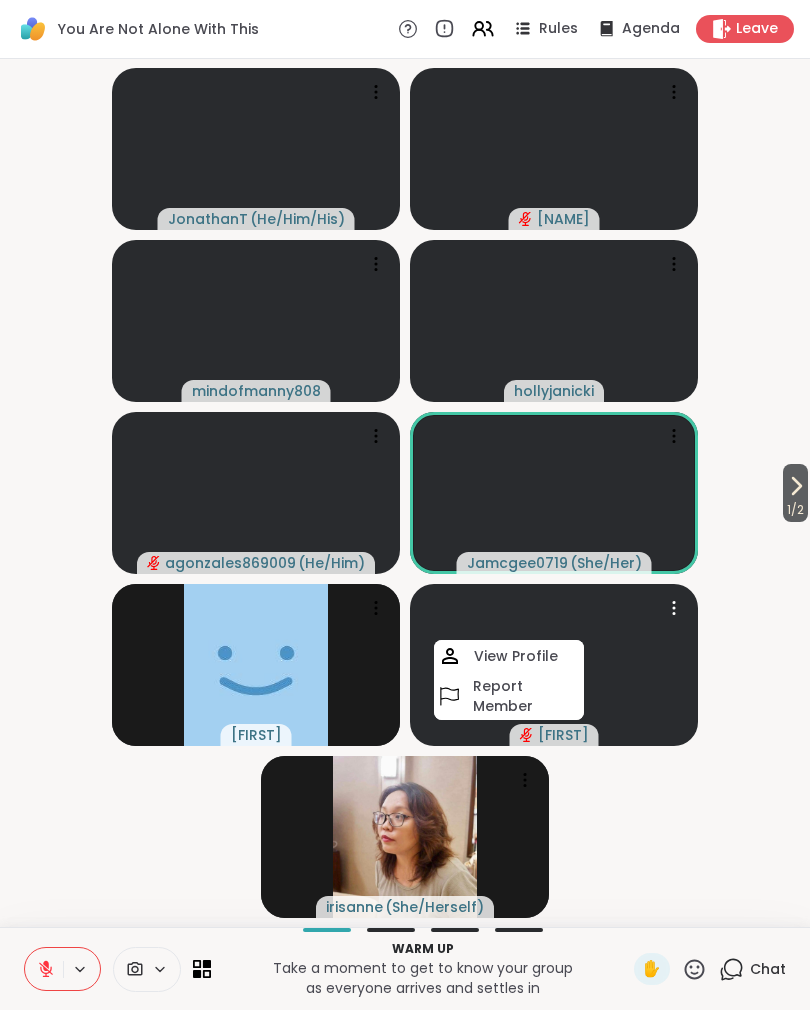 click at bounding box center (554, 665) 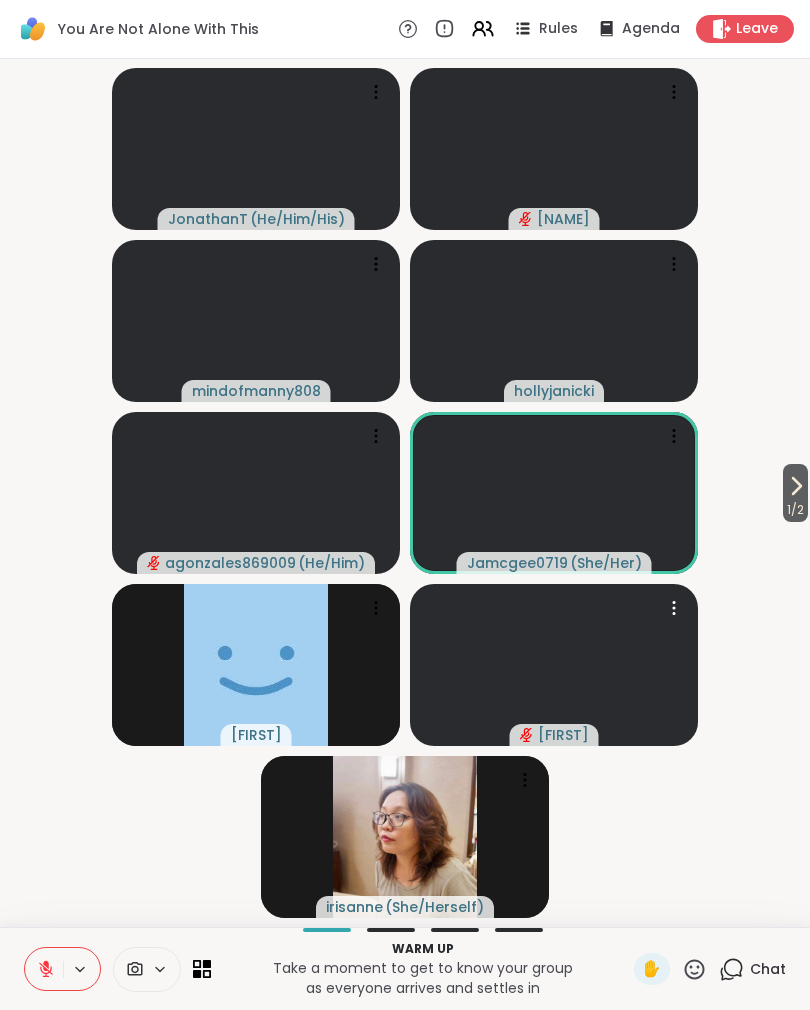 click 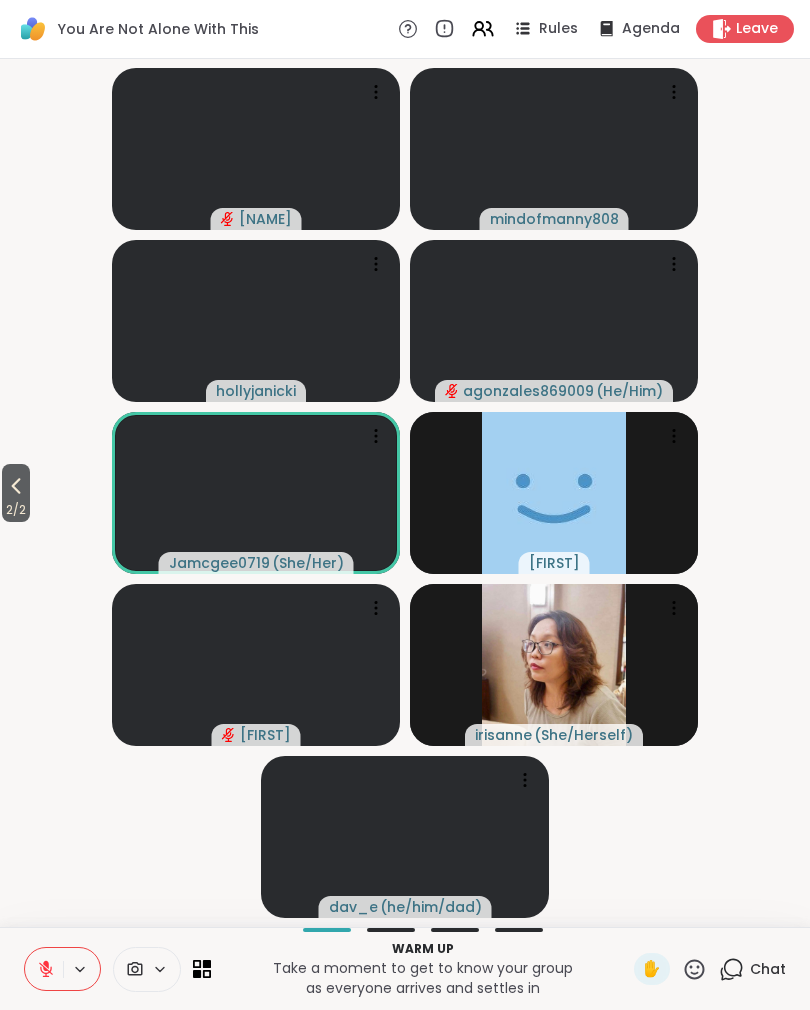 click 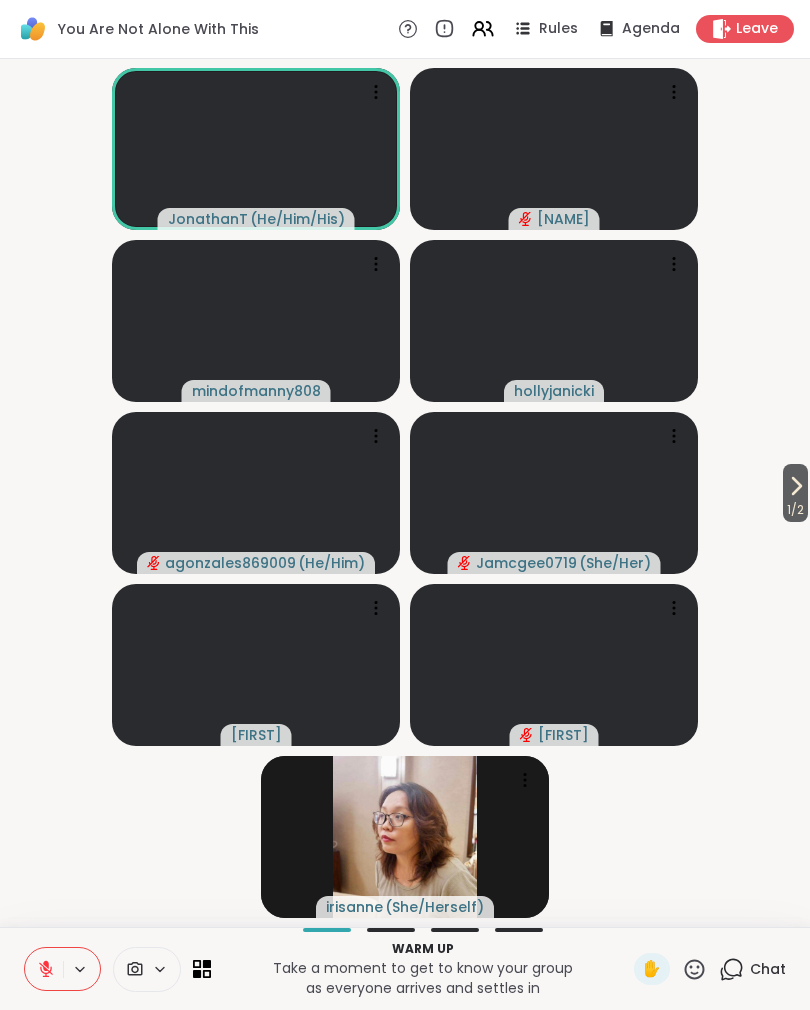click 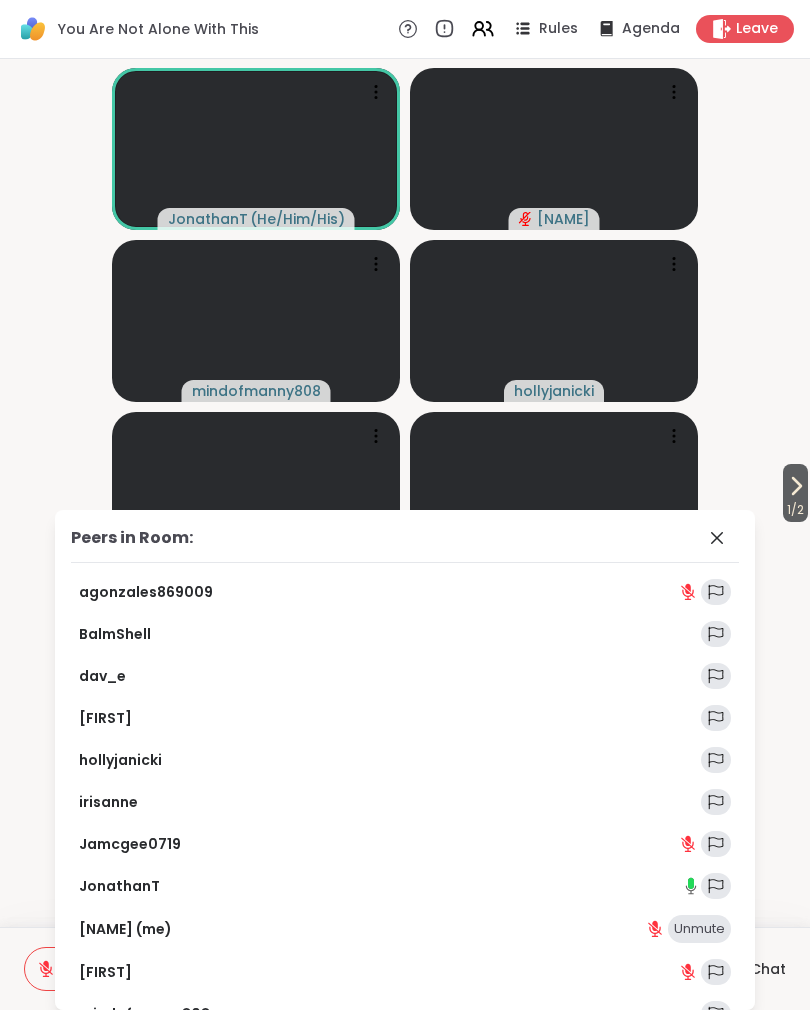 scroll, scrollTop: 0, scrollLeft: 0, axis: both 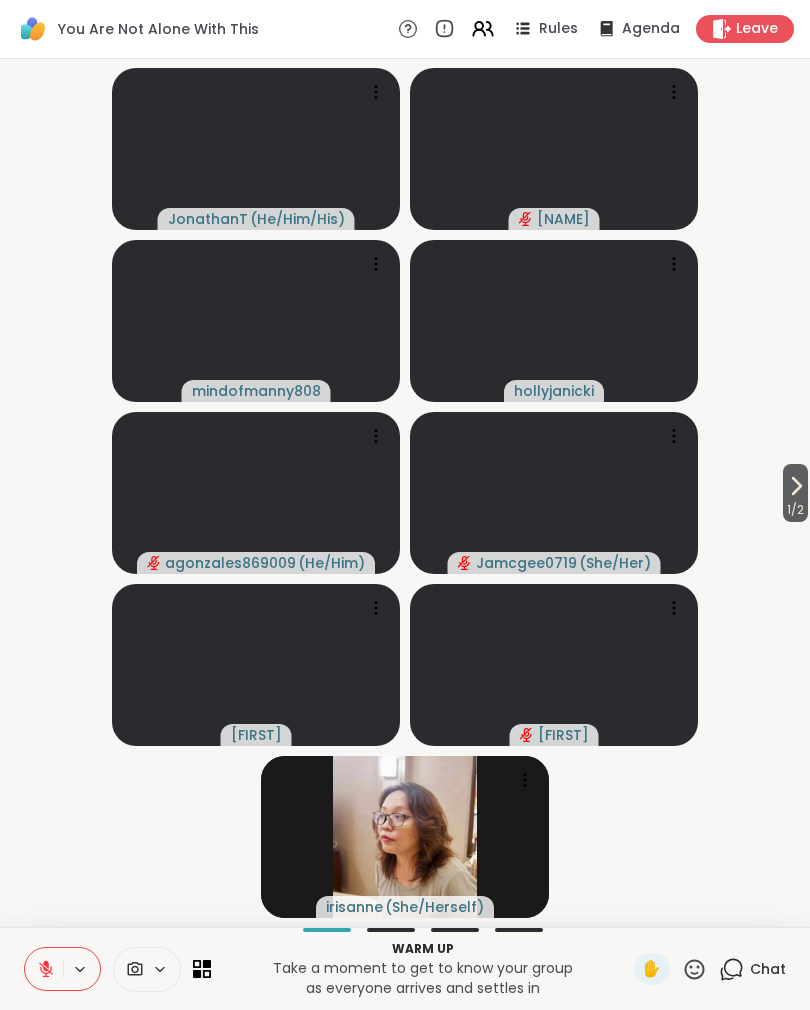 click 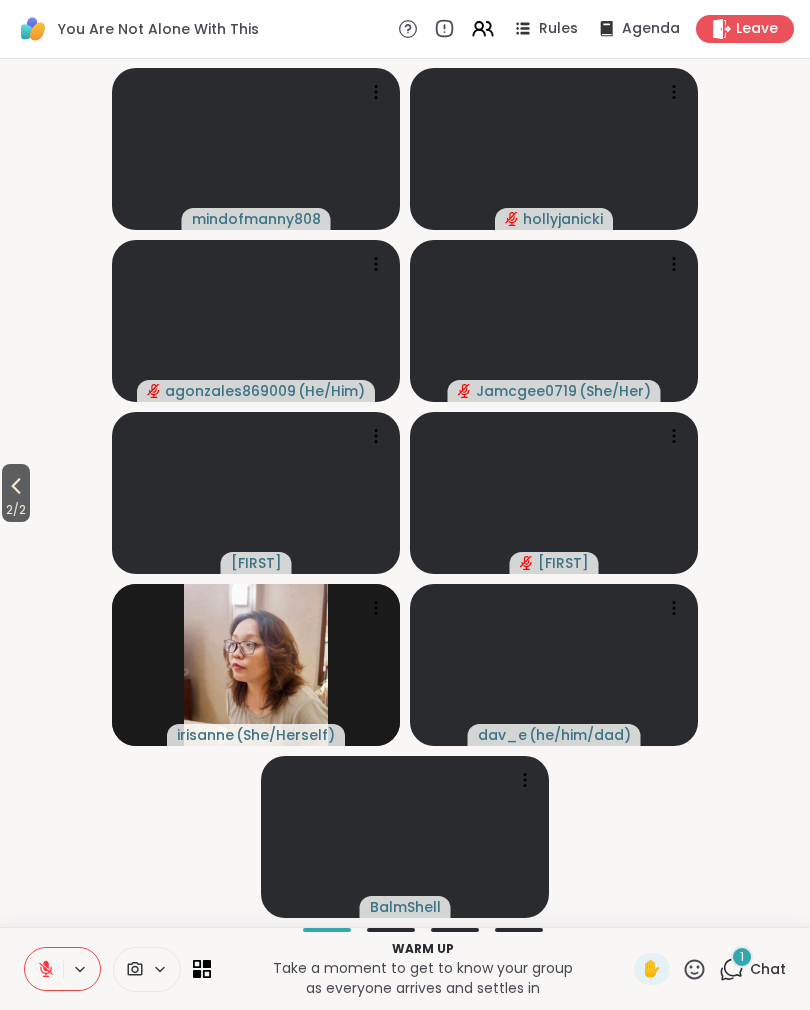 click 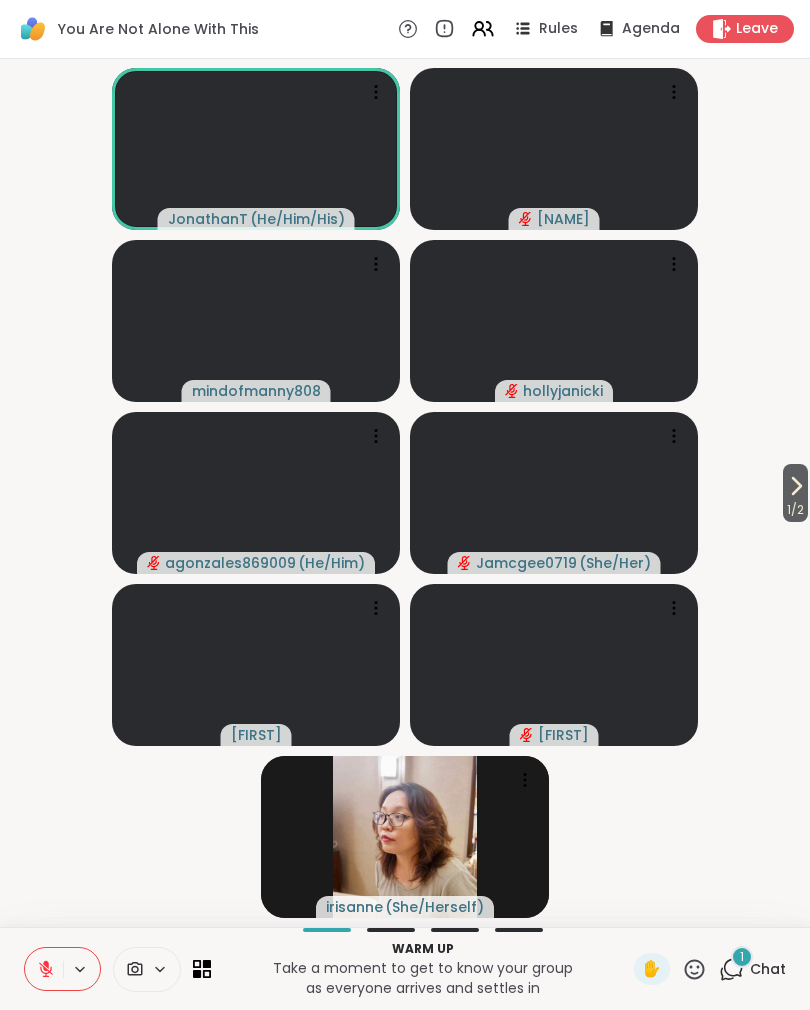 click on "Warm up Take a moment to get to know your group as everyone arrives and settles in ✋ 1 Chat" at bounding box center (405, 968) 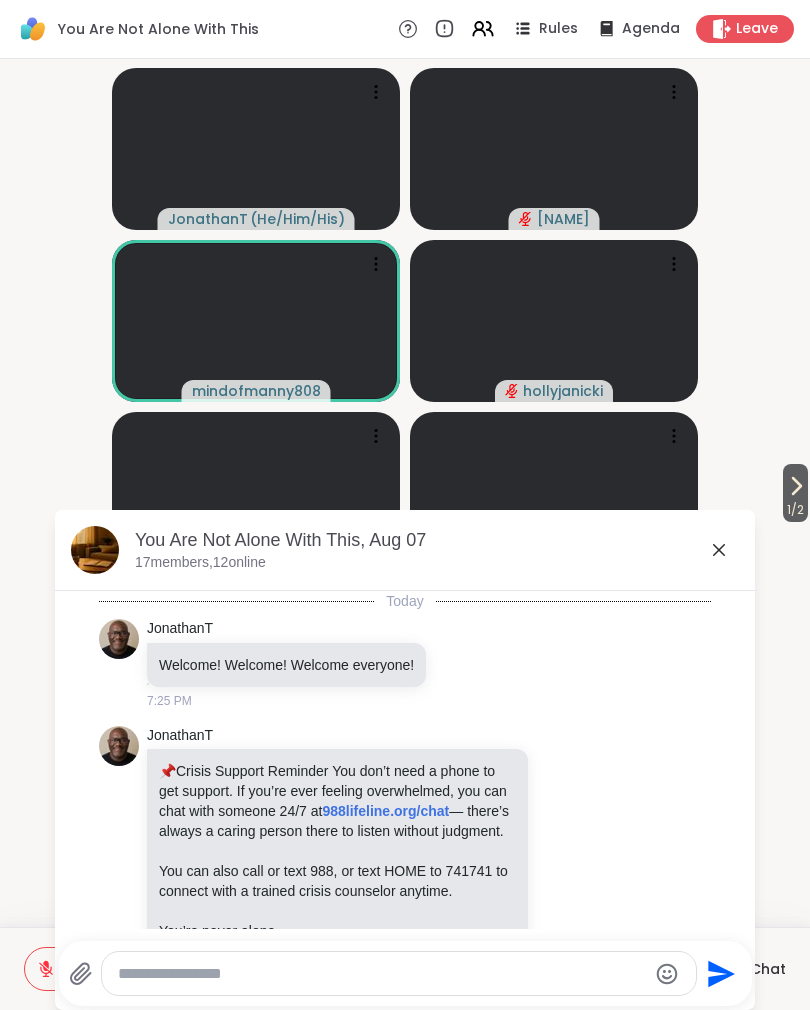 scroll, scrollTop: 1535, scrollLeft: 0, axis: vertical 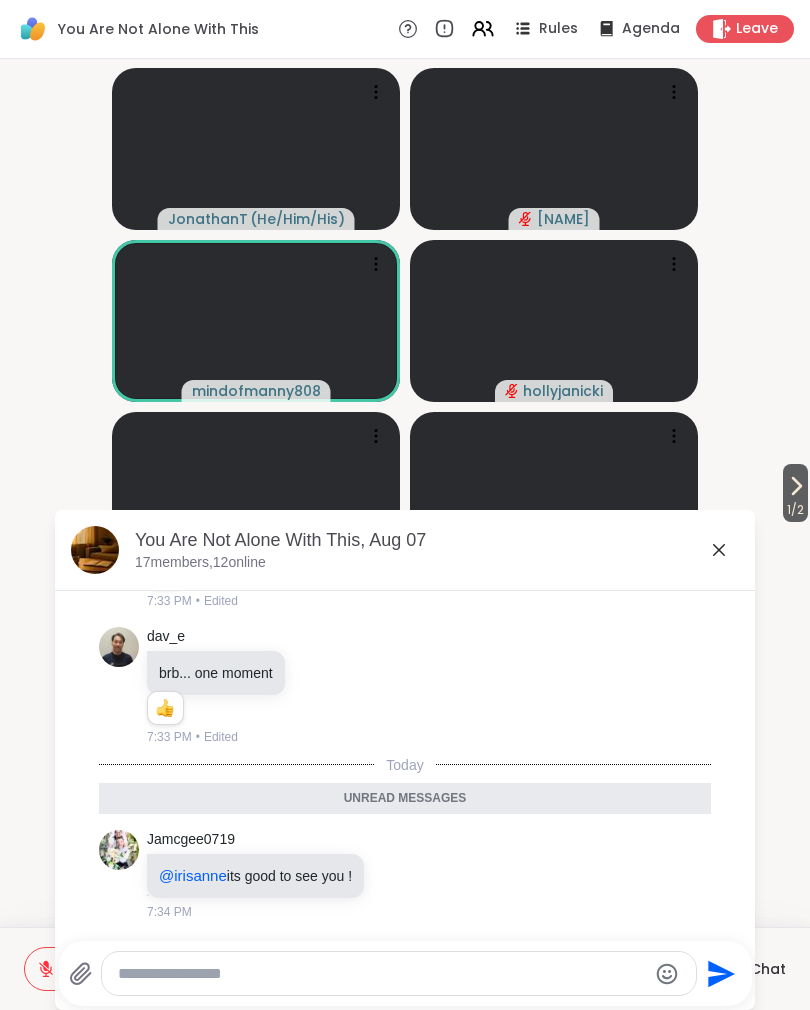 click 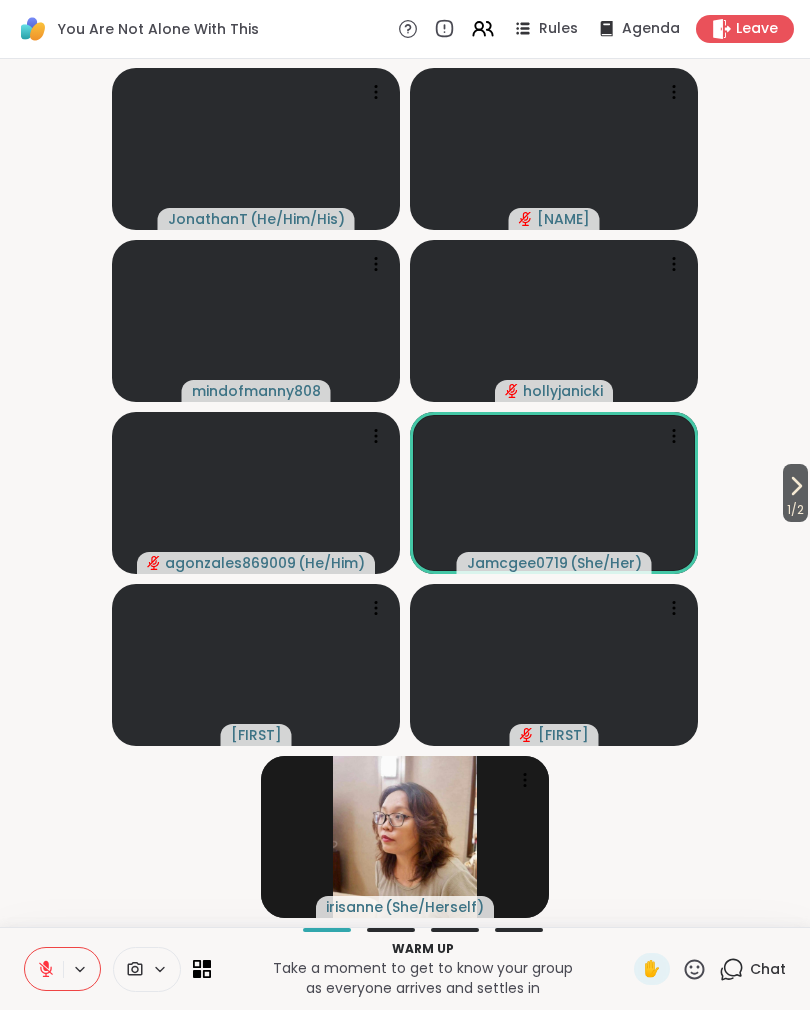 click 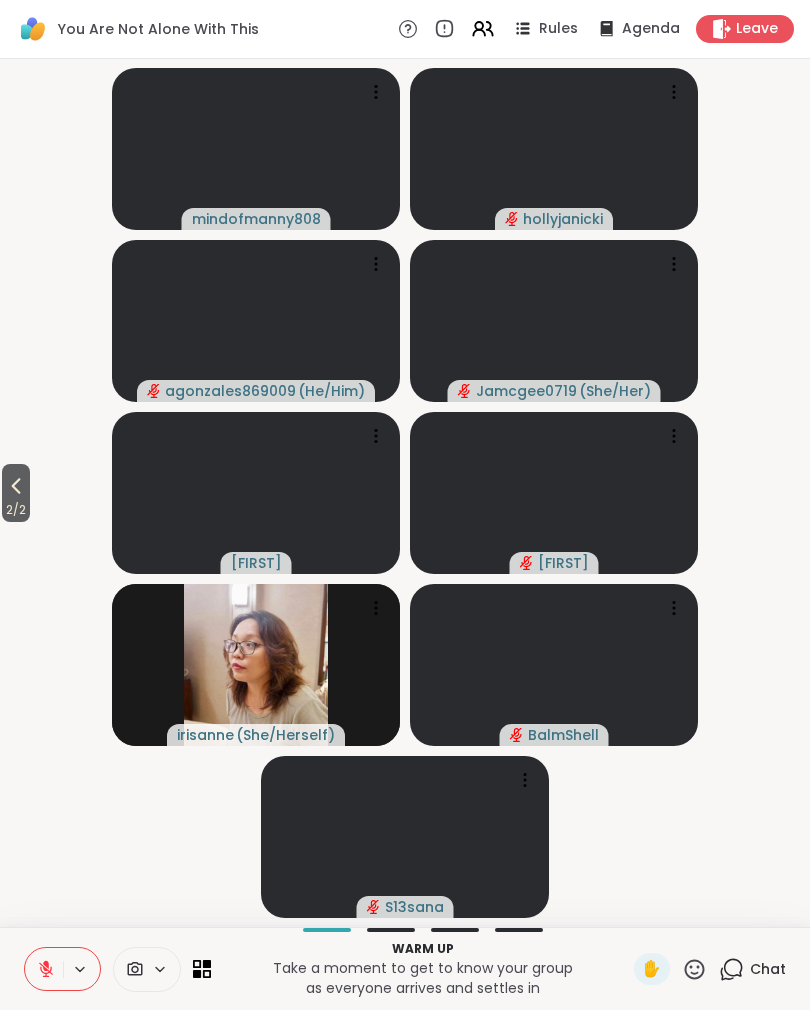 click 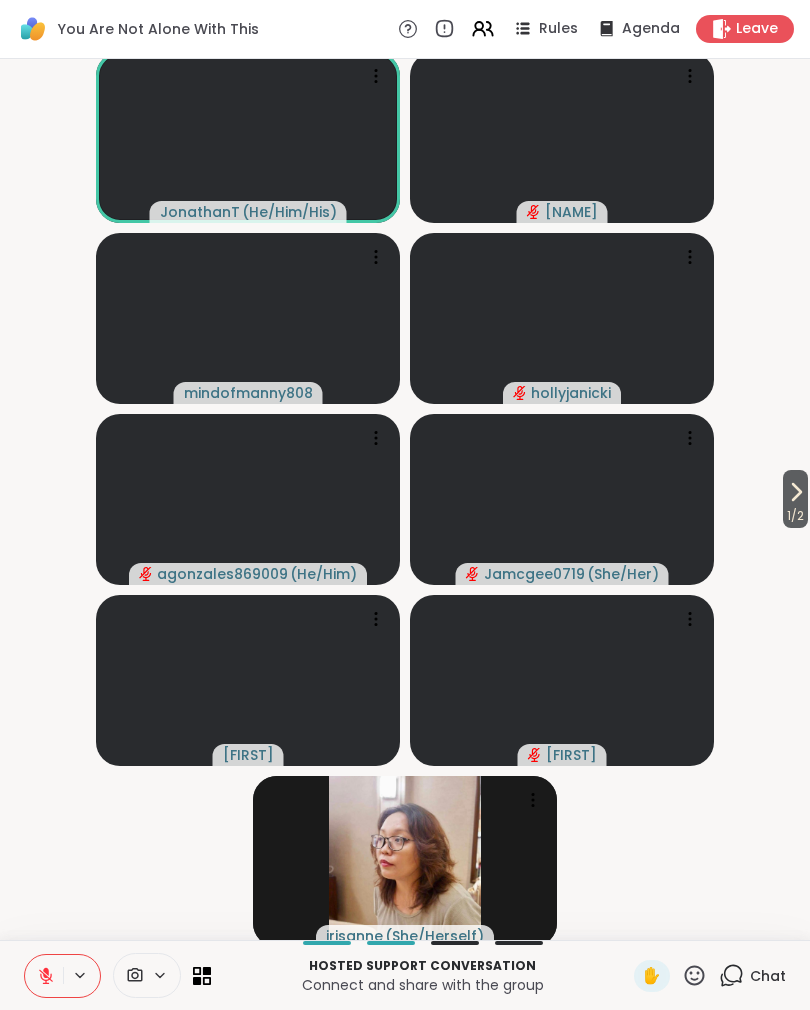 click 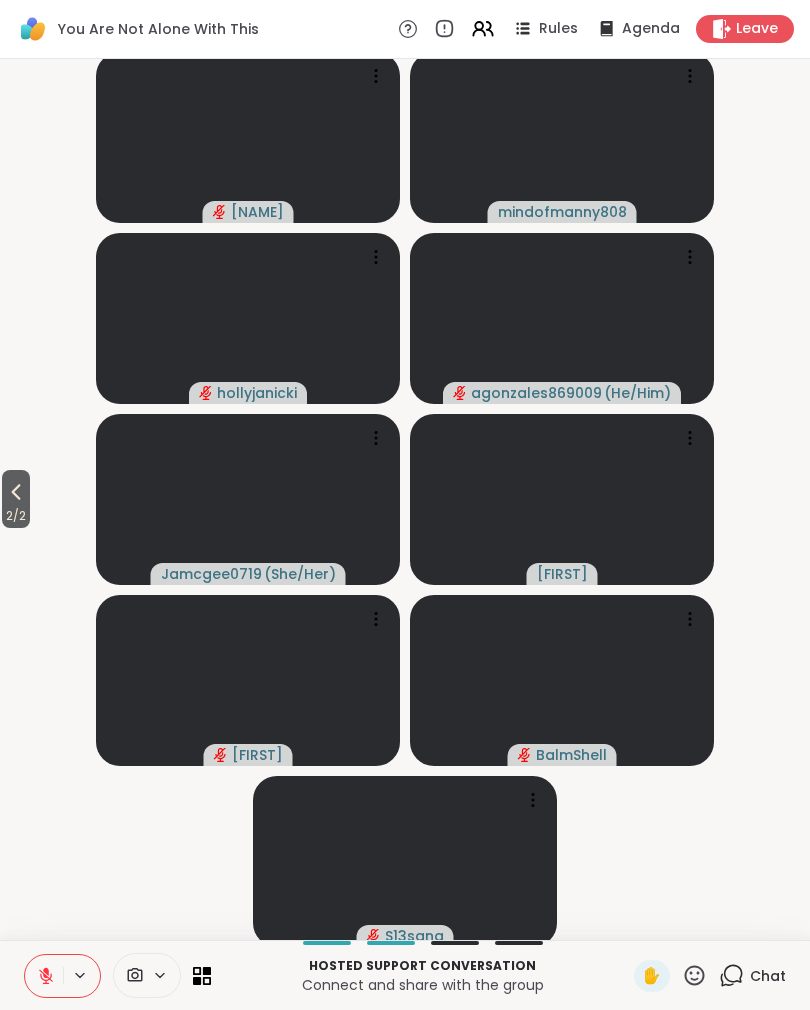 click 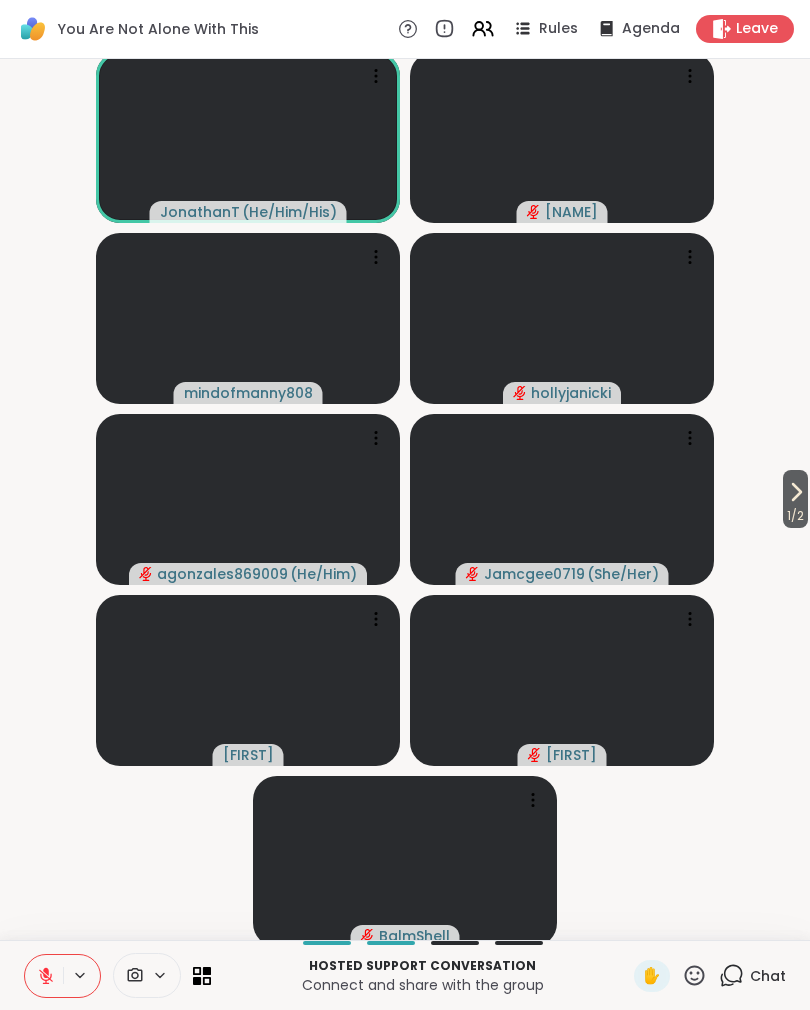 click on "Agenda" at bounding box center (651, 29) 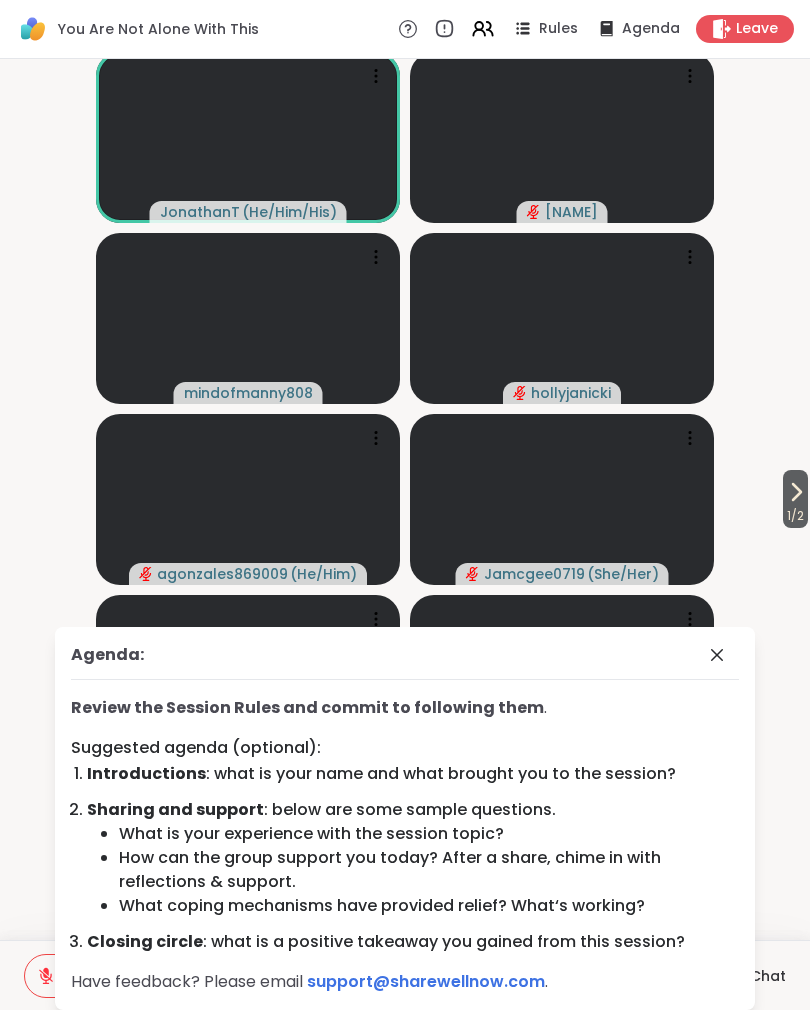 click 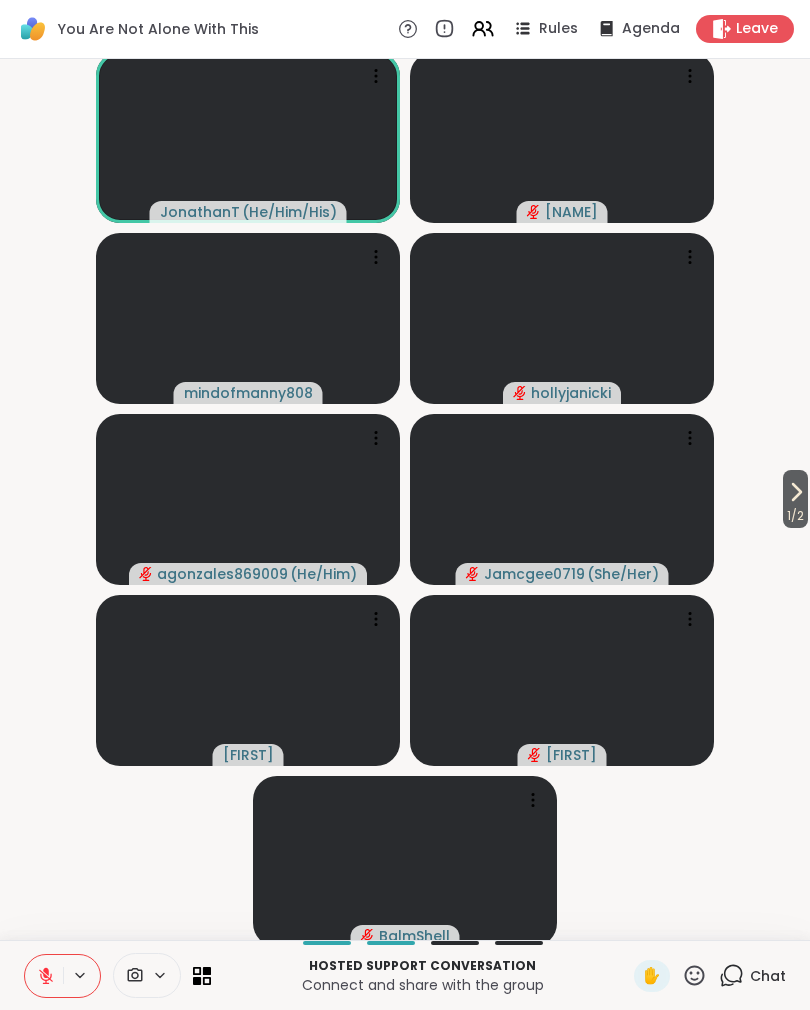 click 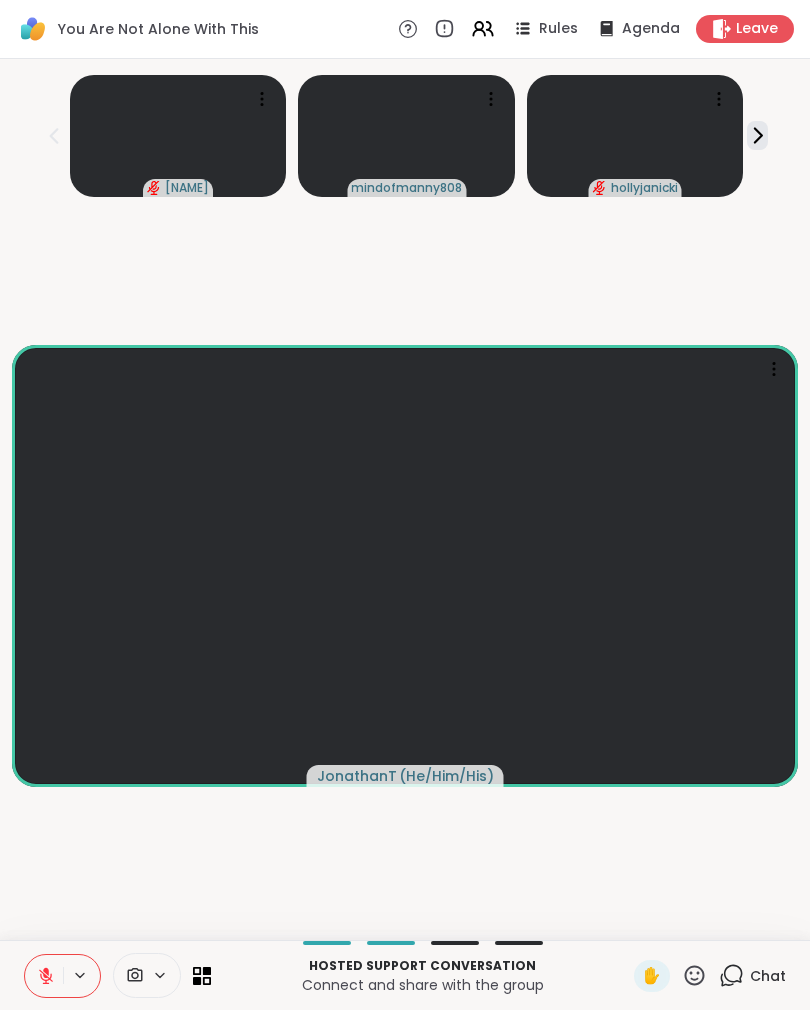 click at bounding box center [147, 975] 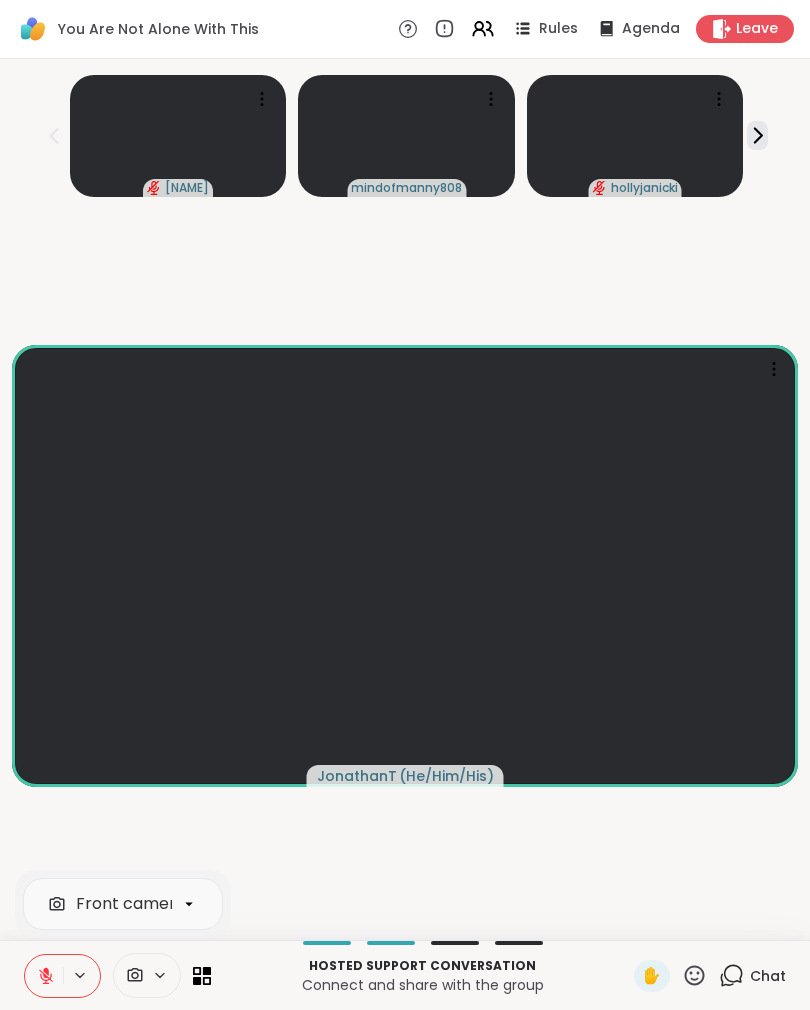 click 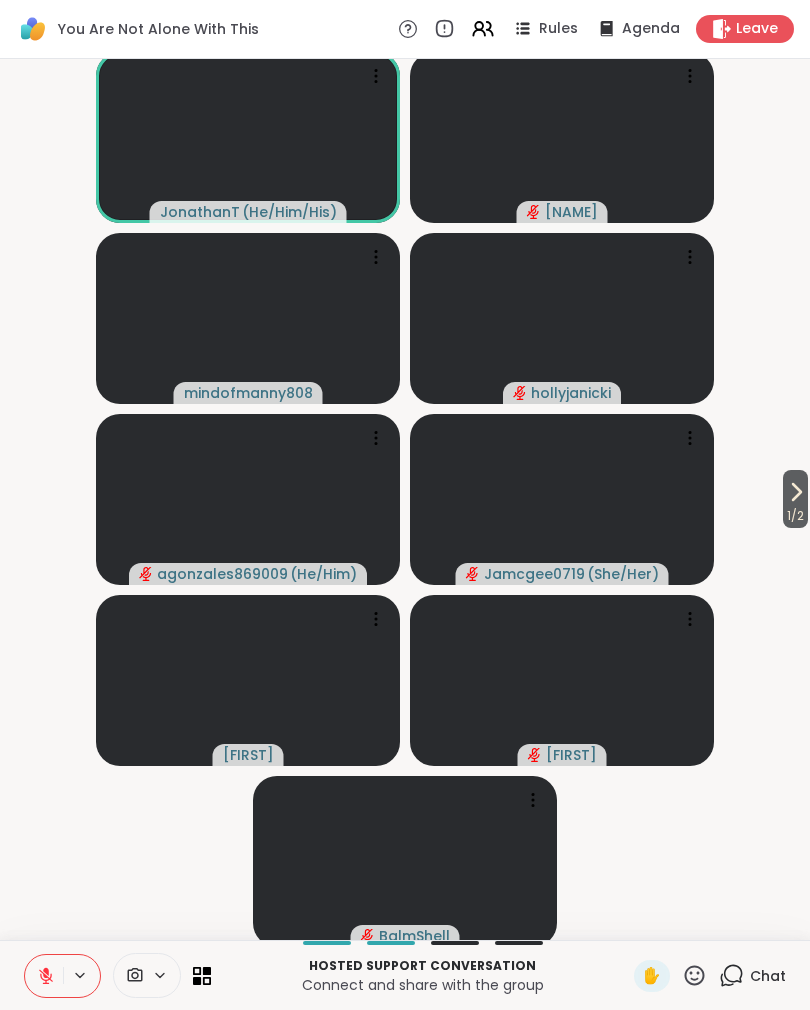 click on "1  /  2" at bounding box center [795, 499] 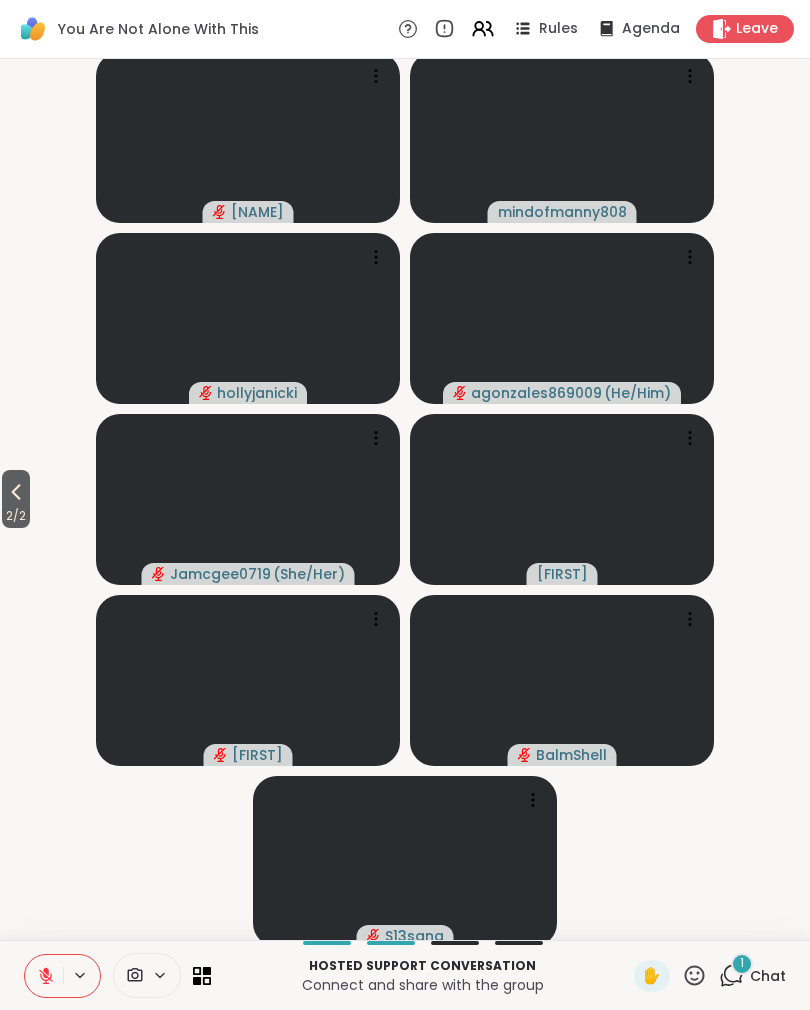 click on "2  /  2" at bounding box center [16, 516] 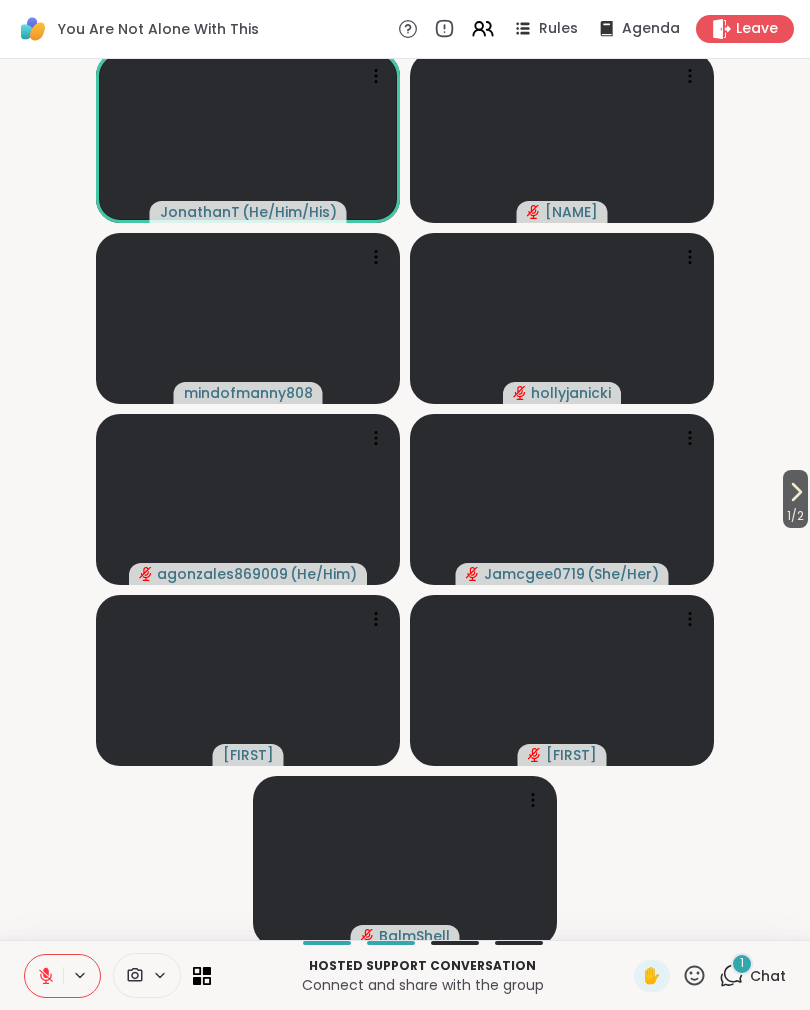 click on "Chat" at bounding box center (768, 976) 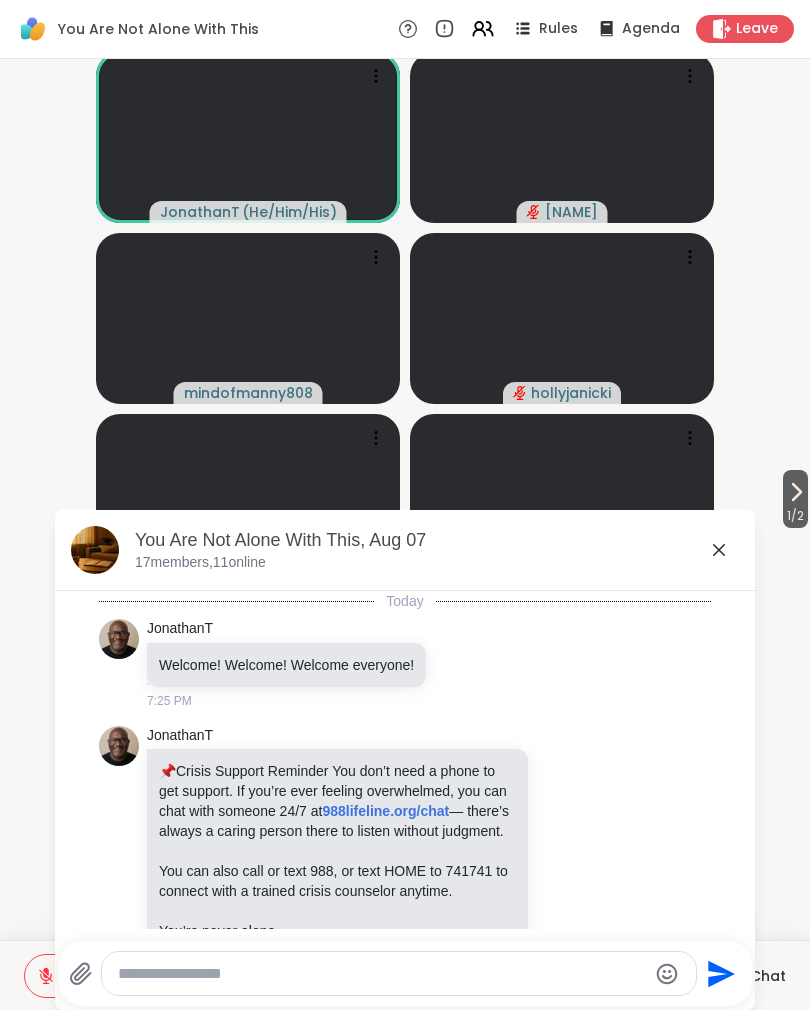 scroll, scrollTop: 1641, scrollLeft: 0, axis: vertical 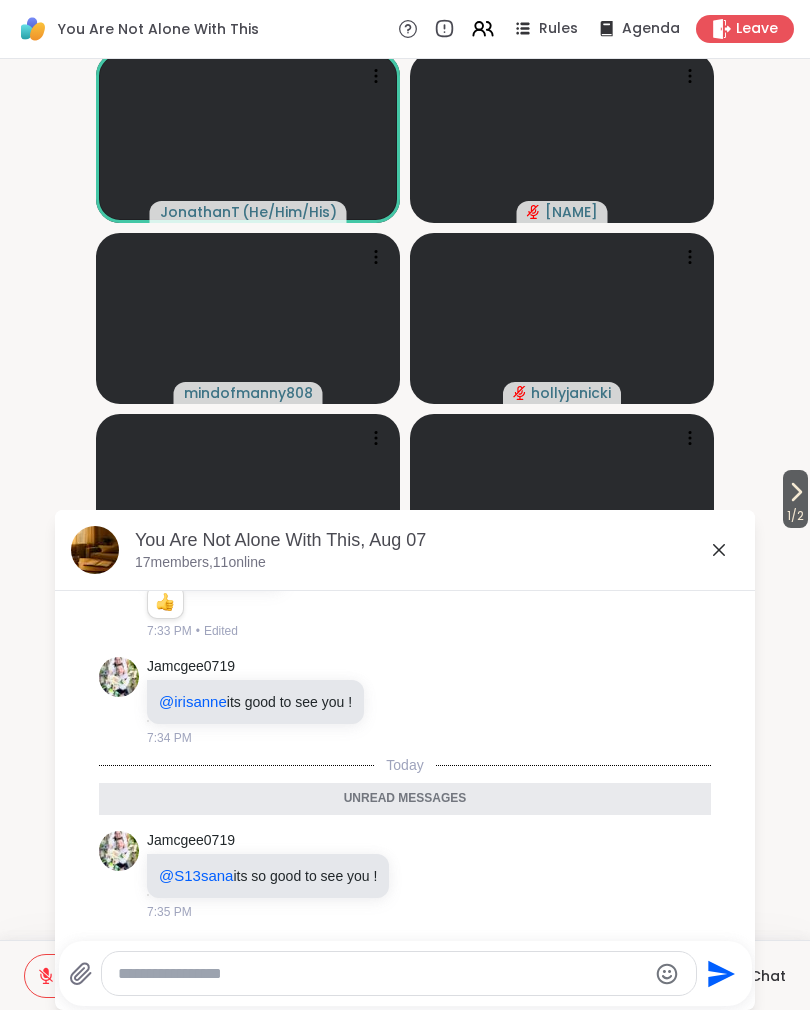 click 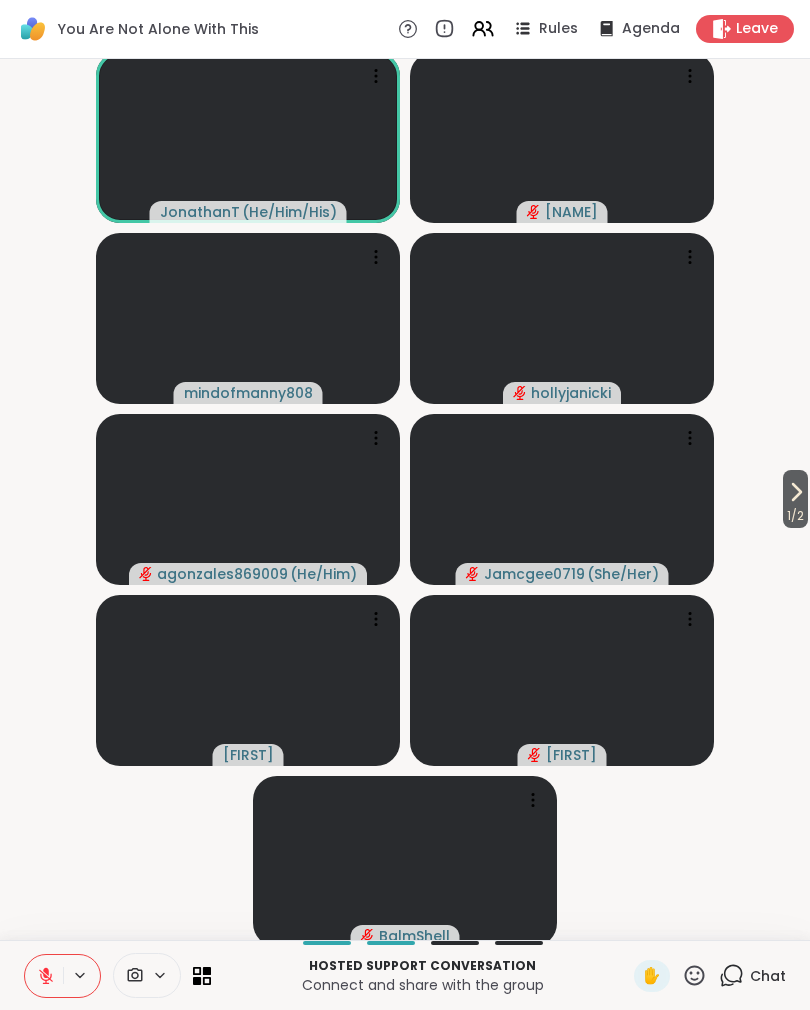 click 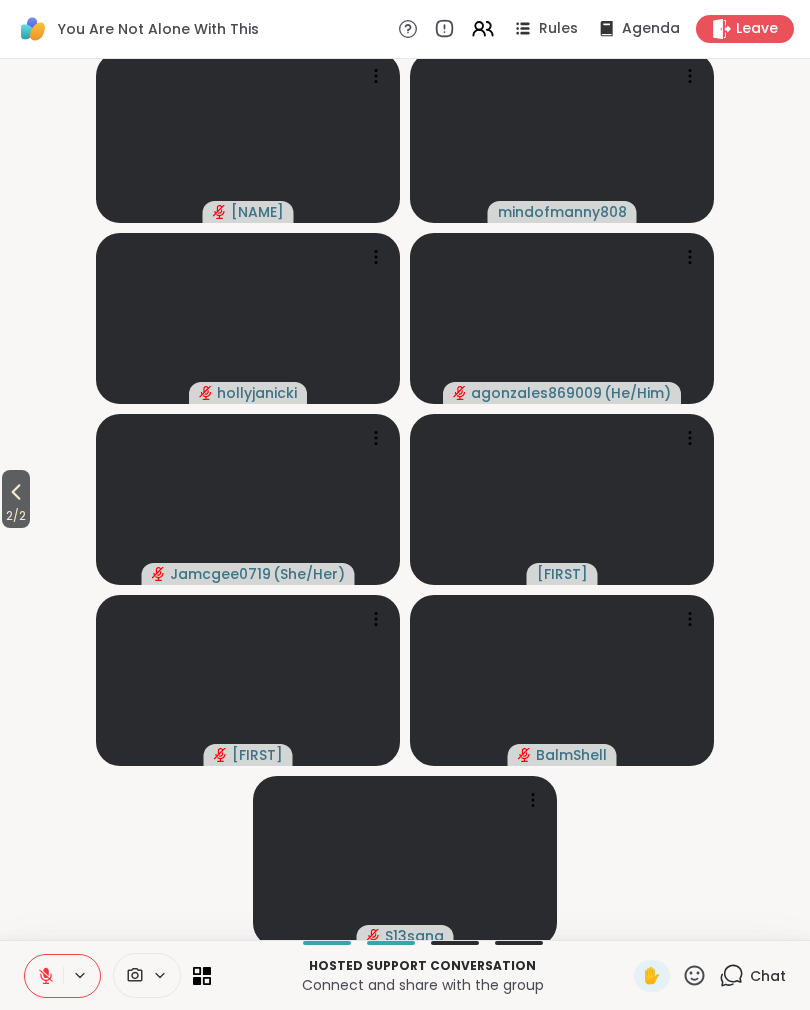 click on "2  /  2" at bounding box center [16, 516] 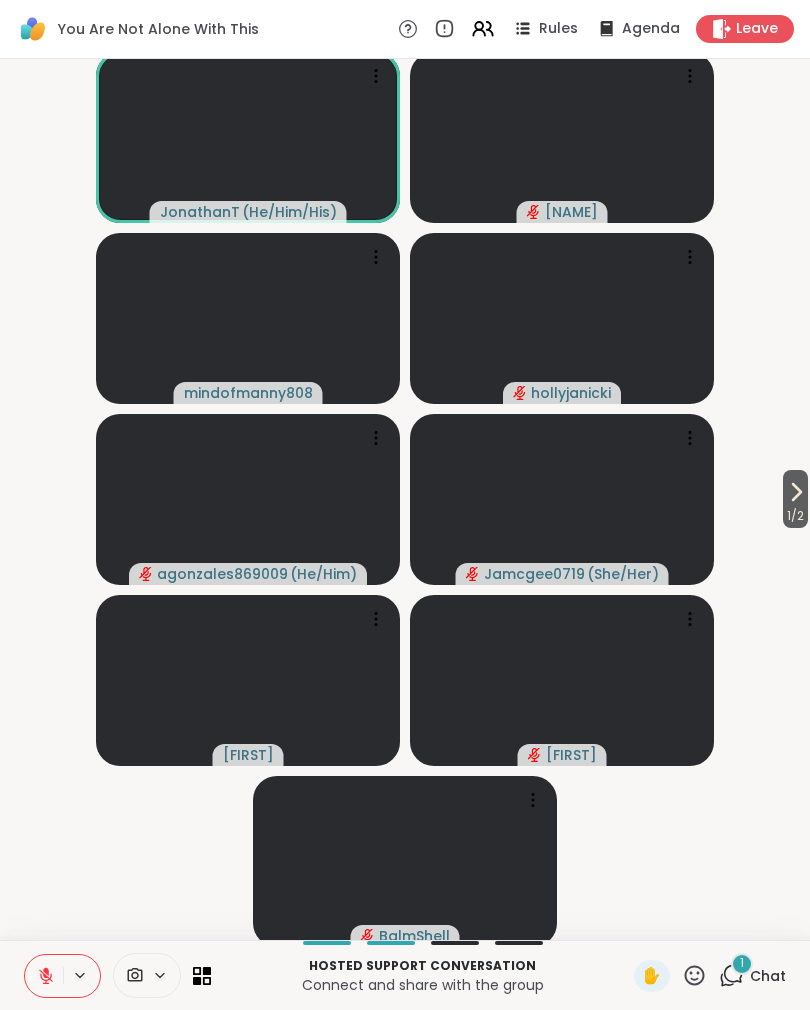 click on "1  /  2" at bounding box center [795, 499] 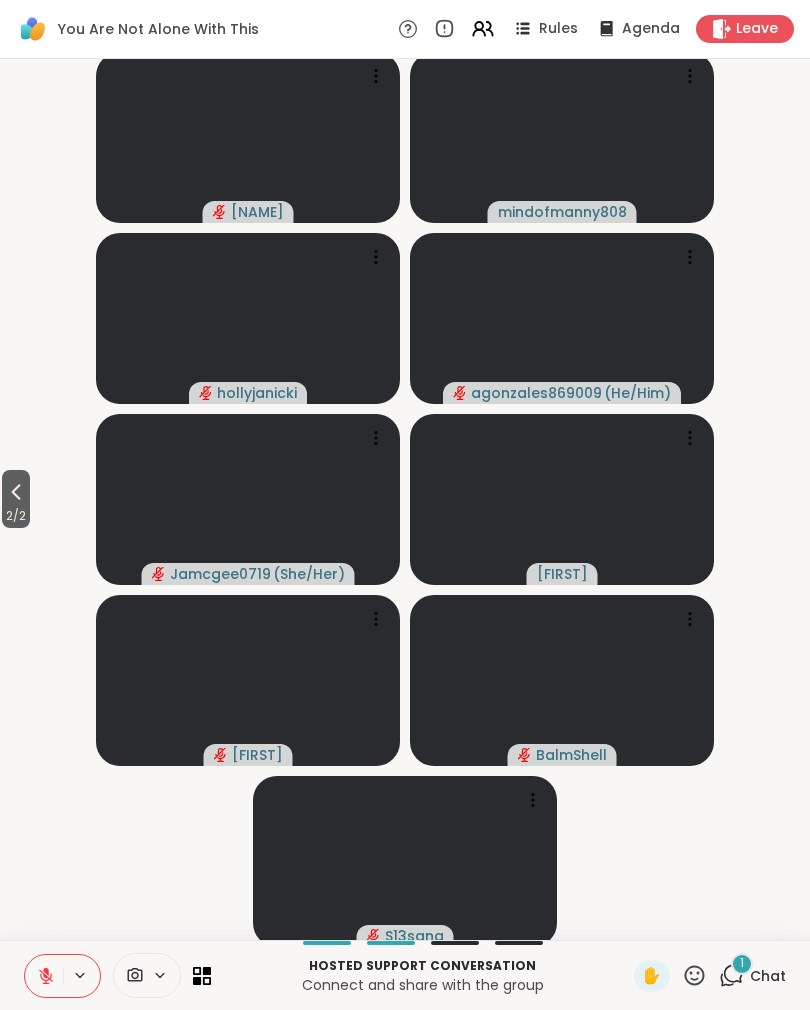 click on "2  /  2" at bounding box center [16, 516] 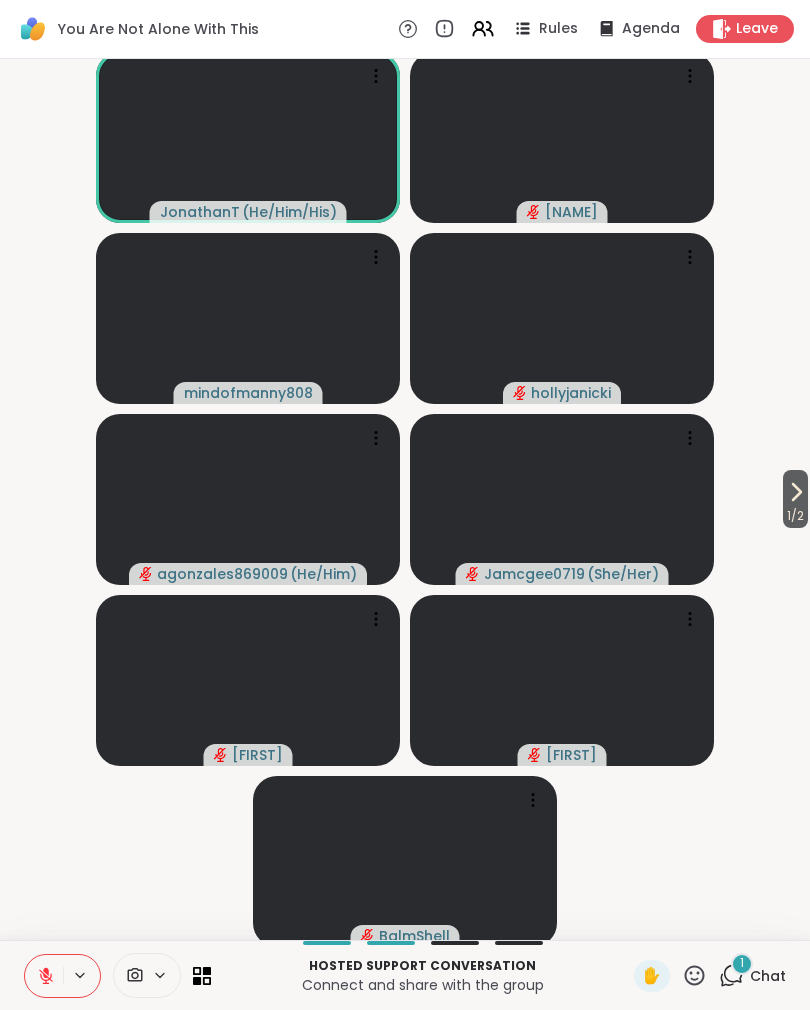 click 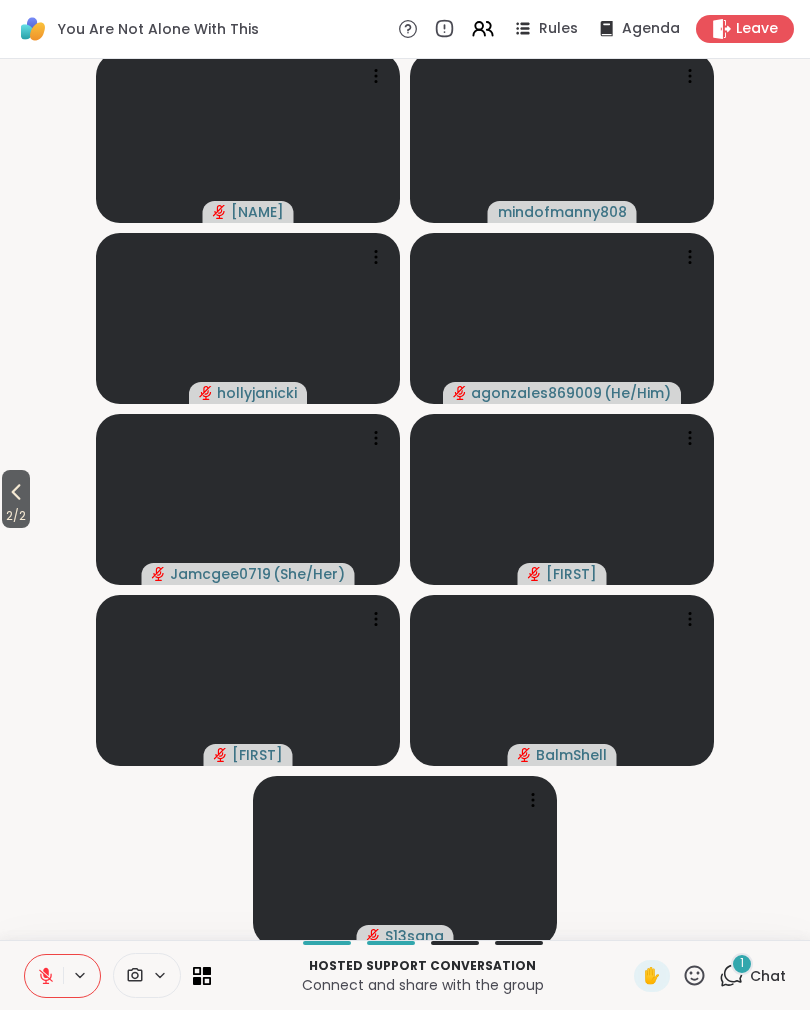 click 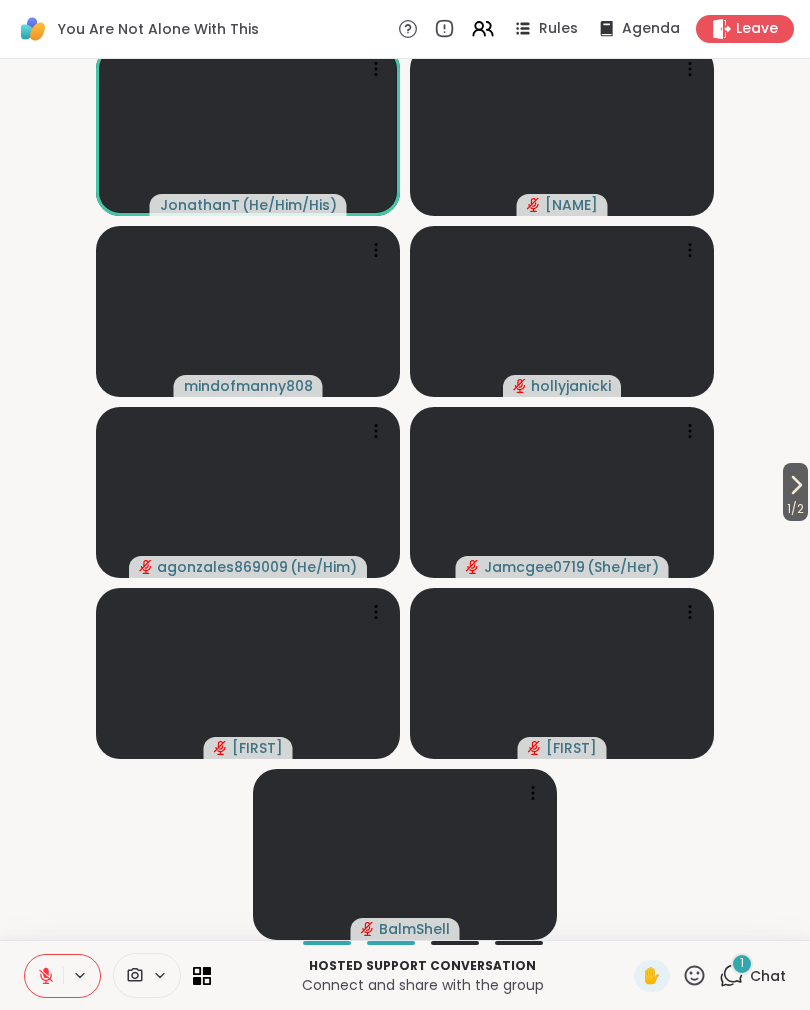 scroll, scrollTop: 7, scrollLeft: 0, axis: vertical 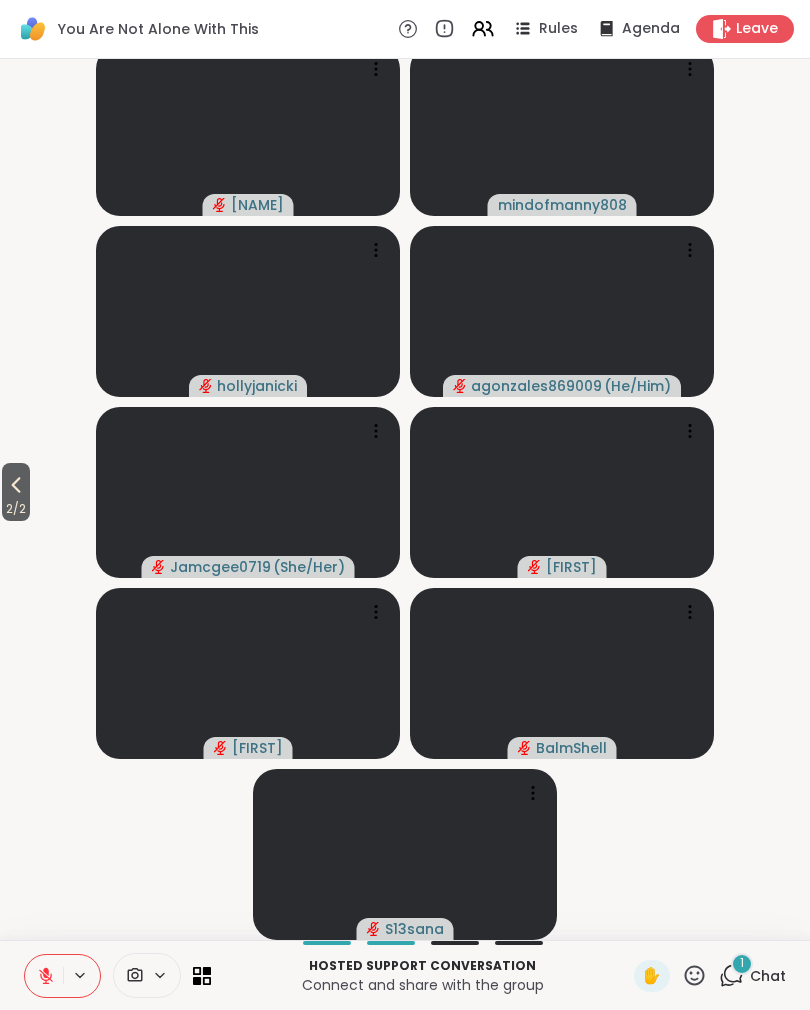 click 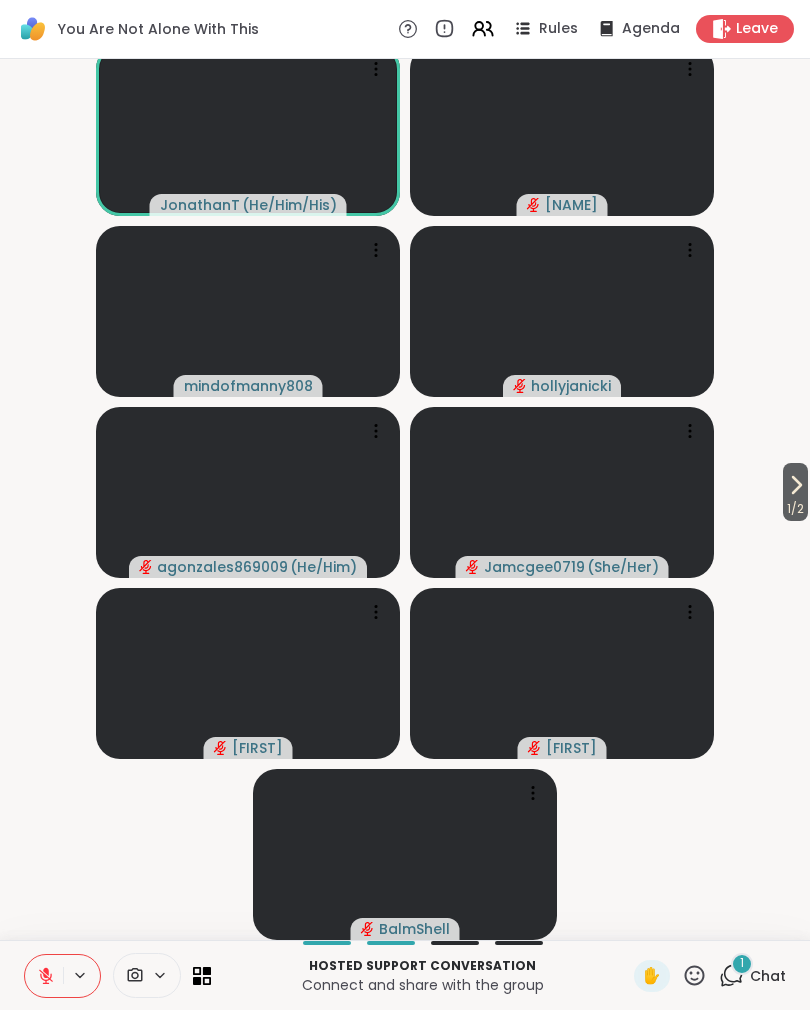 click on "Chat" at bounding box center (768, 976) 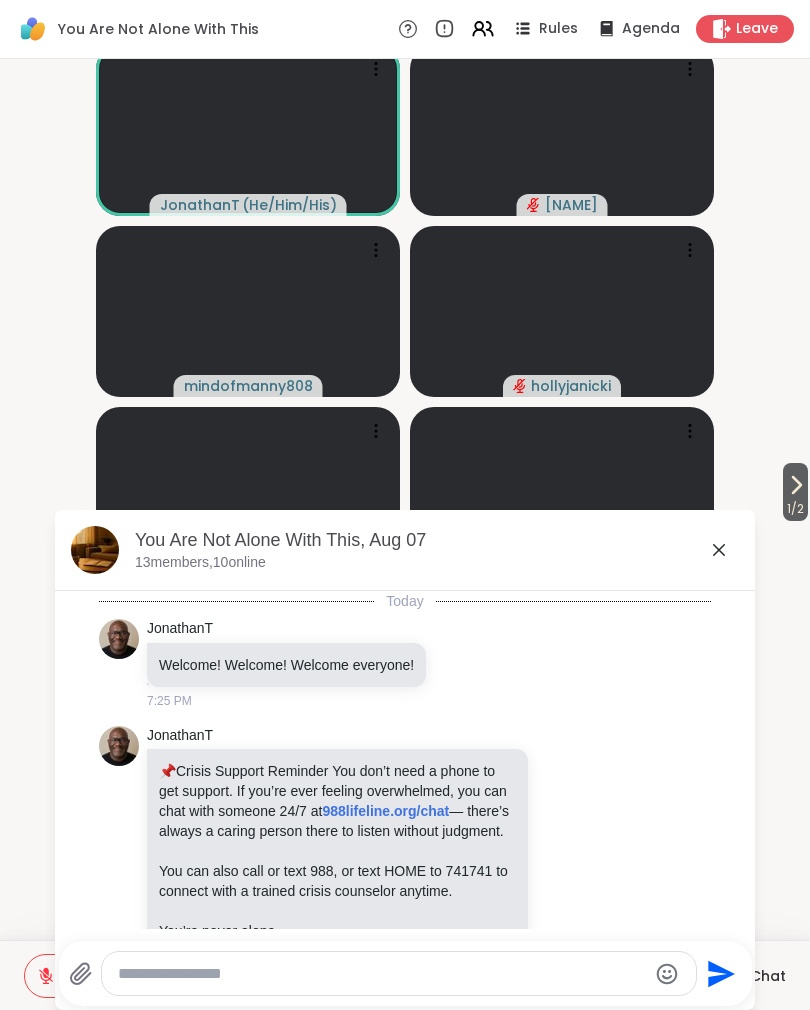 scroll, scrollTop: 1803, scrollLeft: 0, axis: vertical 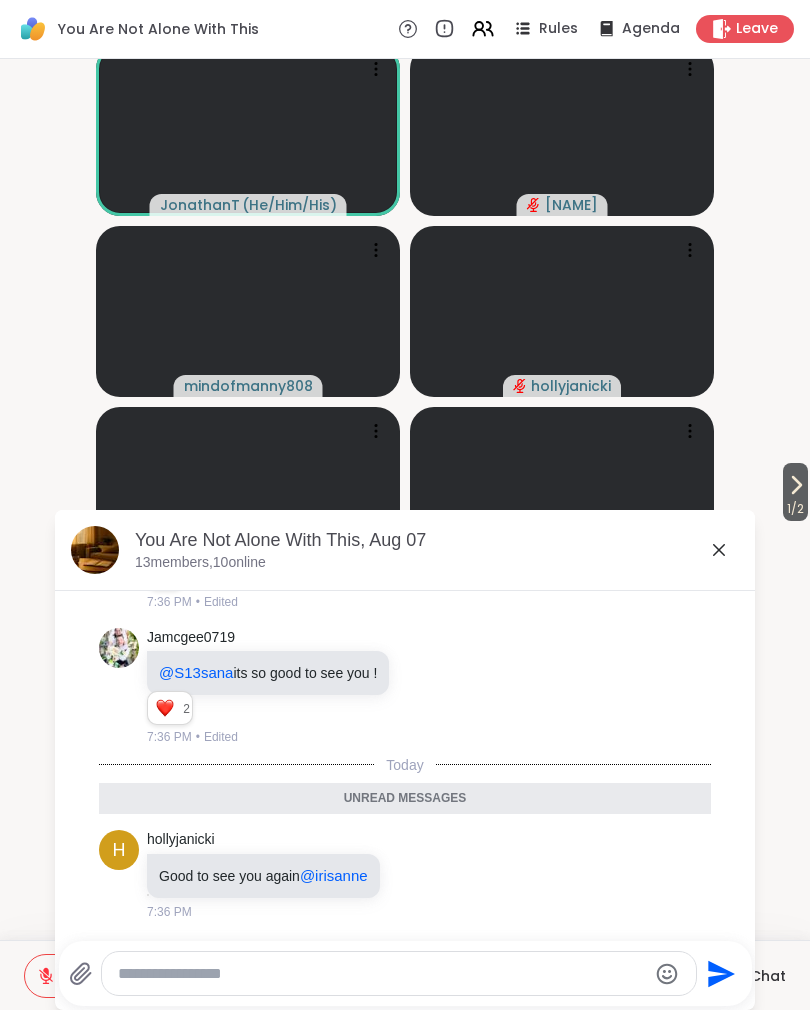 click 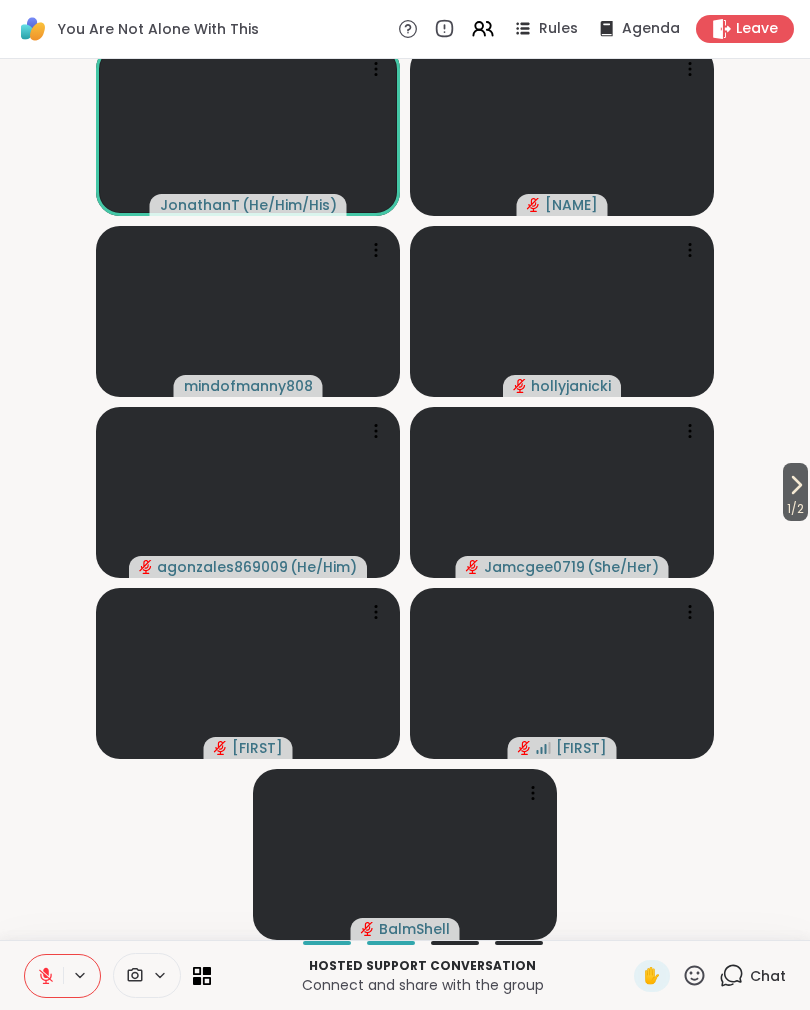 click on "Rules" at bounding box center (558, 29) 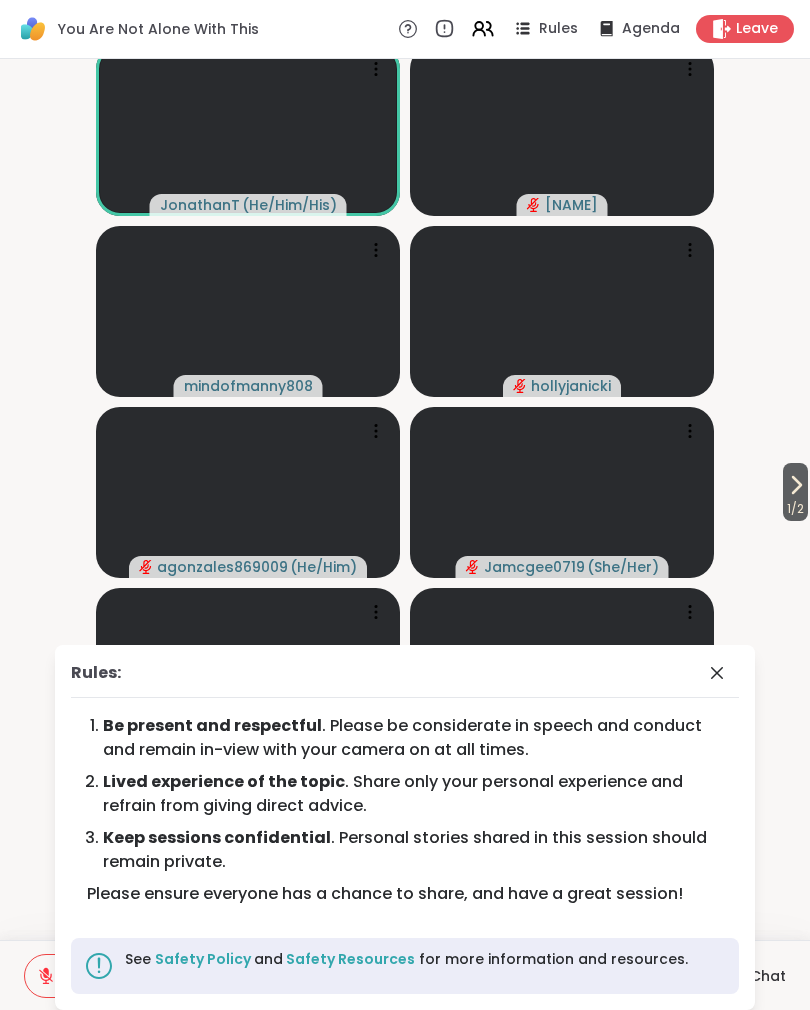 click 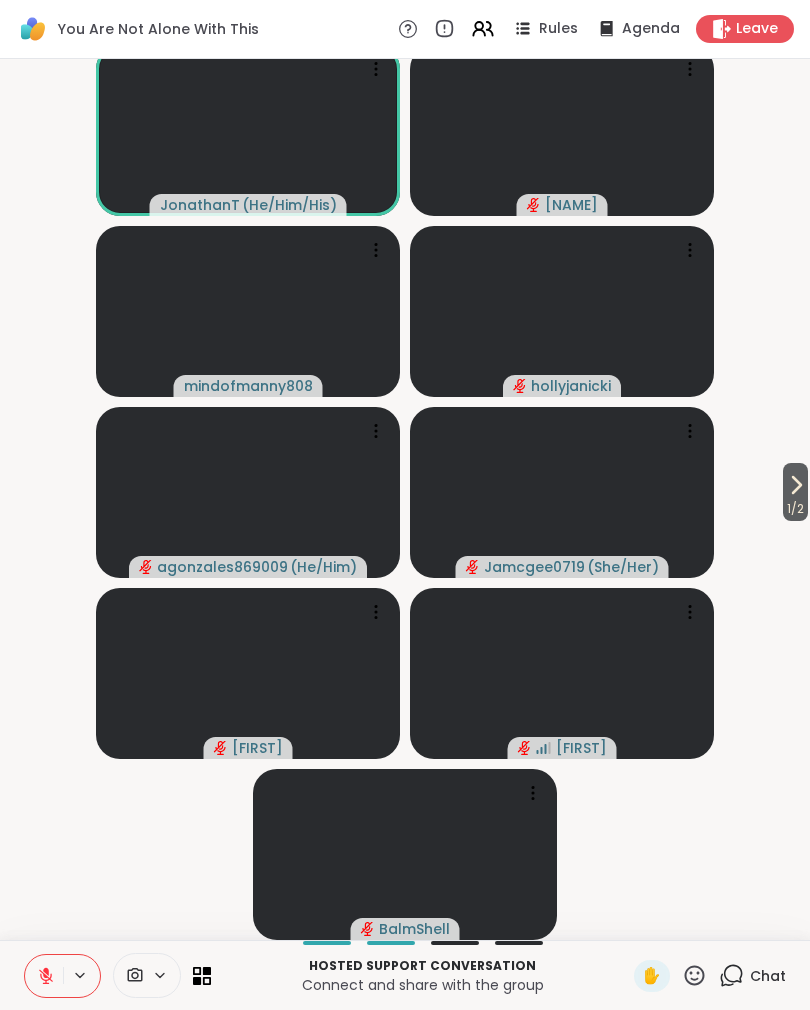 click on "1  /  2" at bounding box center [795, 492] 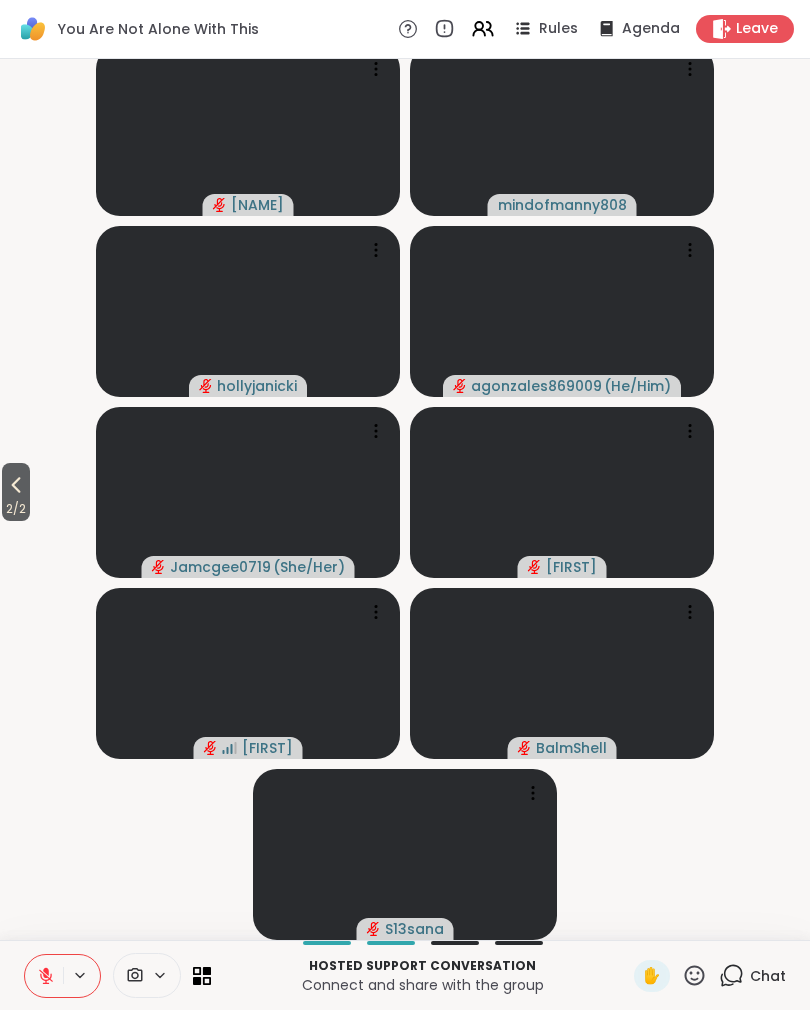 click on "2  /  2" at bounding box center [16, 509] 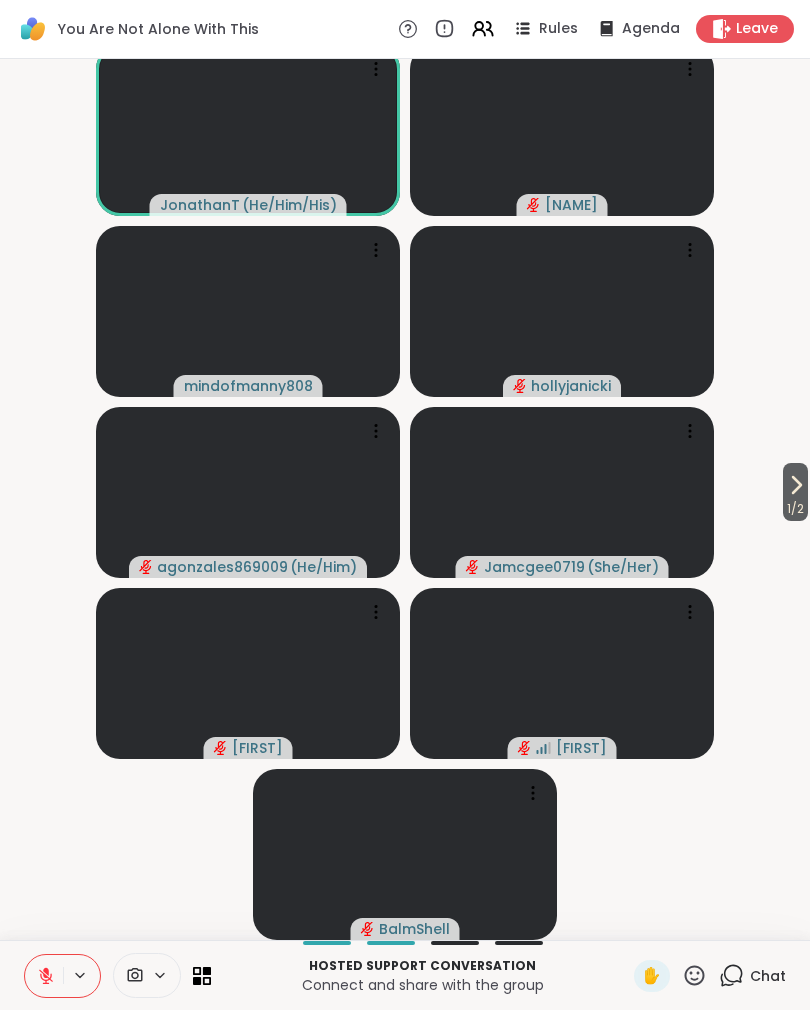 click 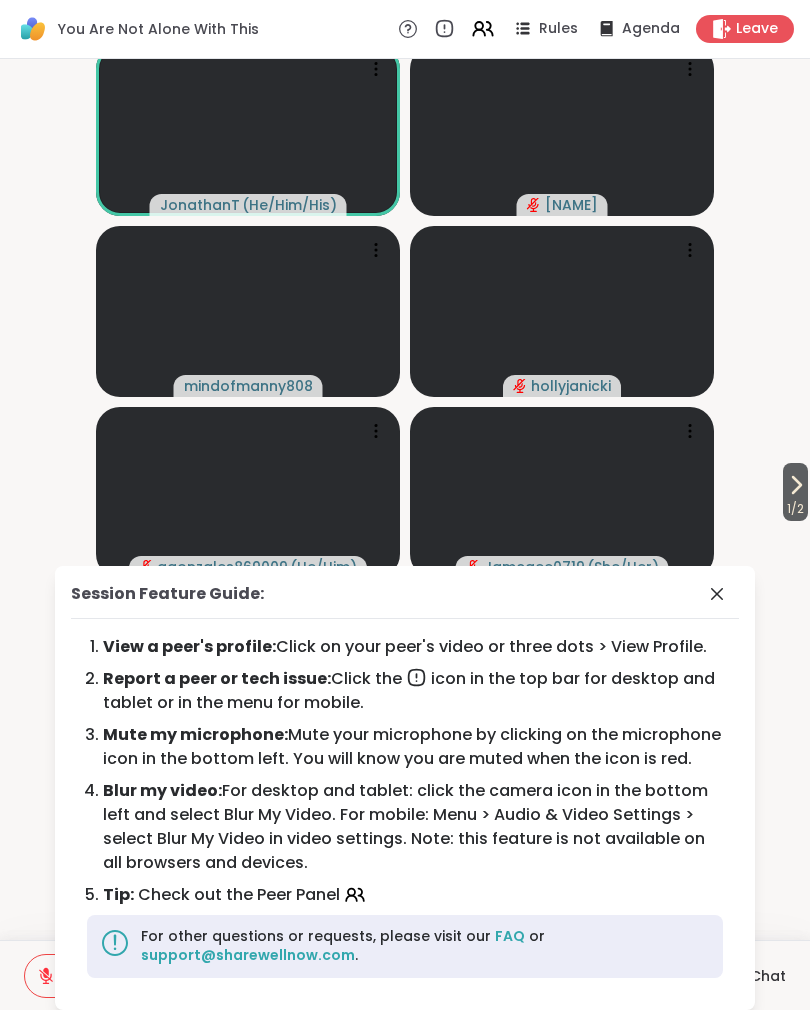 click 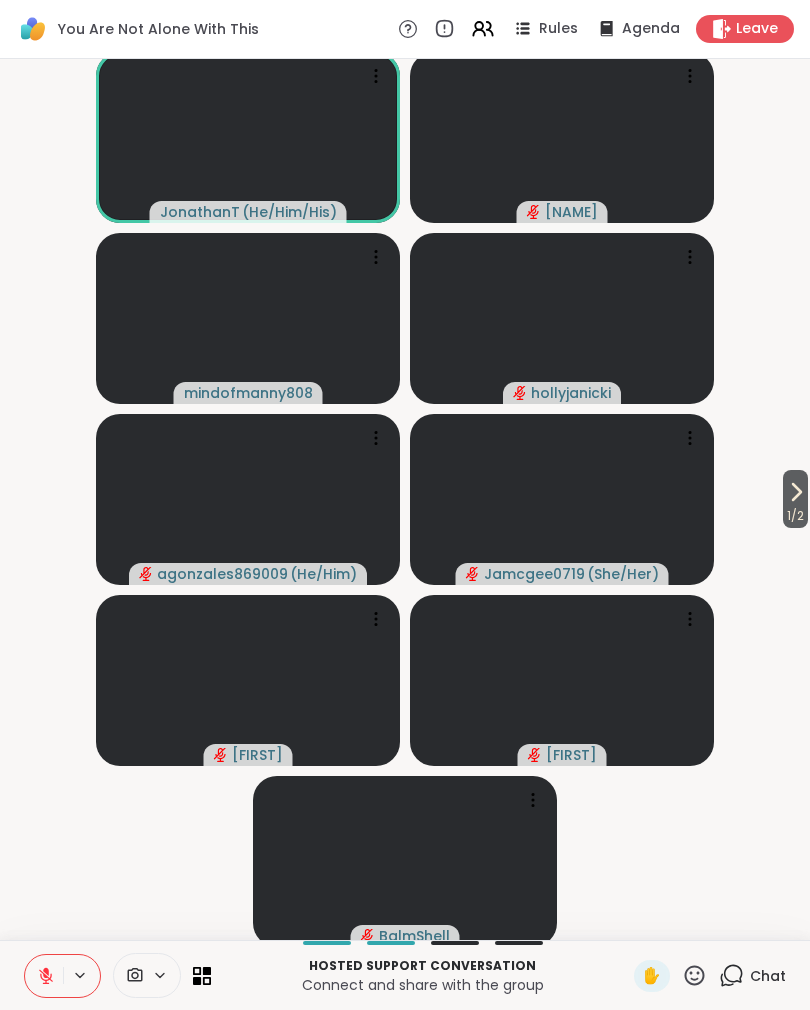 scroll, scrollTop: 0, scrollLeft: 0, axis: both 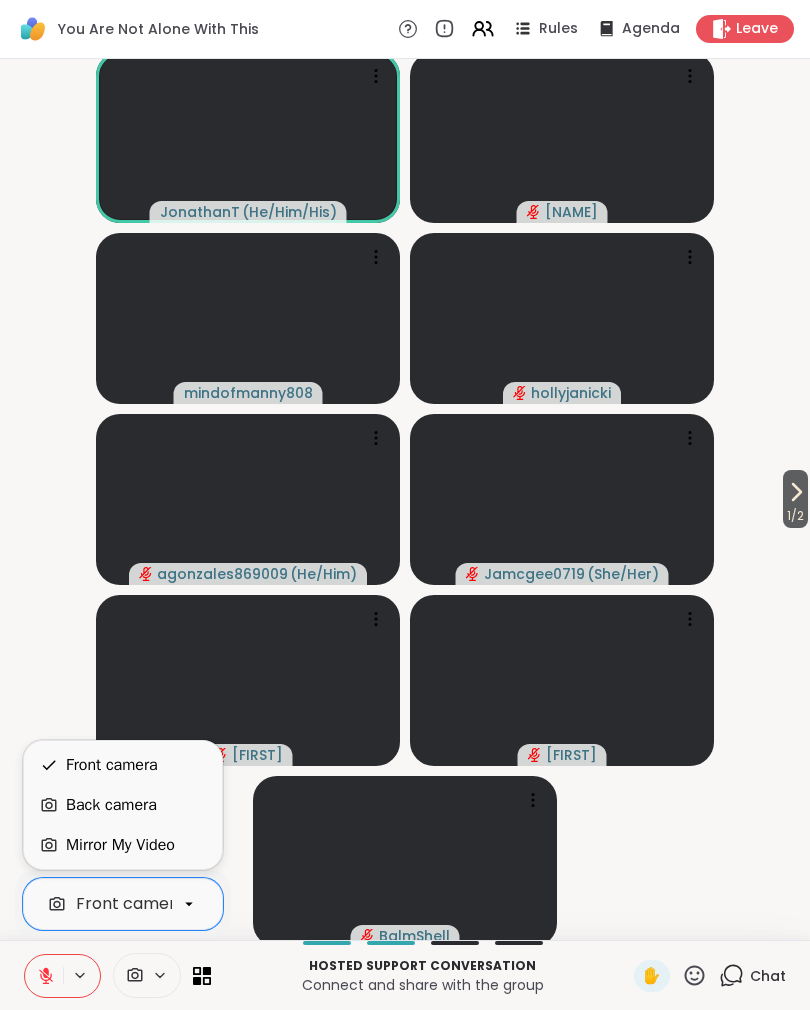 click on "1  /  2 [NAME] ( He/Him/His ) [USERNAME] [USERNAME] [USERNAME] [USERNAME] ( She/Her ) [USERNAME] [NAME] [USERNAME]" at bounding box center [405, 499] 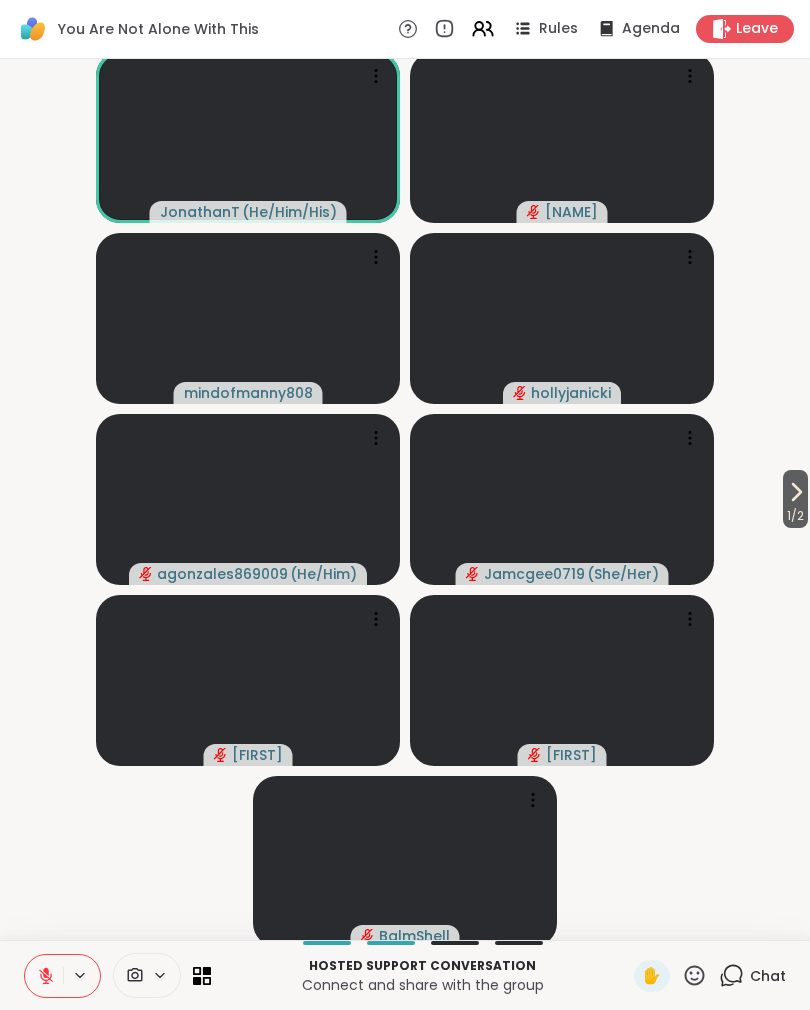click on "1  /  2" at bounding box center (795, 499) 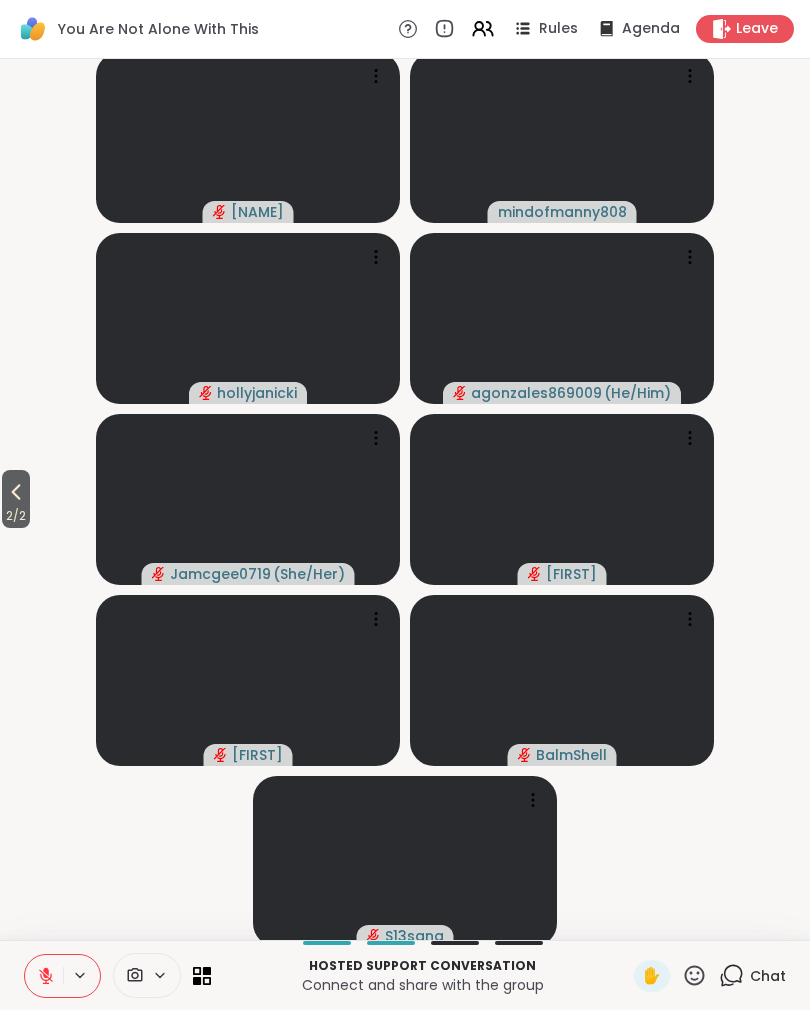 click 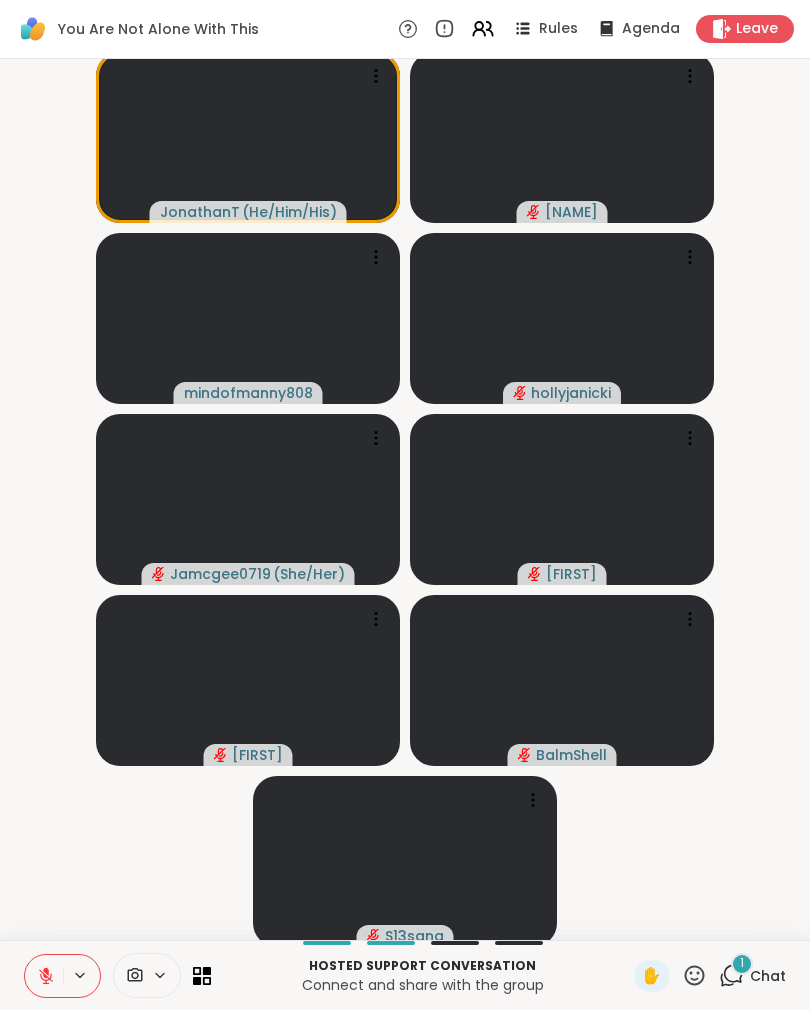 click on "Chat" at bounding box center (768, 976) 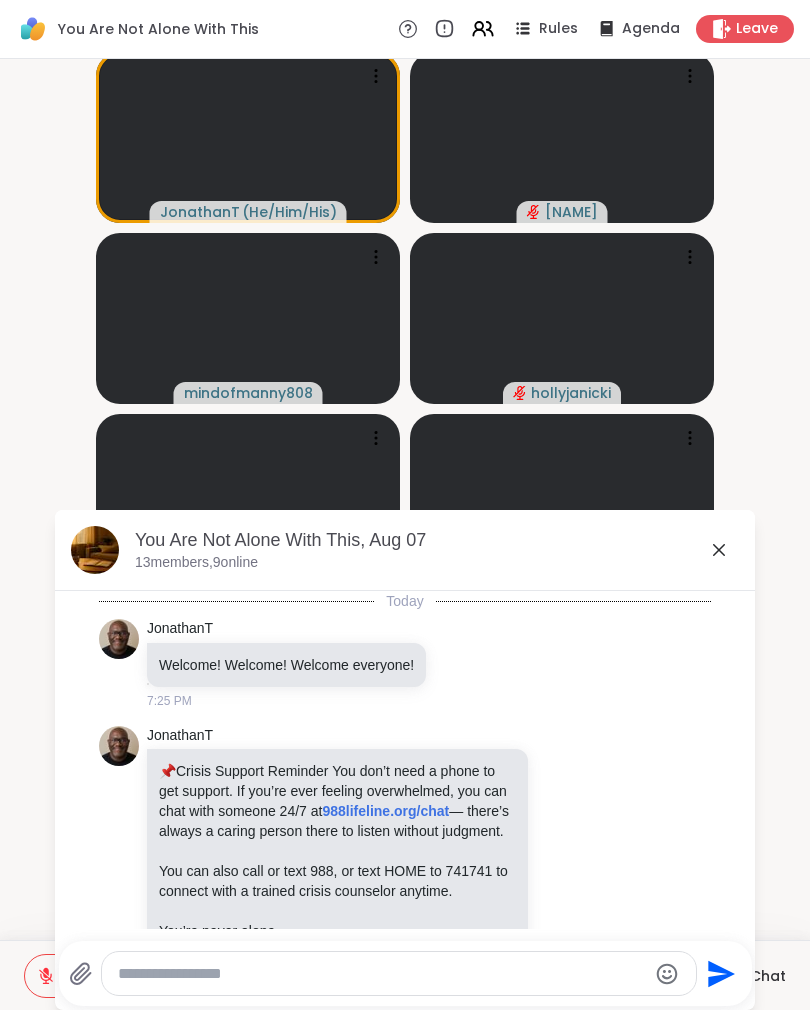 scroll, scrollTop: 2037, scrollLeft: 0, axis: vertical 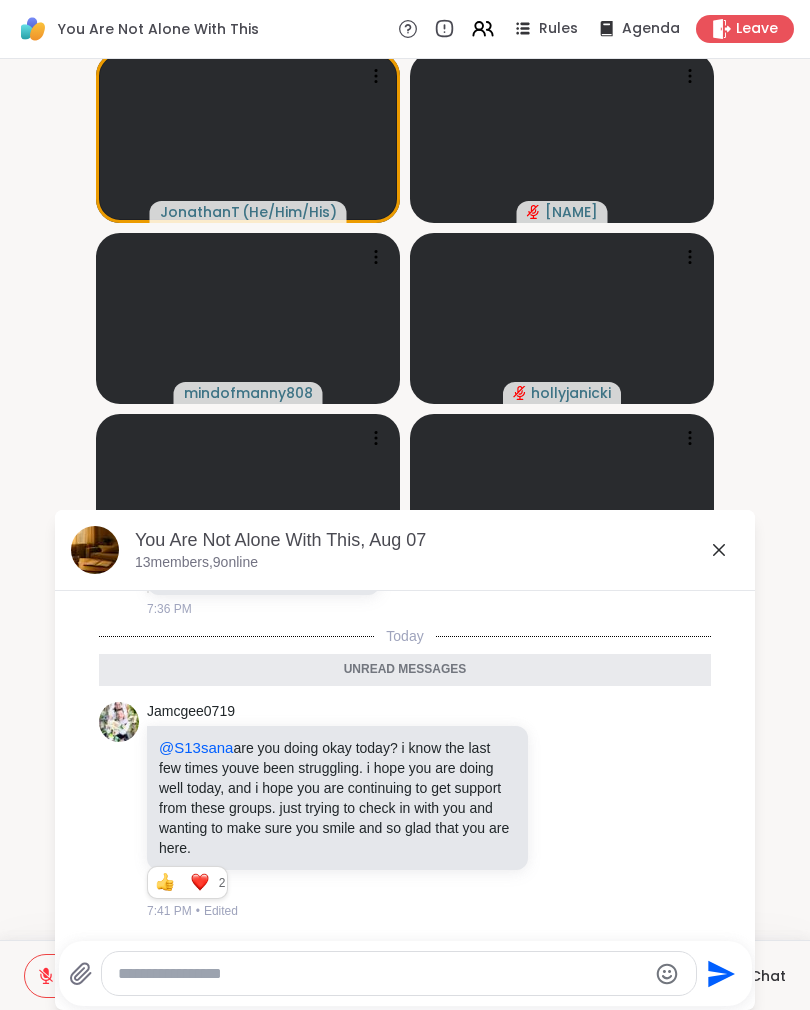 click on "You Are Not Alone With This, Aug 07 13  members,  9  online" at bounding box center [405, 550] 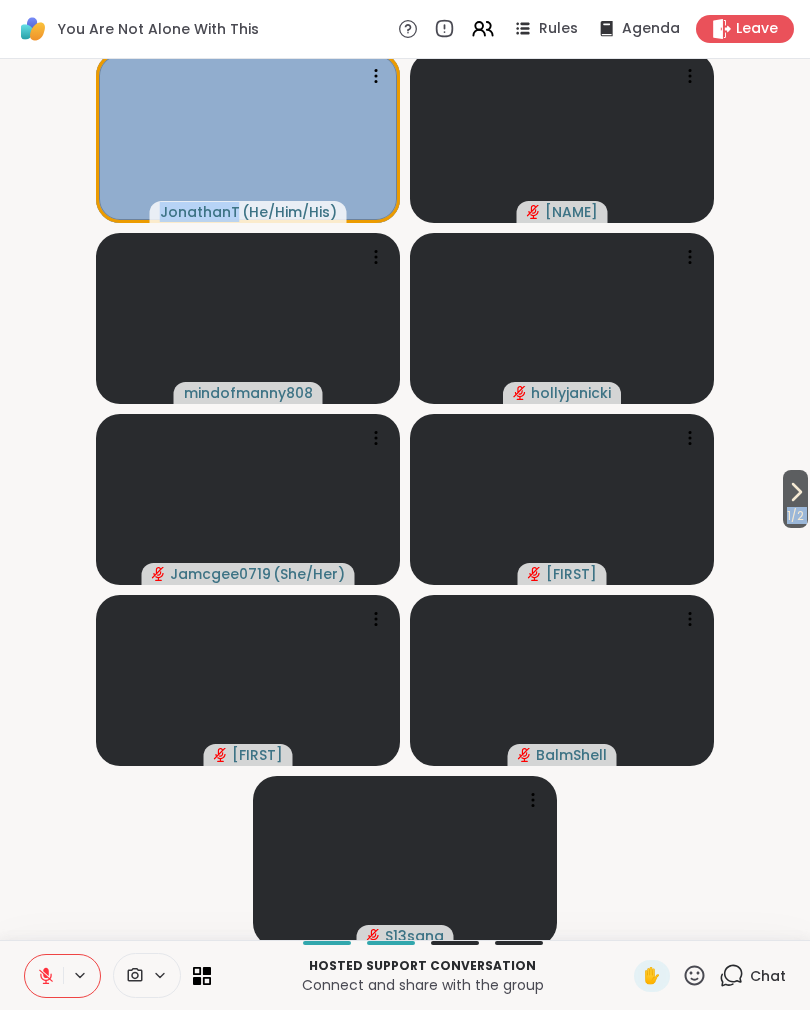 click on "1  /  2 [NAME] ( He/Him/His ) [USERNAME] [USERNAME] [USERNAME] [USERNAME] [USERNAME] [NAME] [USERNAME] [USERNAME]" at bounding box center (405, 499) 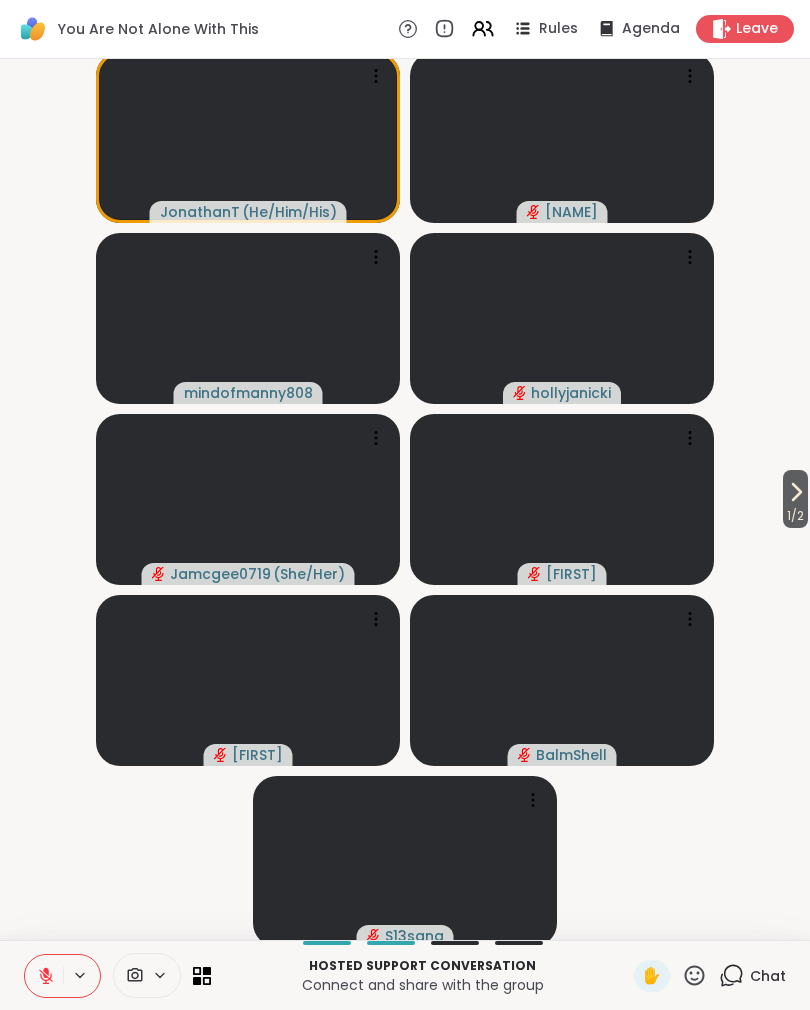 click on "1  /  2 [NAME] ( He/Him/His ) [USERNAME] [USERNAME] [USERNAME] [USERNAME] [USERNAME] [NAME] [USERNAME] [USERNAME]" at bounding box center (405, 499) 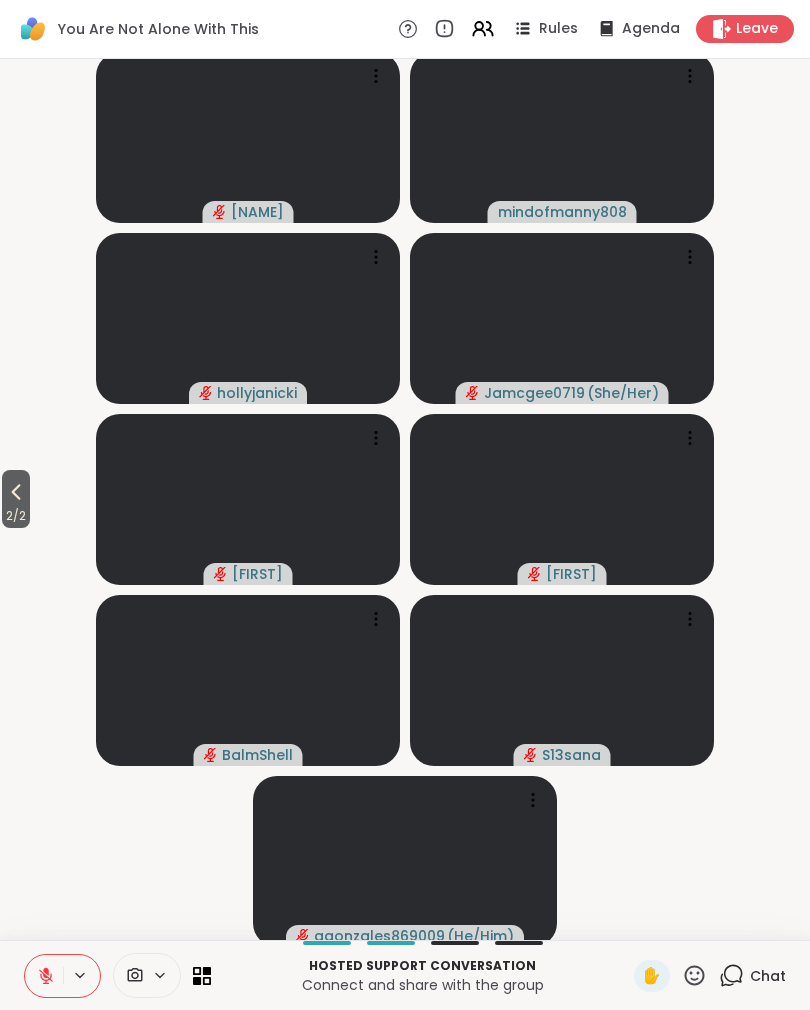 click on "2  /  2" at bounding box center [16, 516] 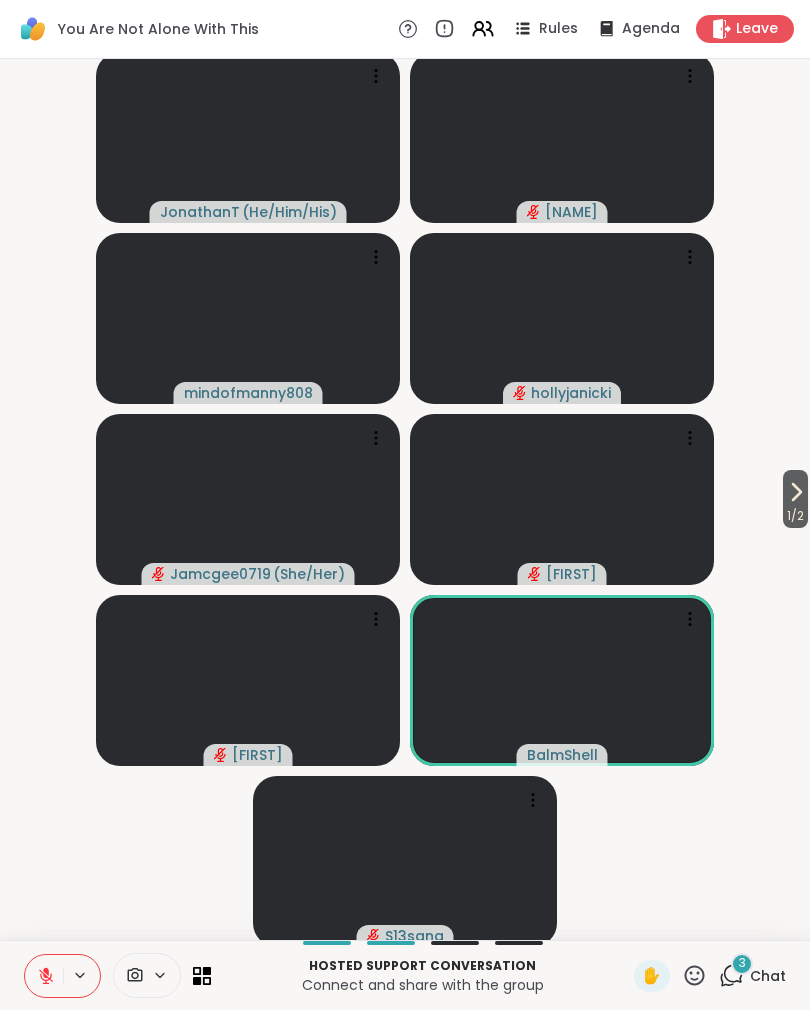 click on "1  /  2" at bounding box center (795, 516) 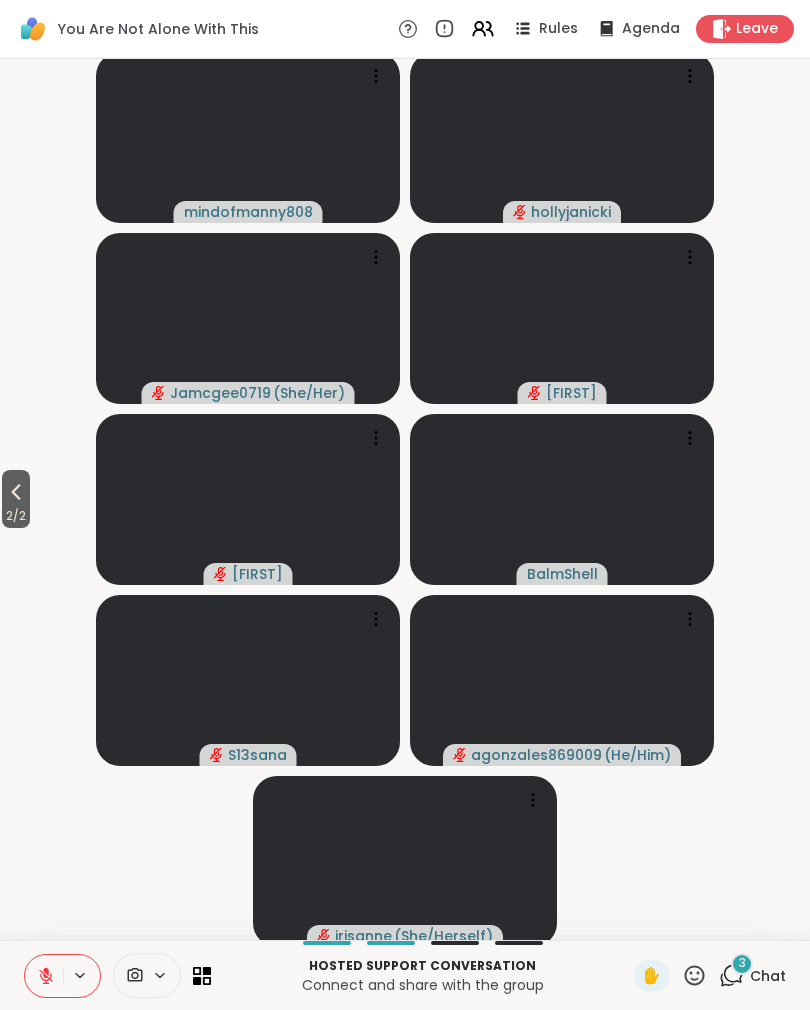 click on "2  /  2 [USERNAME] [USERNAME] [USERNAME] ( She/Her ) [USERNAME] [NAME] [USERNAME] [USERNAME] ( She/Herself )" at bounding box center (405, 499) 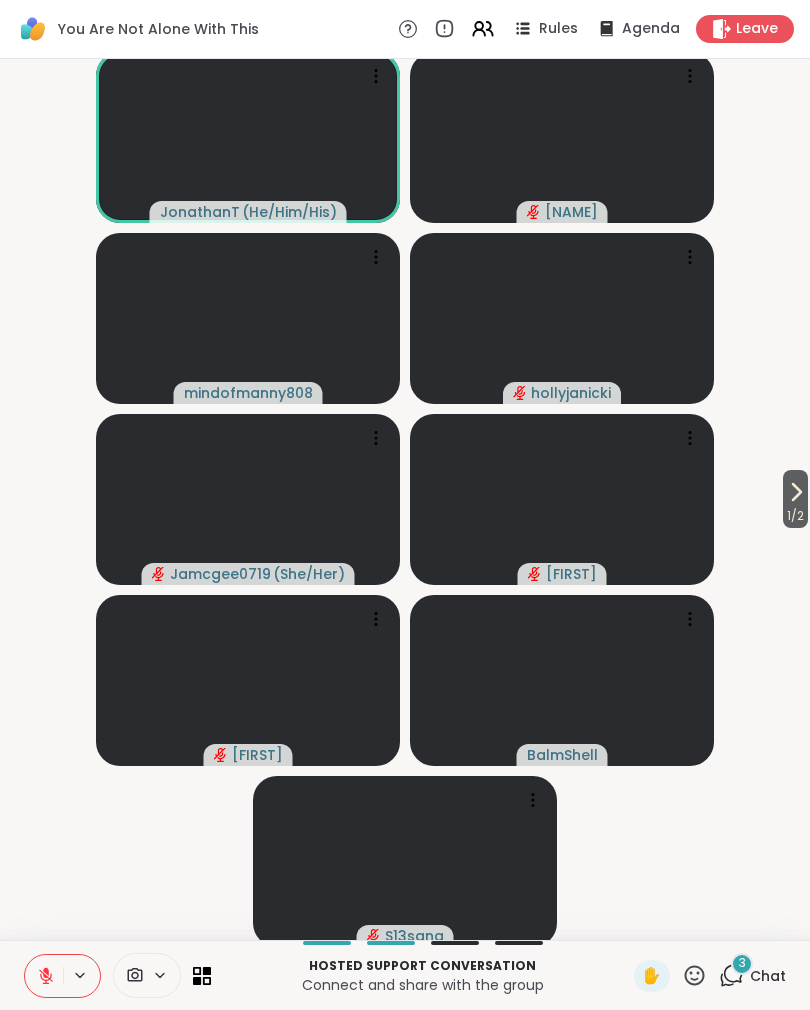 click on "Chat" at bounding box center (768, 976) 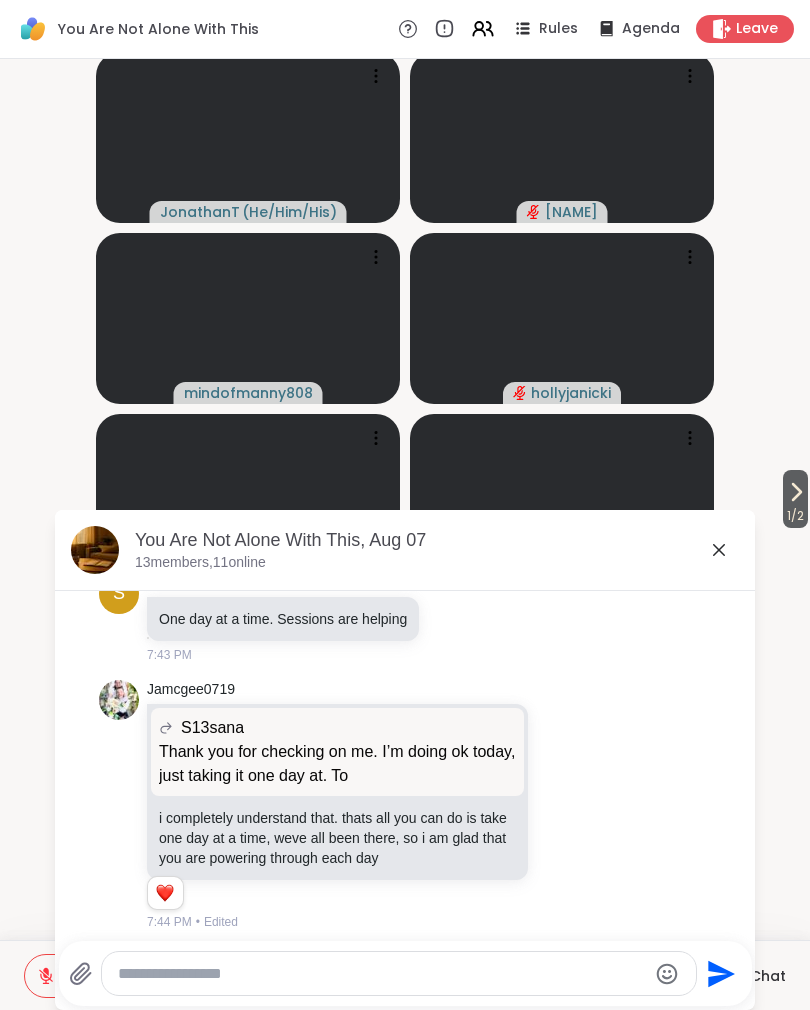 scroll, scrollTop: 2651, scrollLeft: 0, axis: vertical 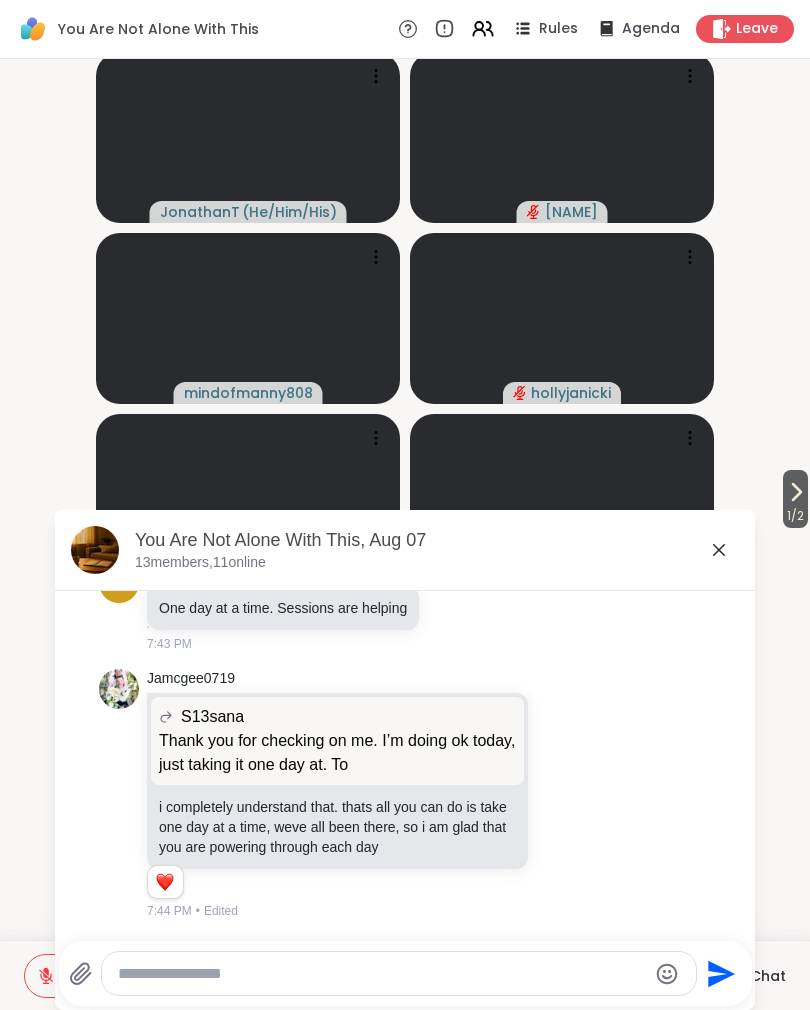 click 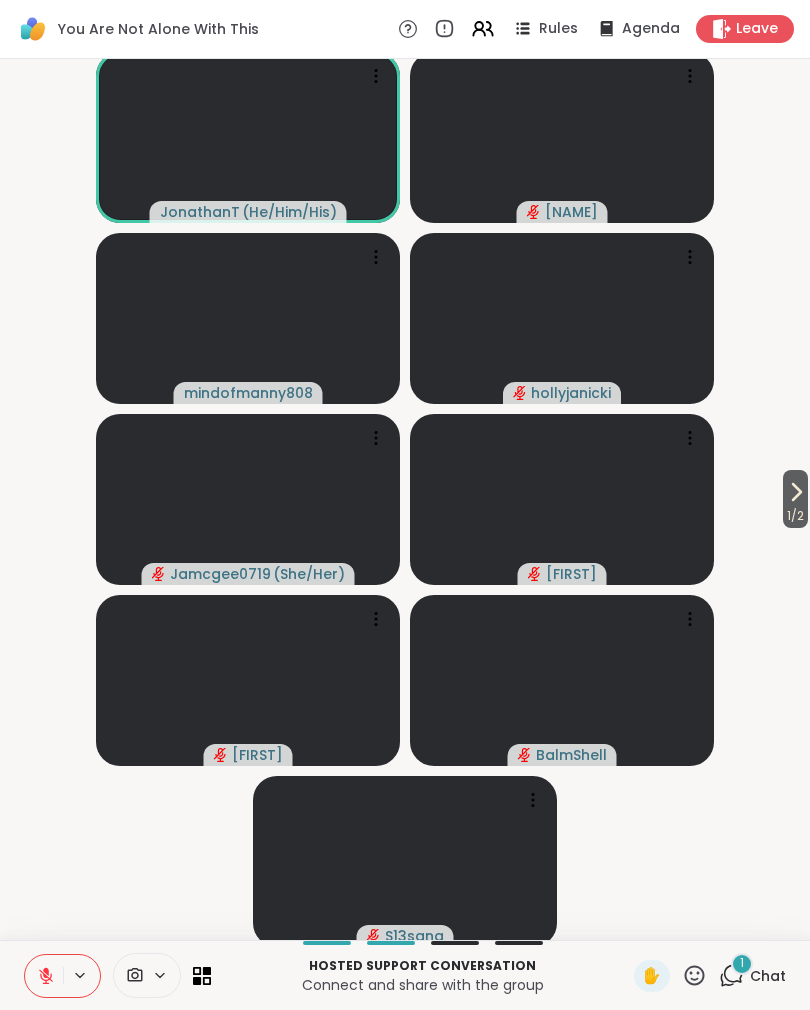 click on "1  /  2" at bounding box center (795, 499) 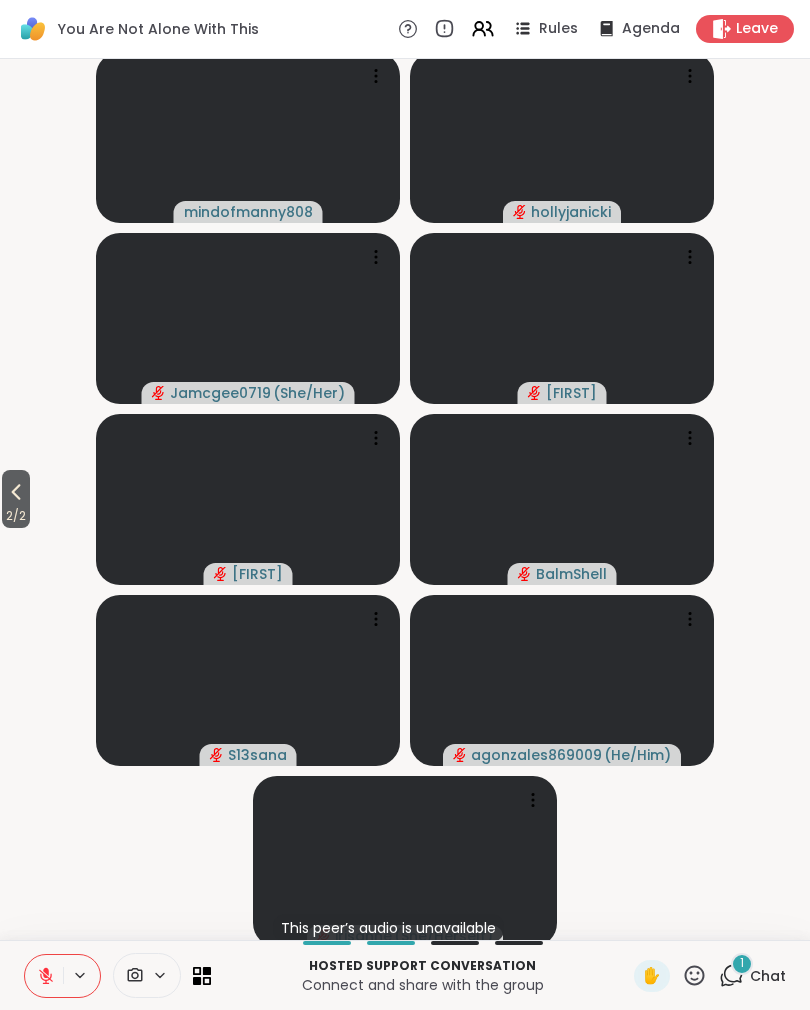 click 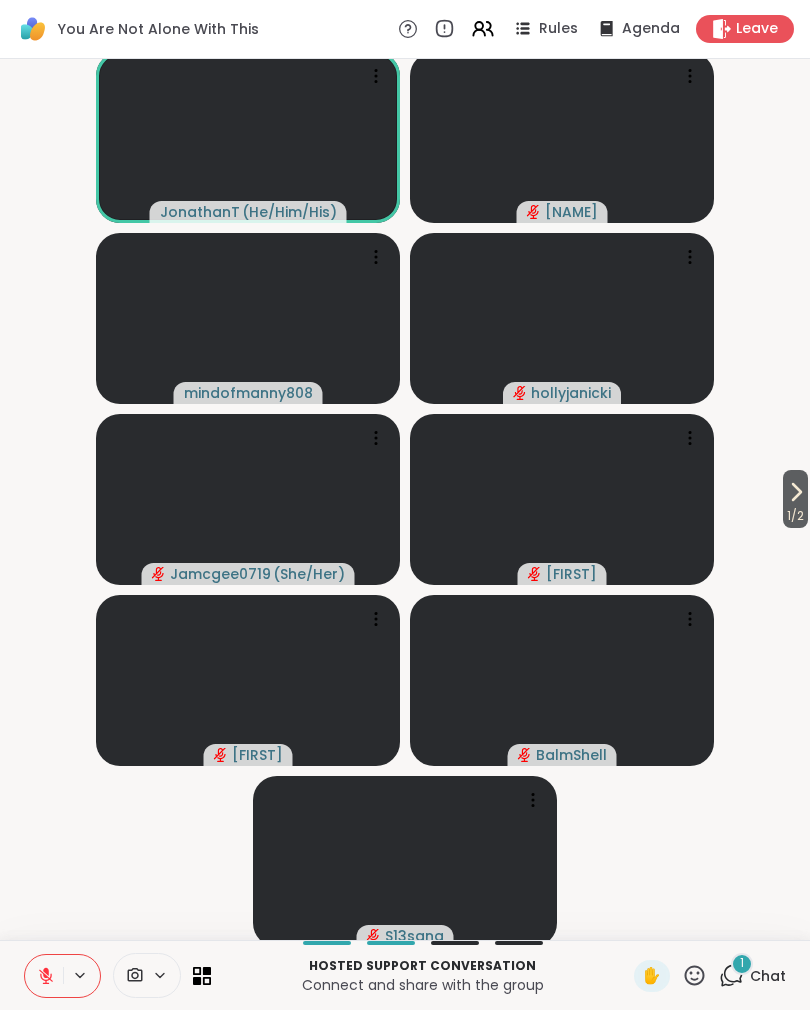 click 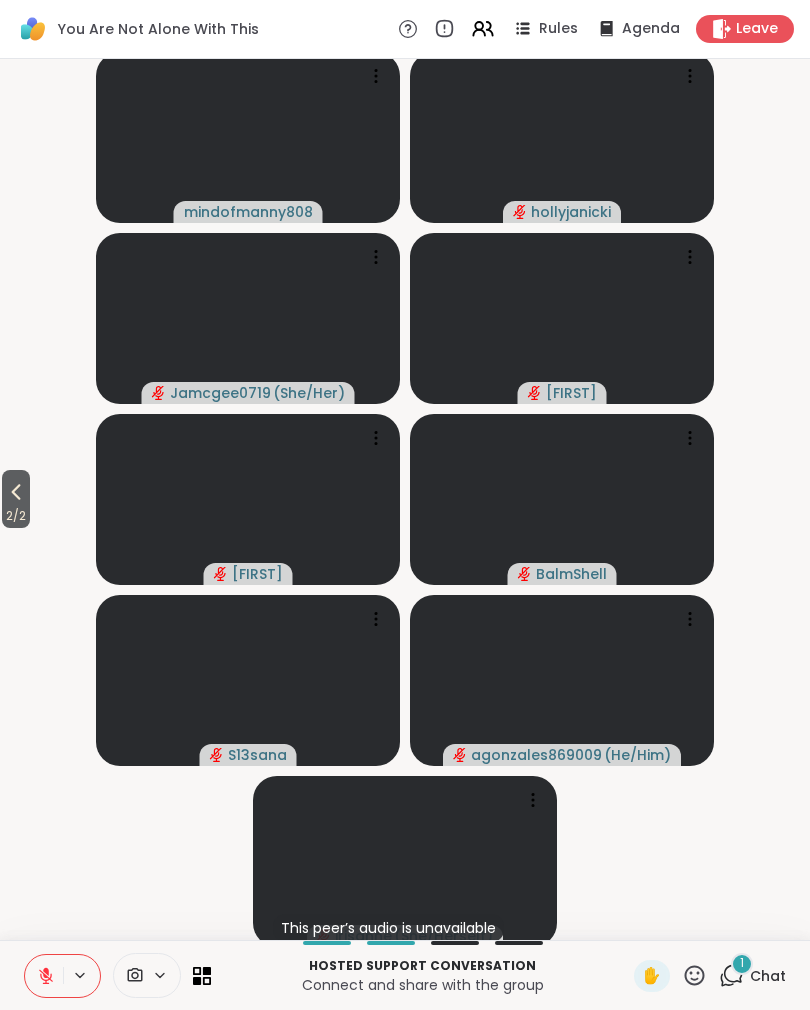 click on "2  /  2" at bounding box center [16, 516] 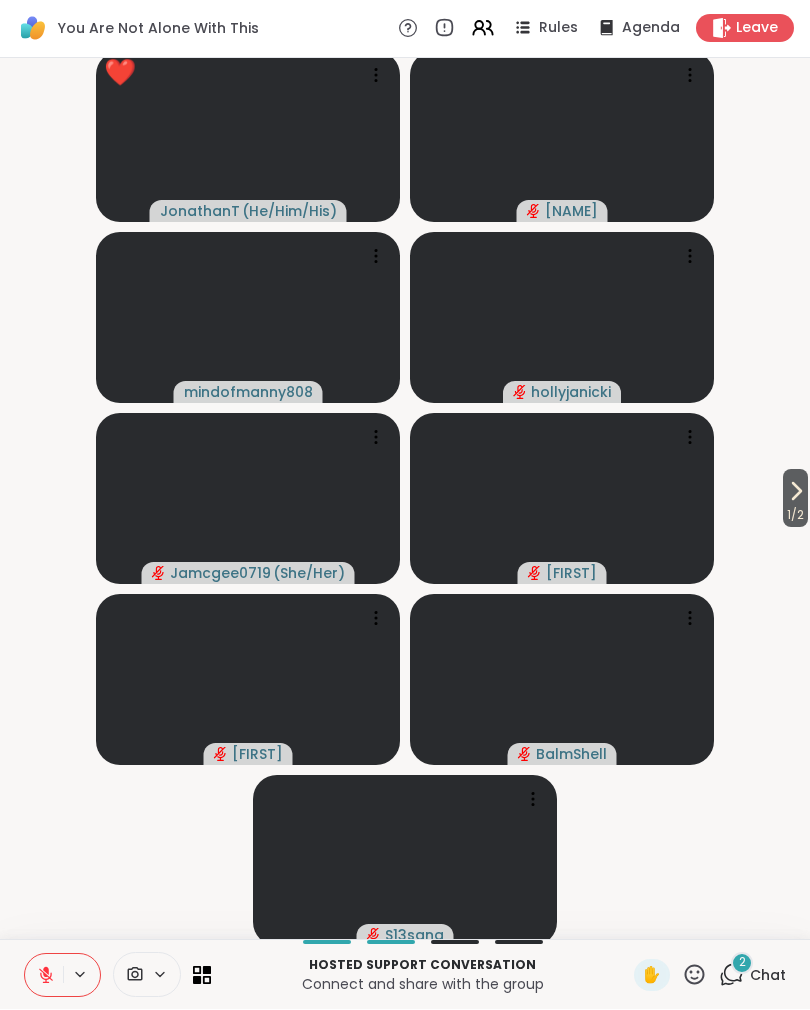 click on "1  /  2" at bounding box center [795, 499] 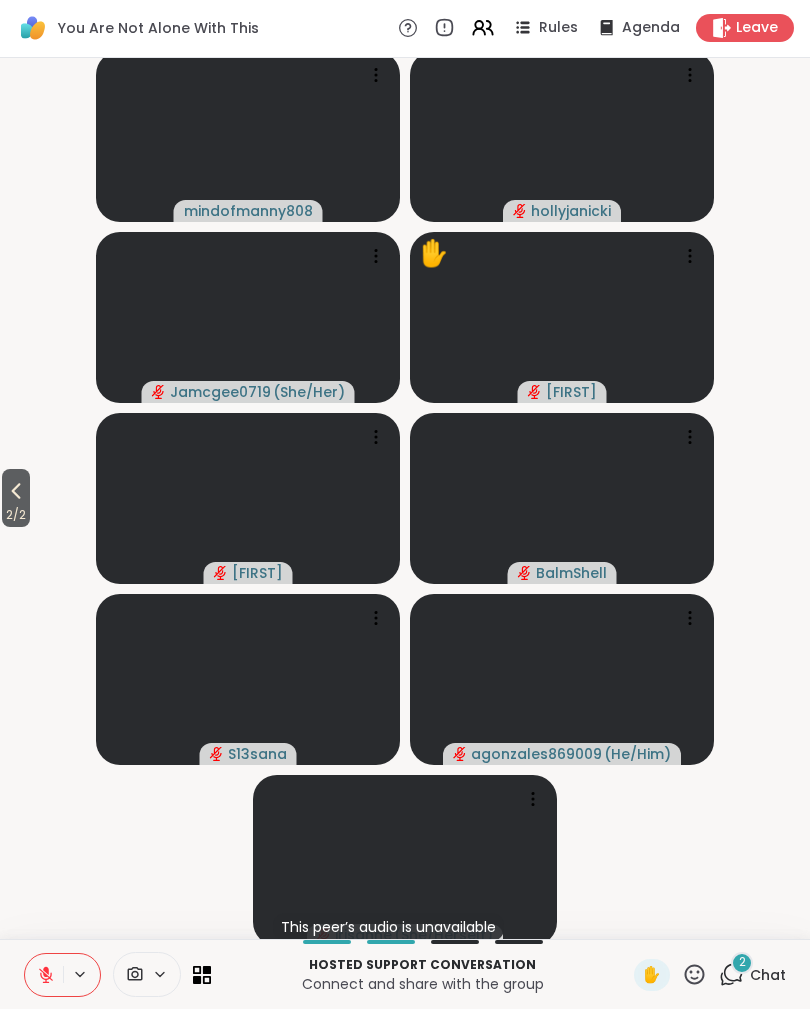 click on "Chat" at bounding box center [768, 976] 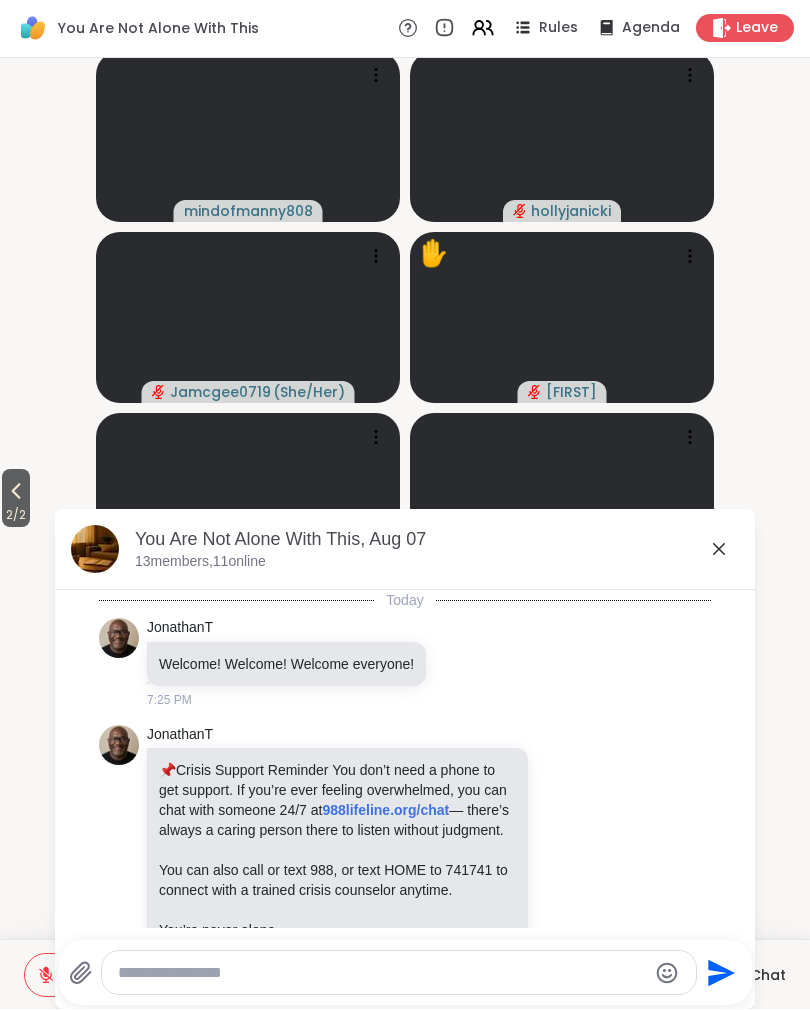 scroll, scrollTop: 2943, scrollLeft: 0, axis: vertical 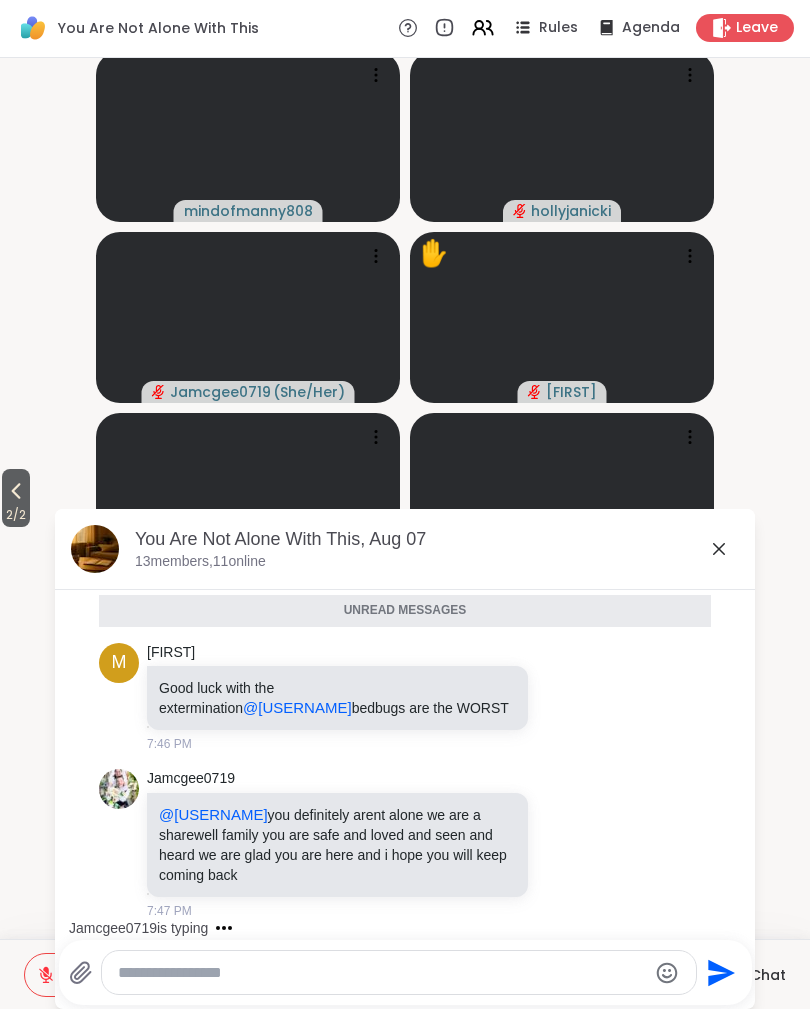 click 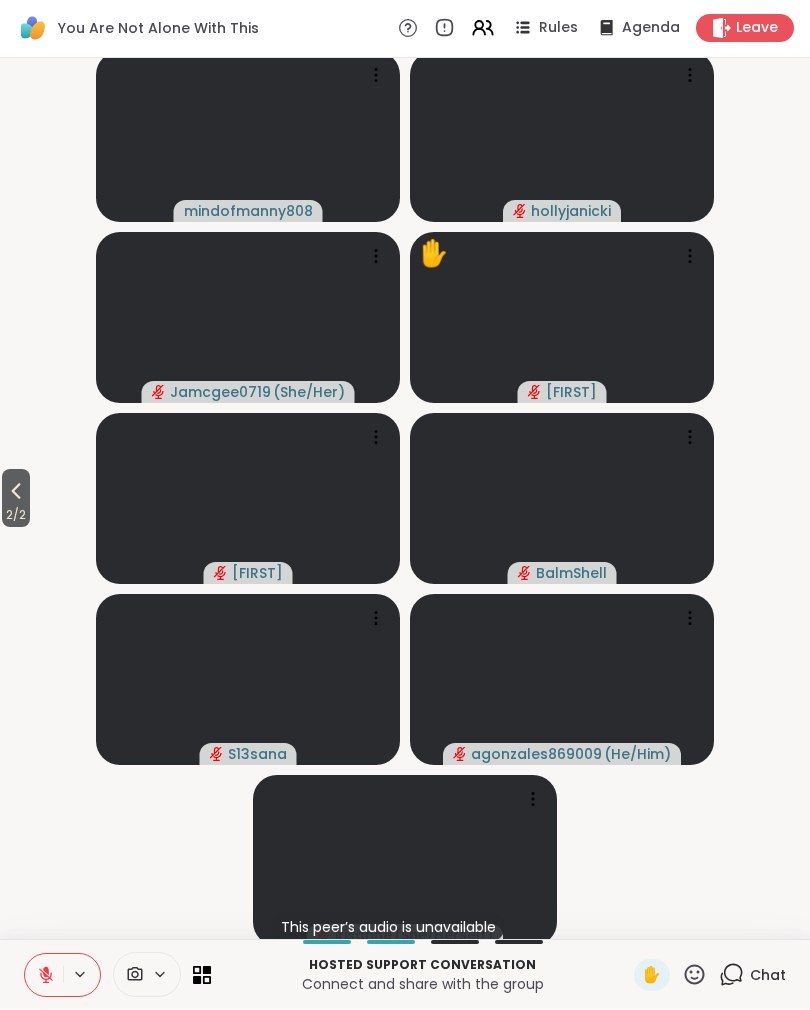 click 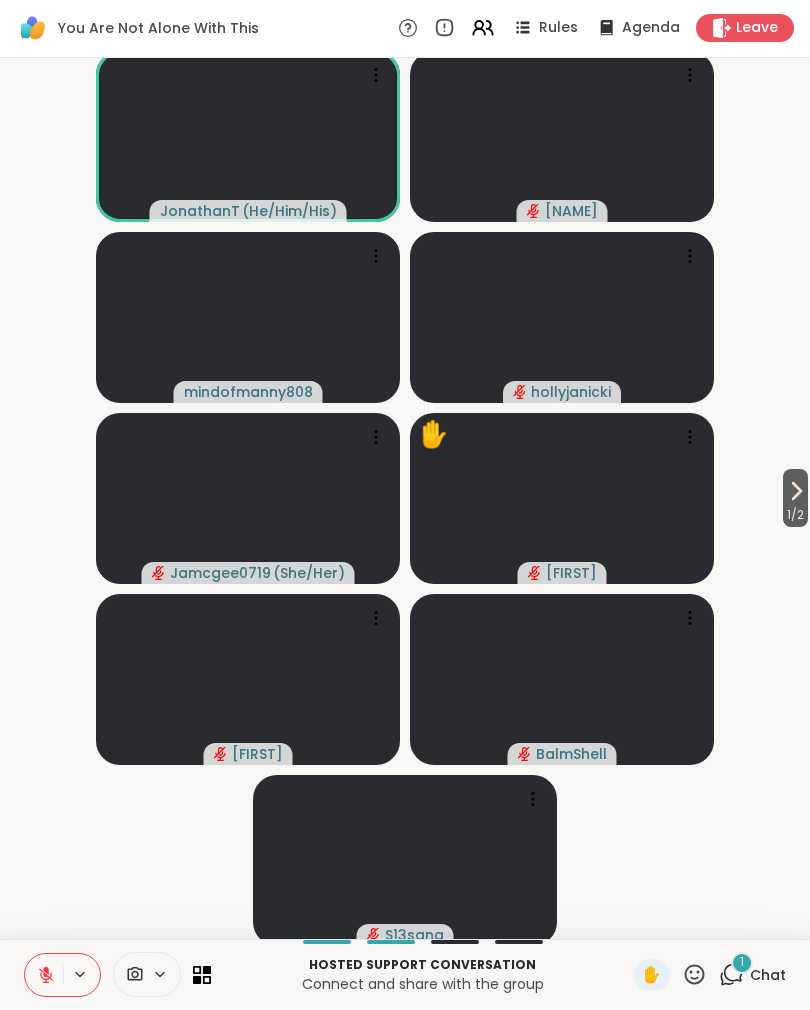 click on "1  /  2" at bounding box center (795, 499) 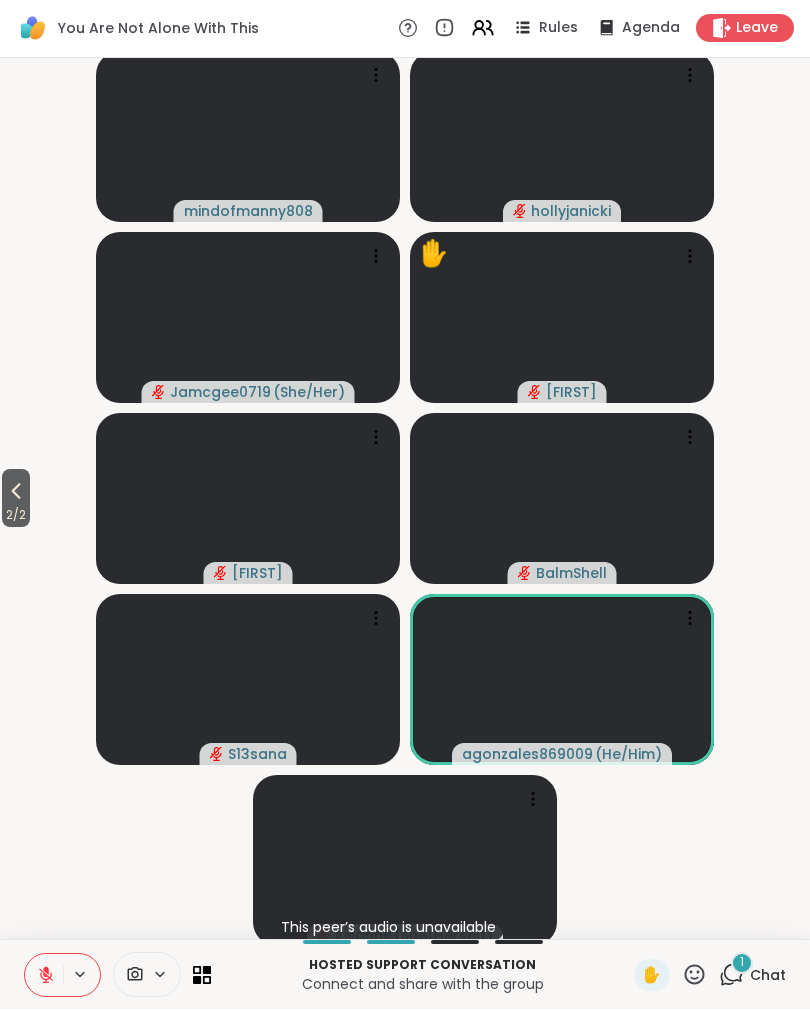 click 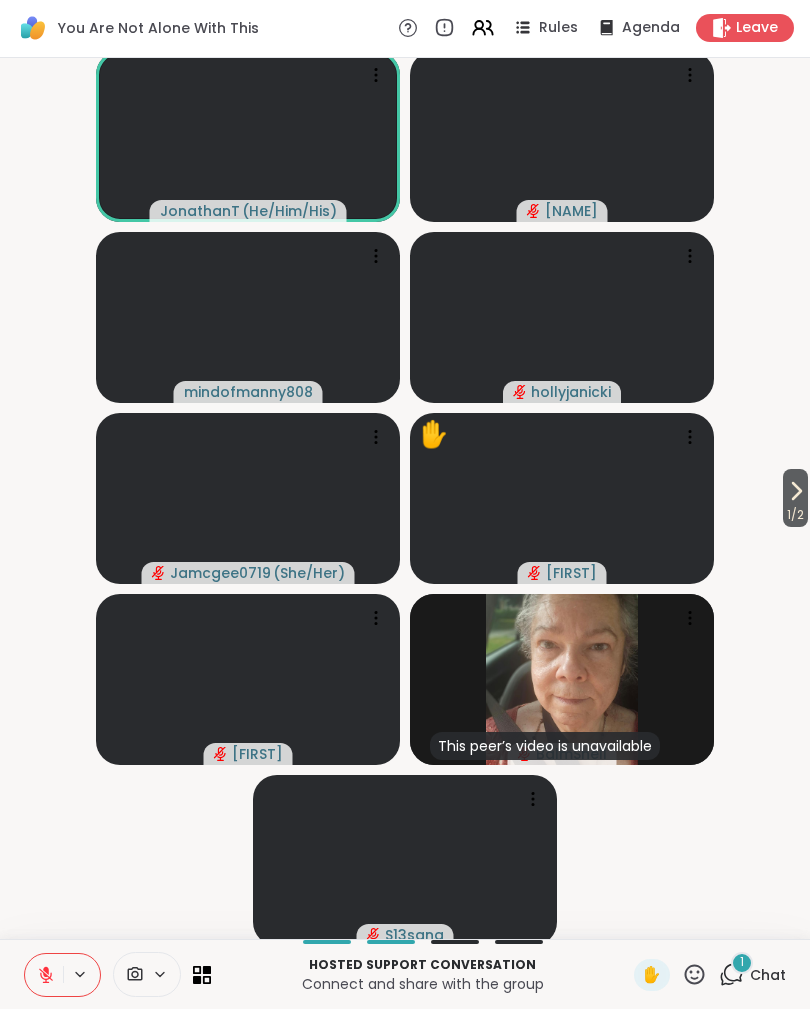 click on "Chat" at bounding box center (768, 976) 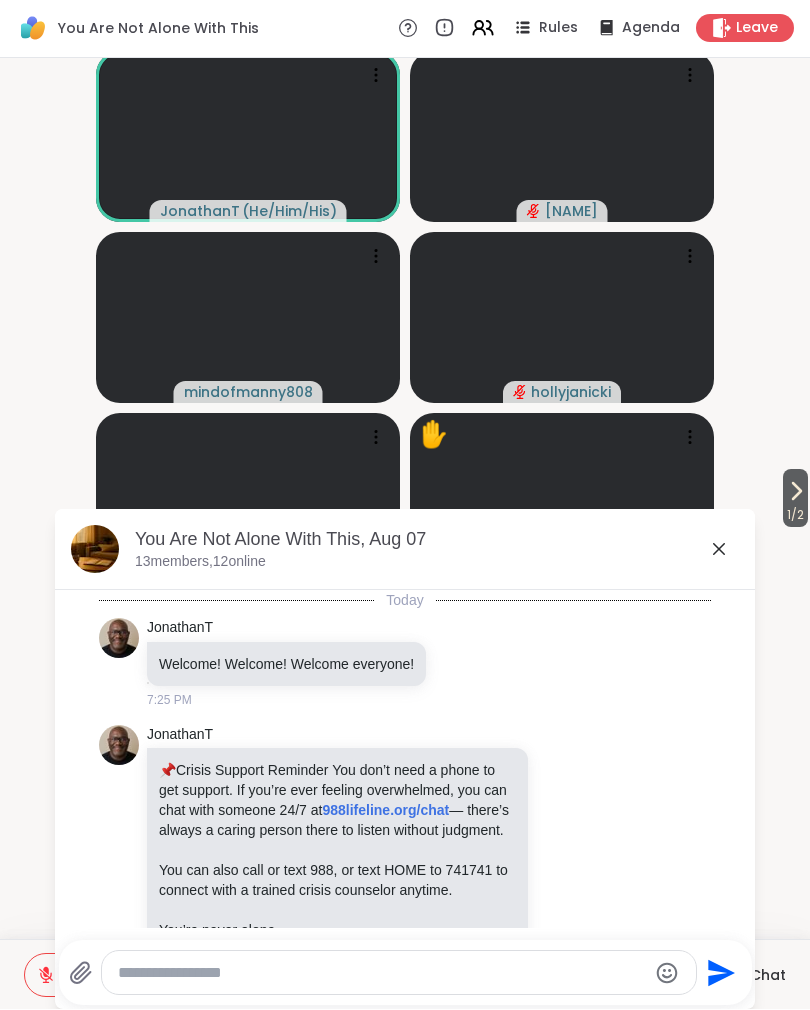 scroll, scrollTop: 3129, scrollLeft: 0, axis: vertical 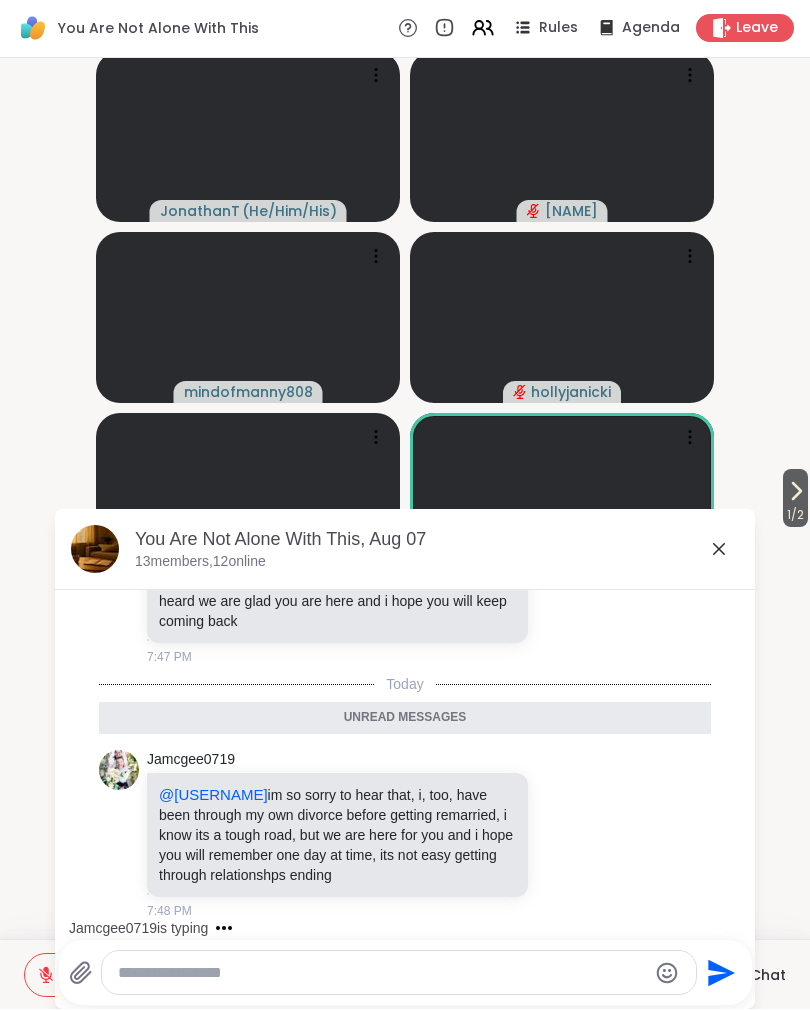click on "You Are Not Alone With This, Aug 07 13  members,  12  online" at bounding box center [405, 550] 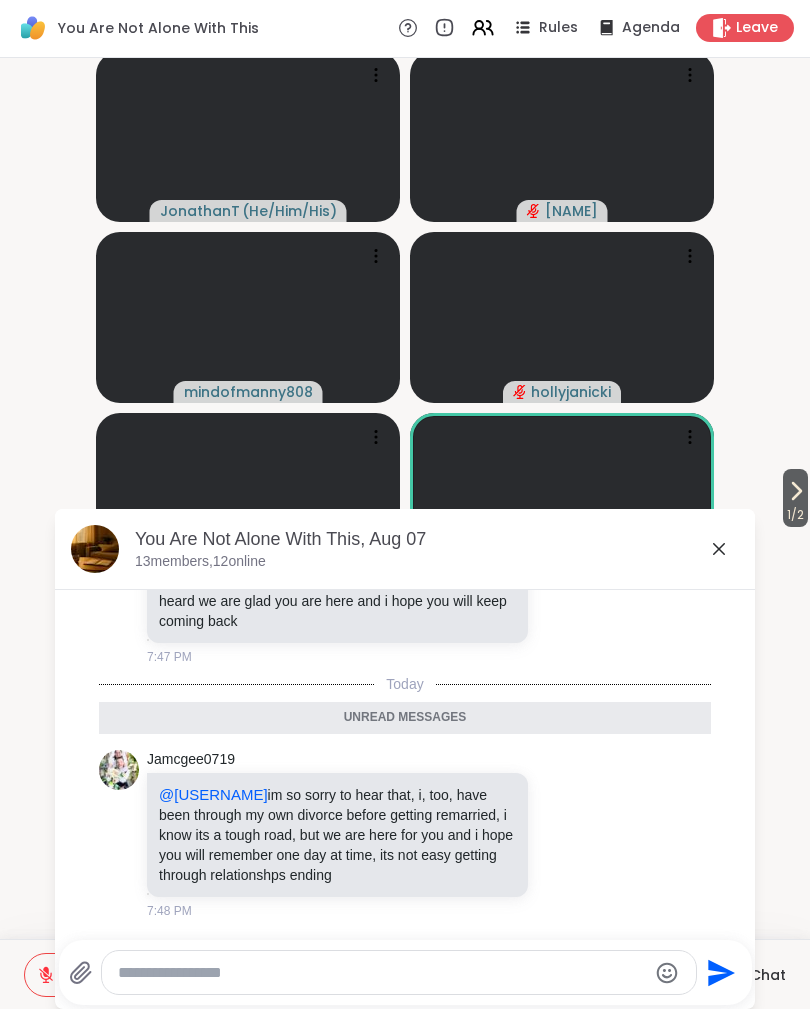 click 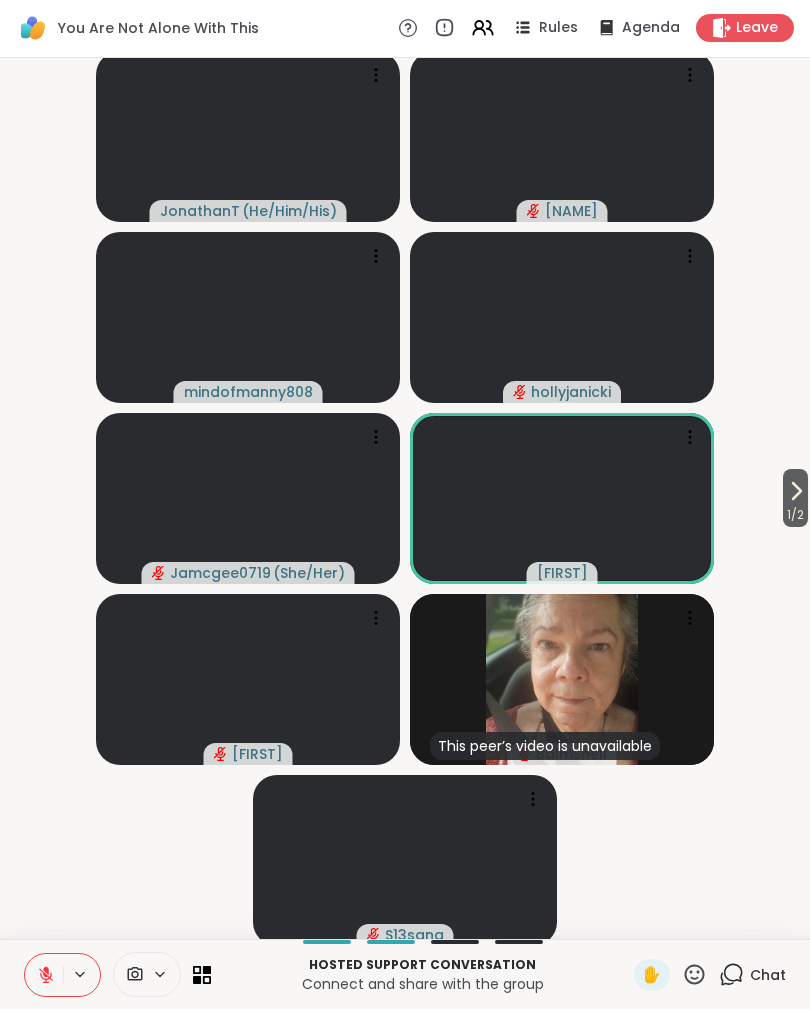 click on "1  /  2" at bounding box center [795, 516] 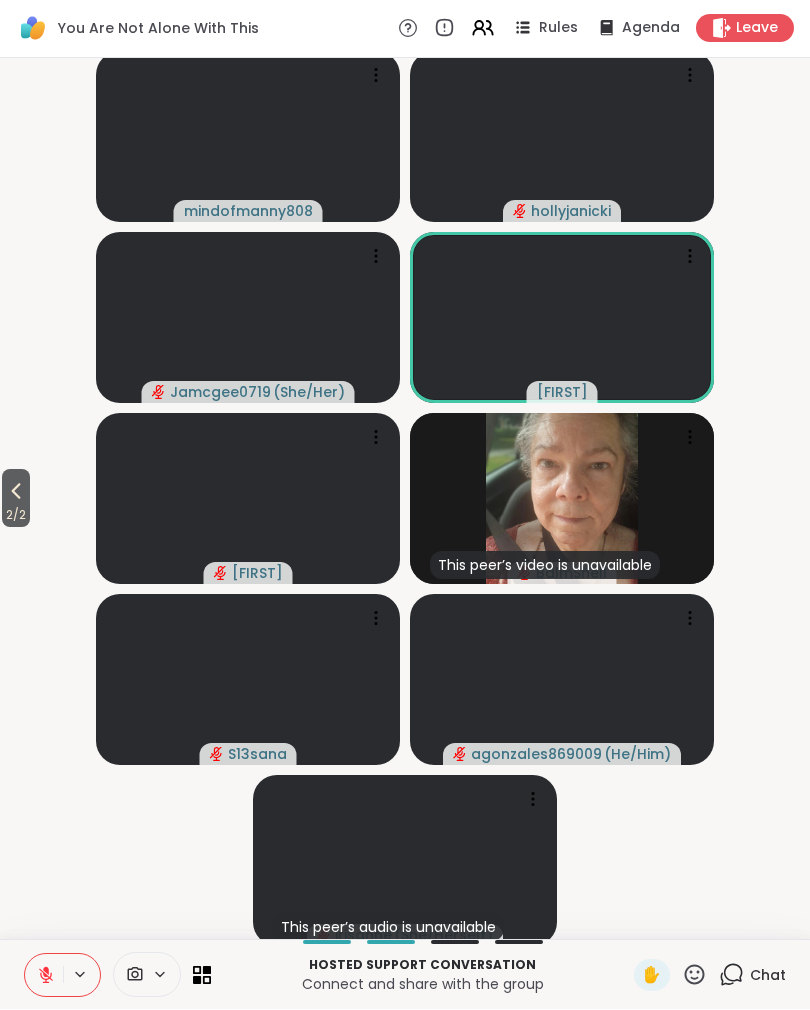 click on "2  /  2" at bounding box center [16, 516] 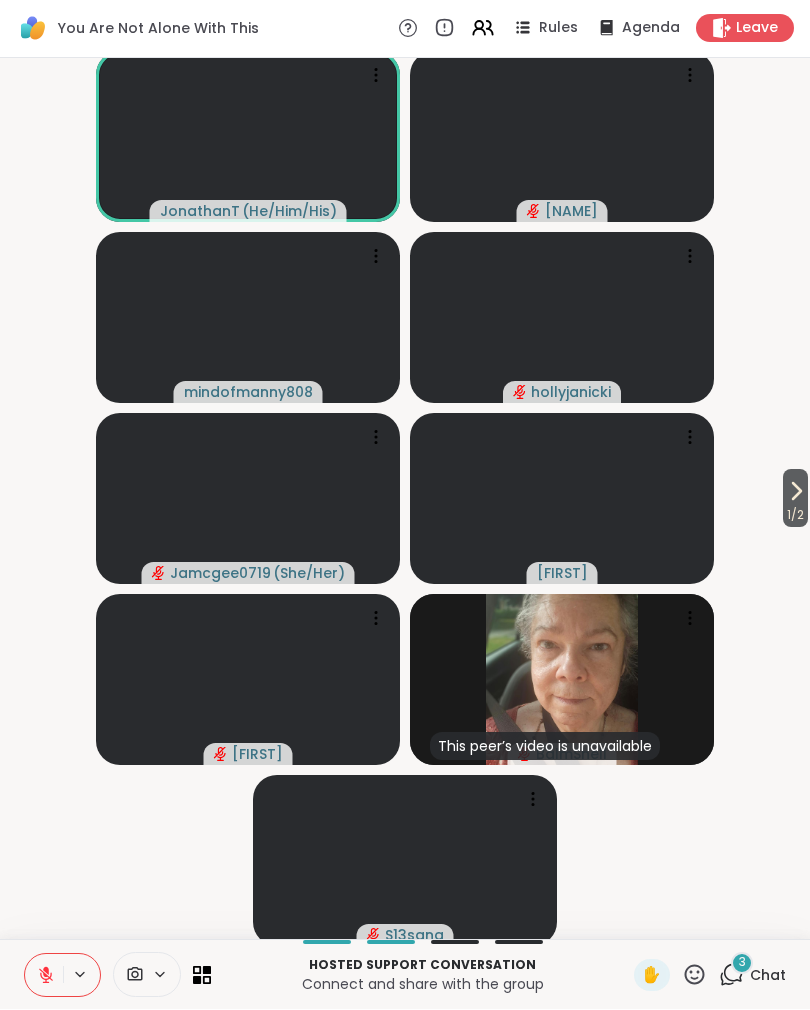 click on "Chat" at bounding box center (768, 976) 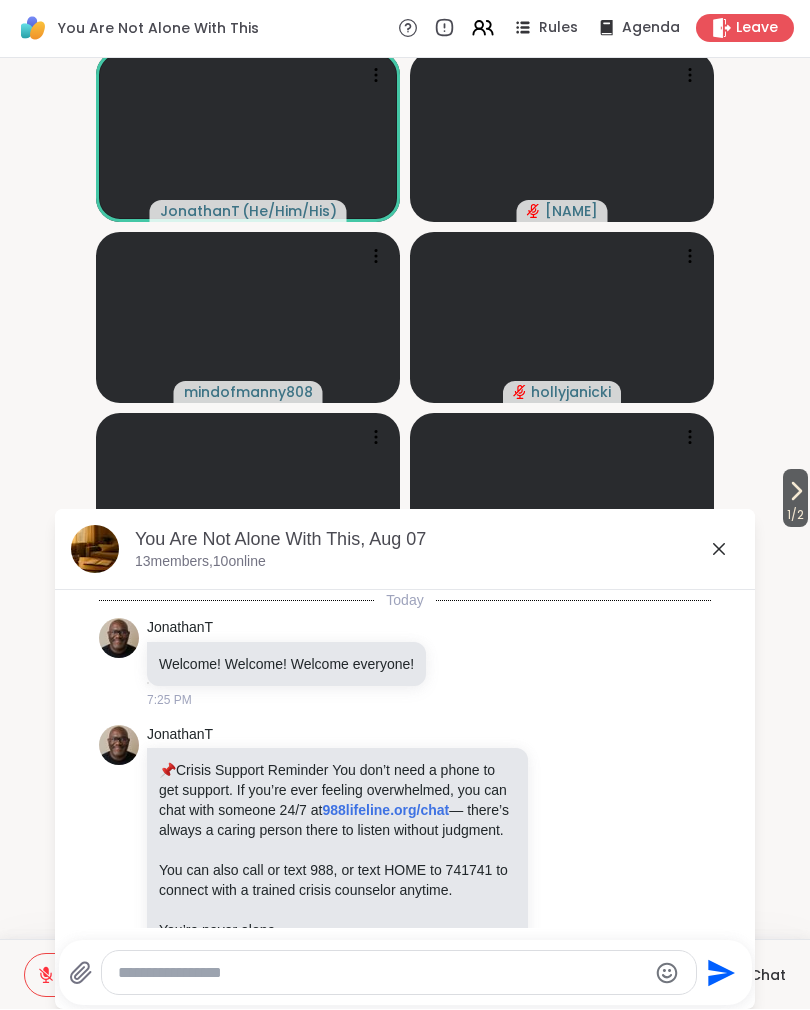 scroll, scrollTop: 3683, scrollLeft: 0, axis: vertical 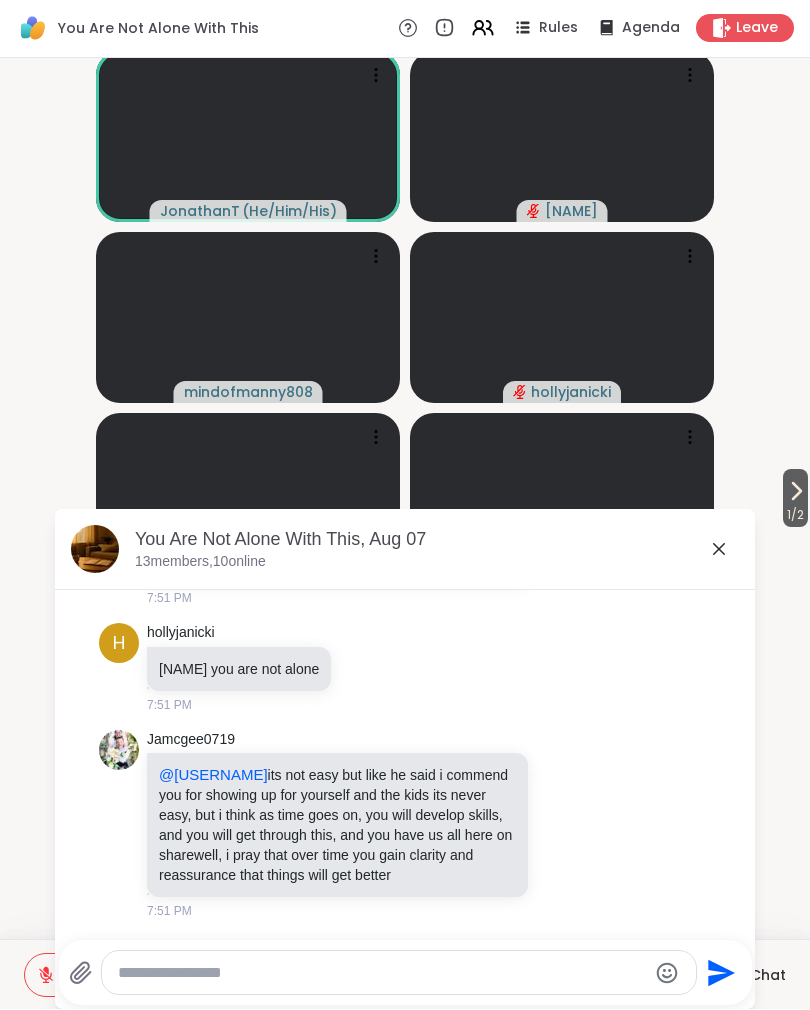 click 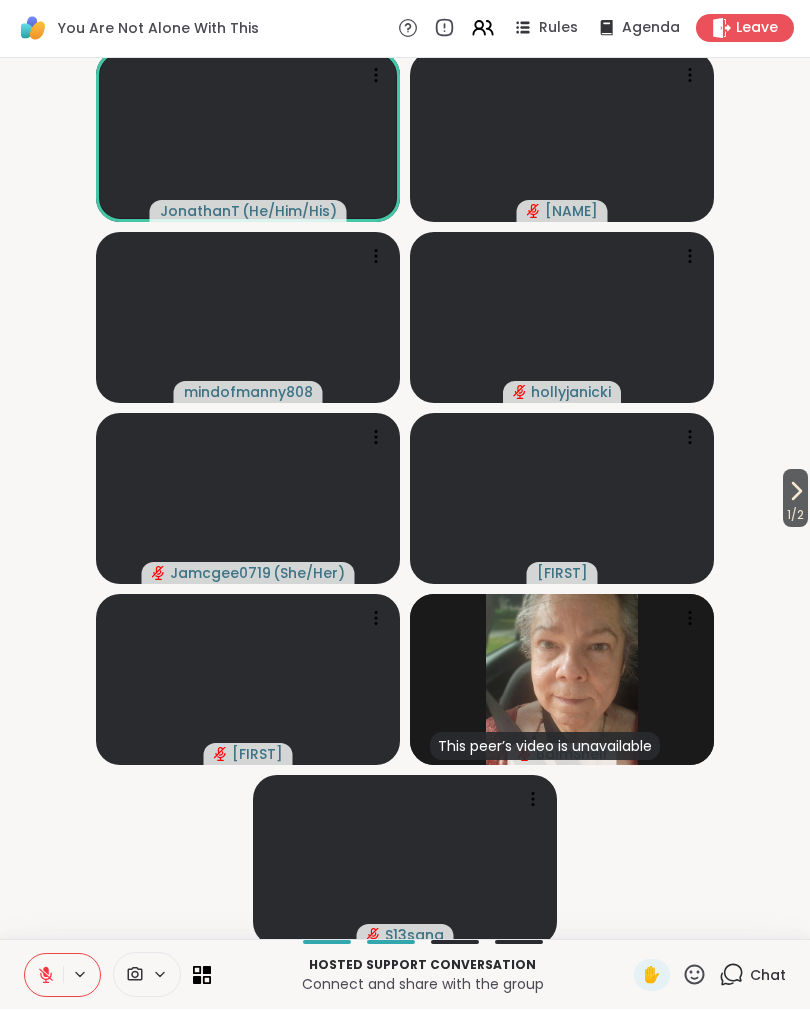 click on "1  /  2" at bounding box center [795, 516] 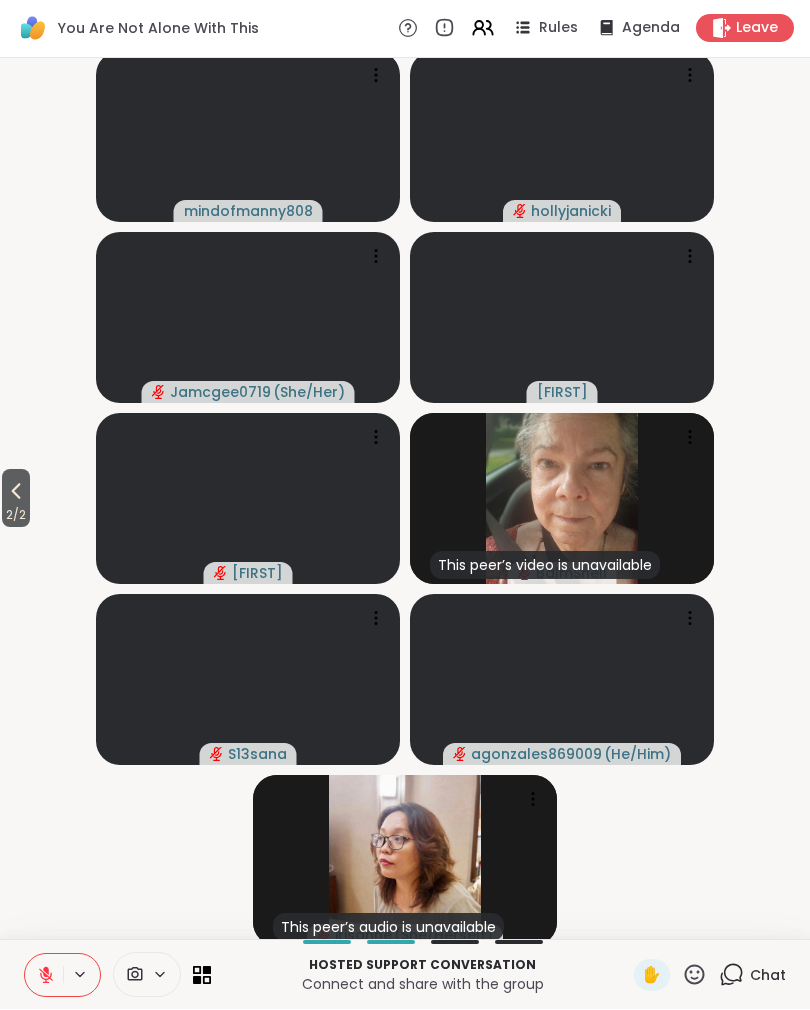 click 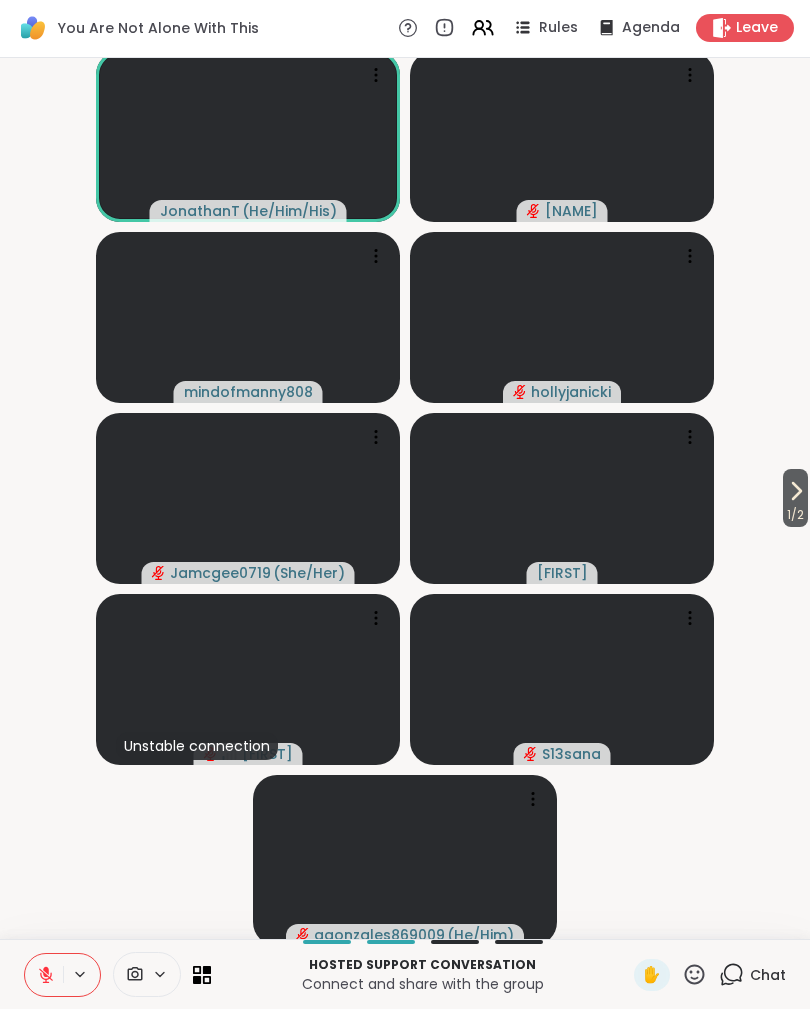 click on "Chat" at bounding box center [768, 976] 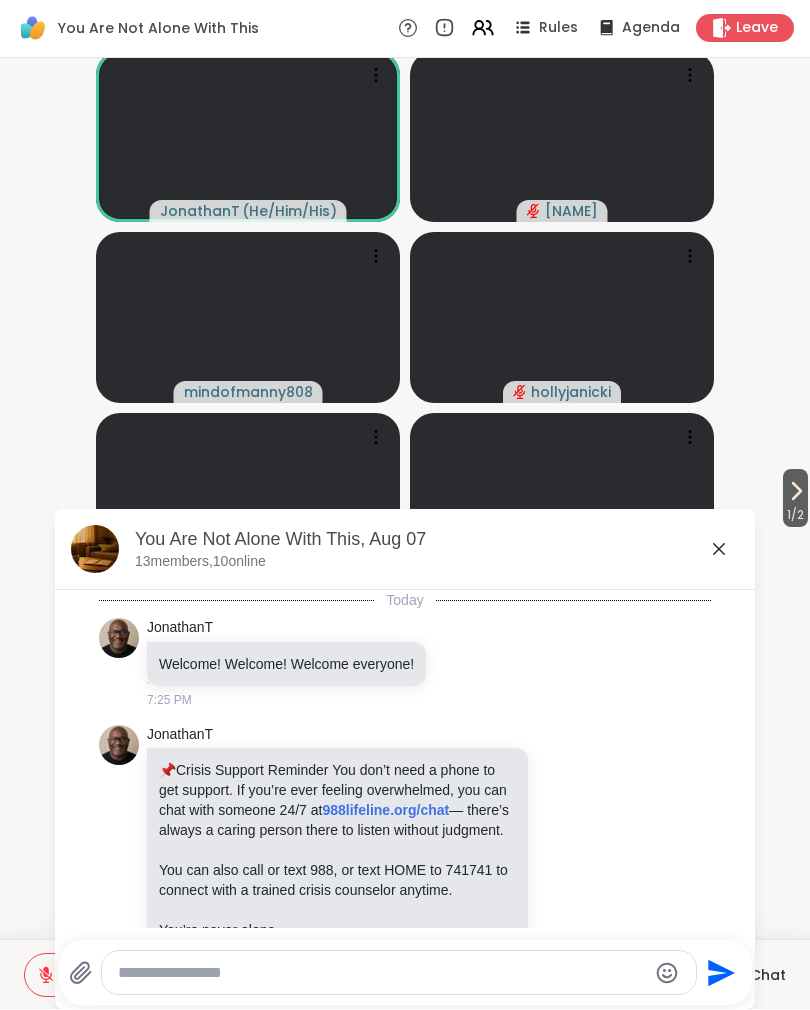 scroll, scrollTop: 3616, scrollLeft: 0, axis: vertical 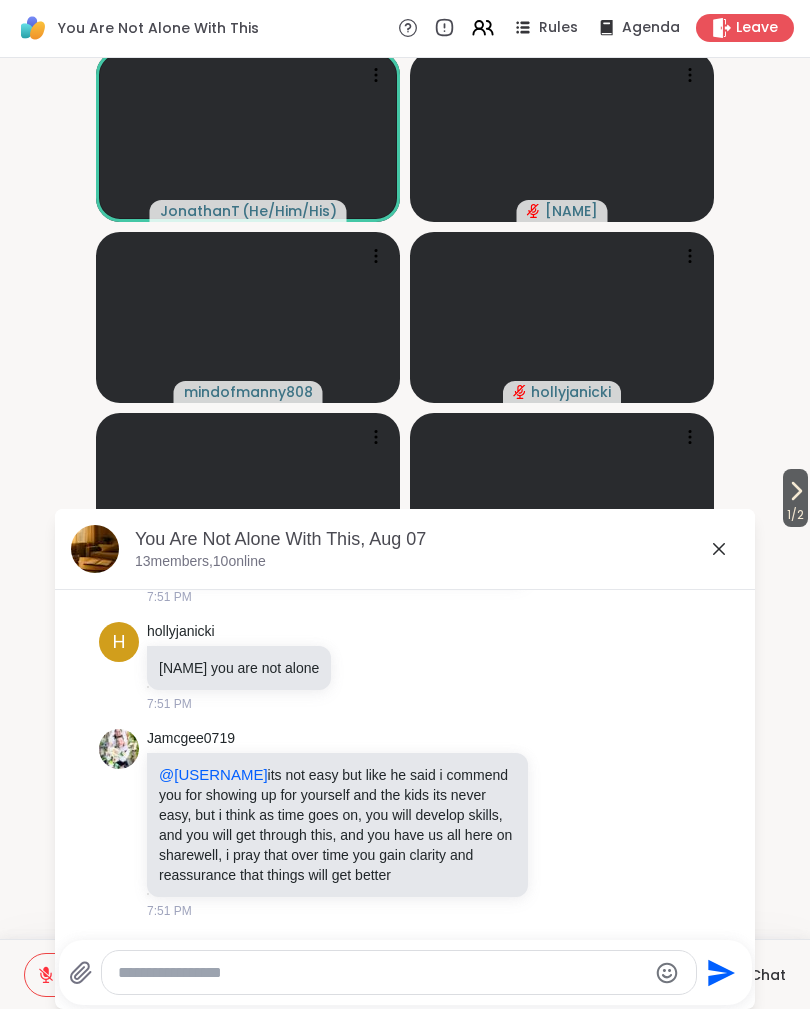 click at bounding box center [382, 974] 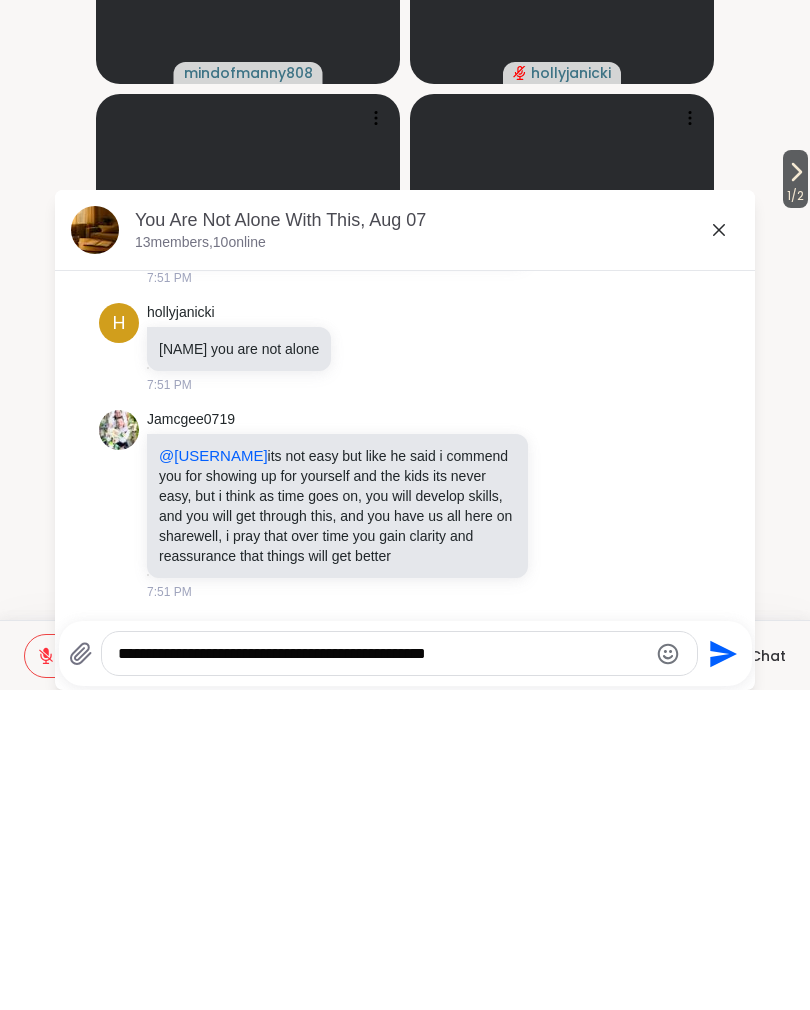 type on "**********" 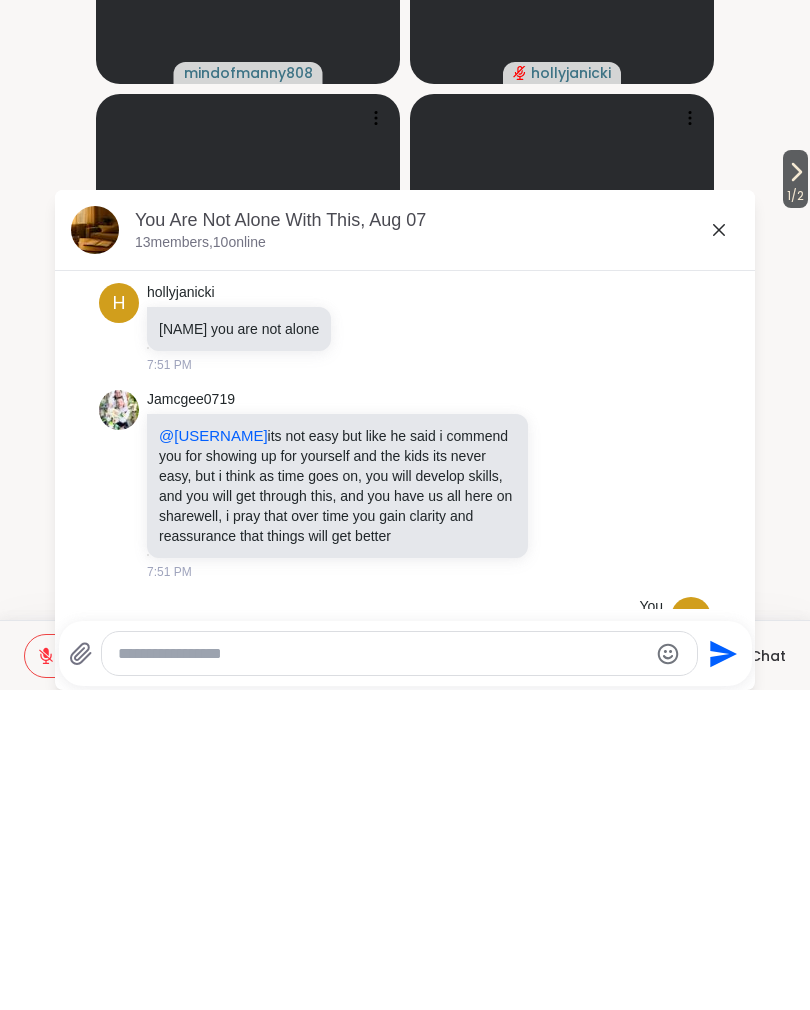 scroll, scrollTop: 3722, scrollLeft: 0, axis: vertical 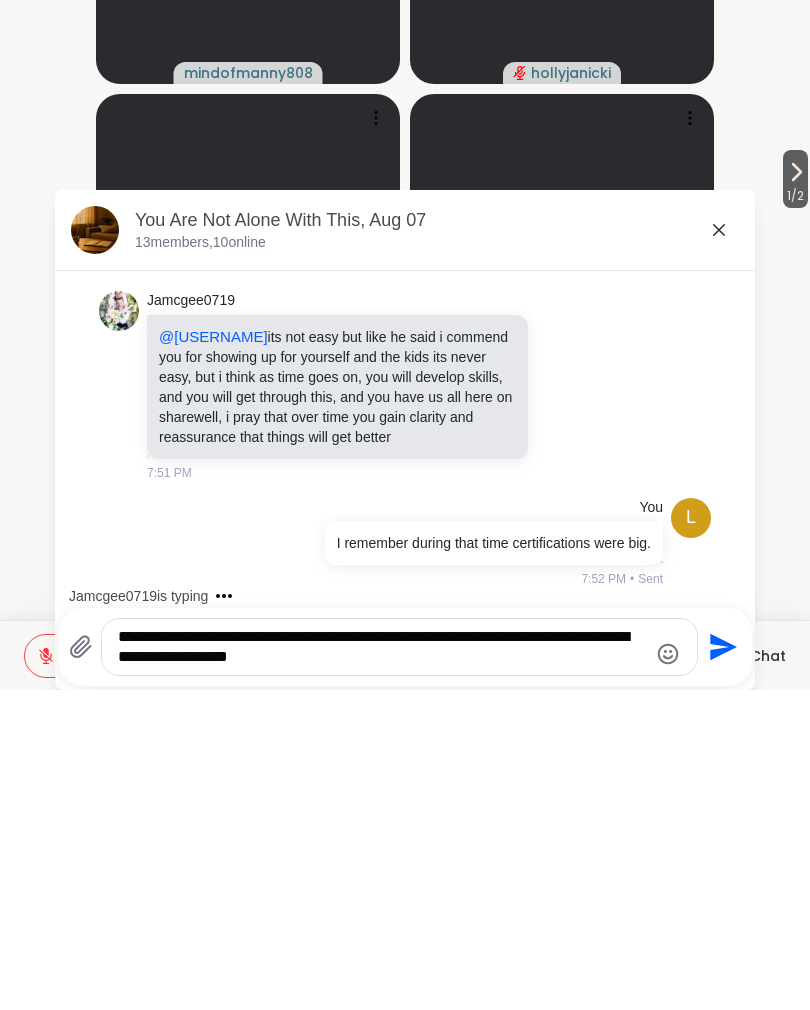 type on "**********" 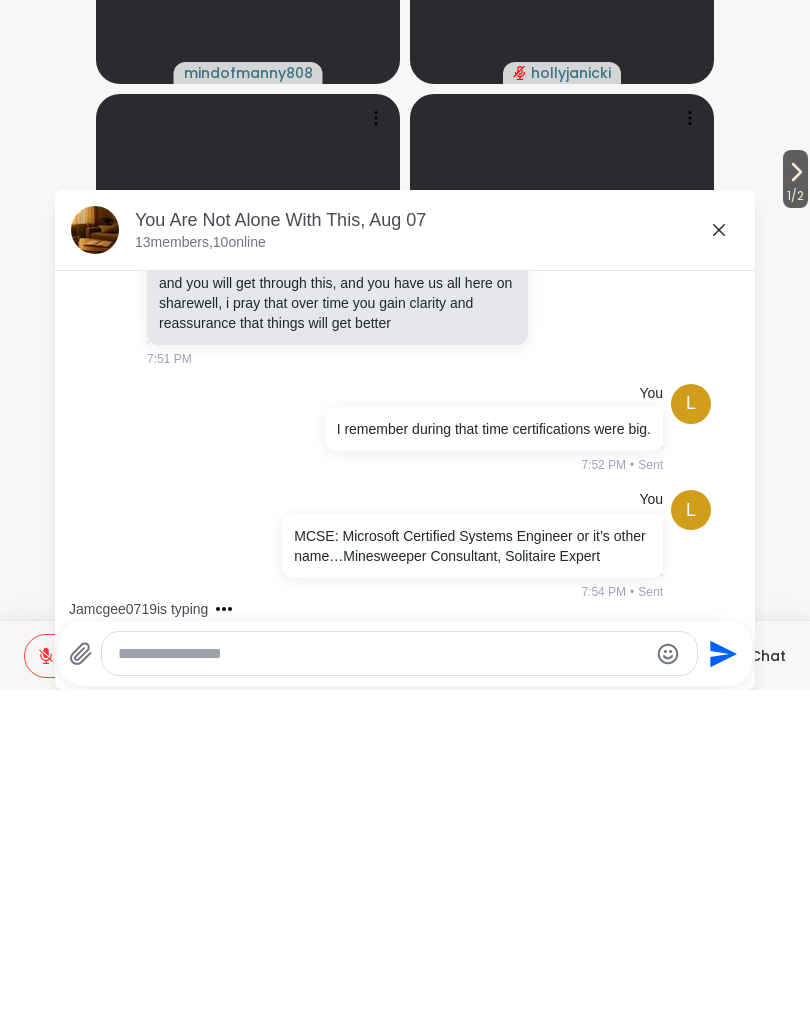 scroll, scrollTop: 4094, scrollLeft: 0, axis: vertical 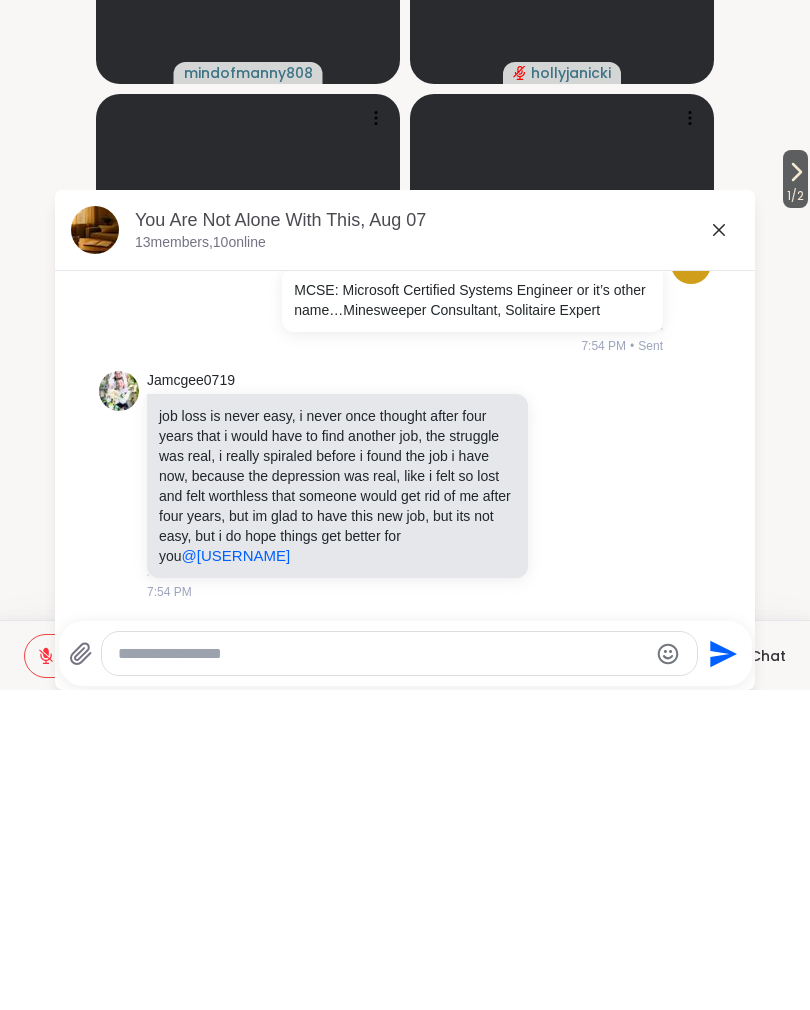 click on "Jamcgee0719 job loss is never easy, i never once thought after four years that i would have to find another job, the struggle was real, i really spiraled before i found the job i have now, because the depression was real, like i felt so lost and felt worthless that someone would get rid of me after four years, but im glad to have this new job, but its not easy, but i do hope things get better for you  @[USERNAME] 7:54 PM" at bounding box center (405, 806) 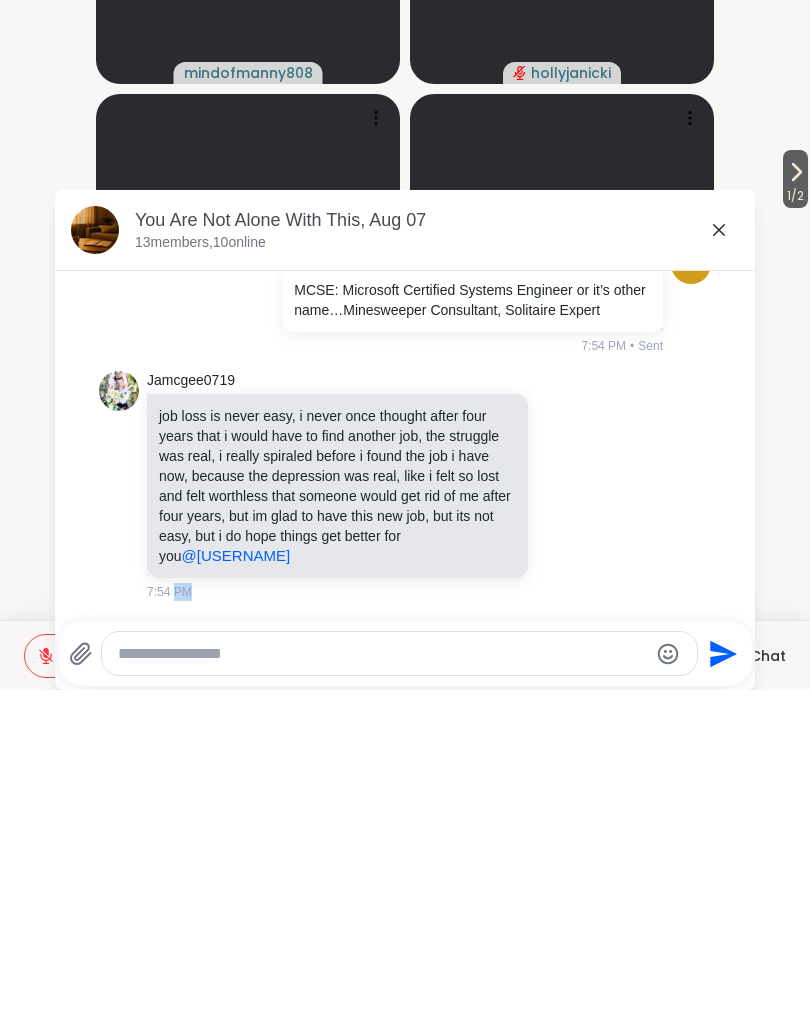 click on "1  /  2 [NAME] ( He/Him/His ) [USERNAME] [USERNAME] [USERNAME] [USERNAME] ( She/Her ) [USERNAME] [NAME] [USERNAME]" at bounding box center (405, 499) 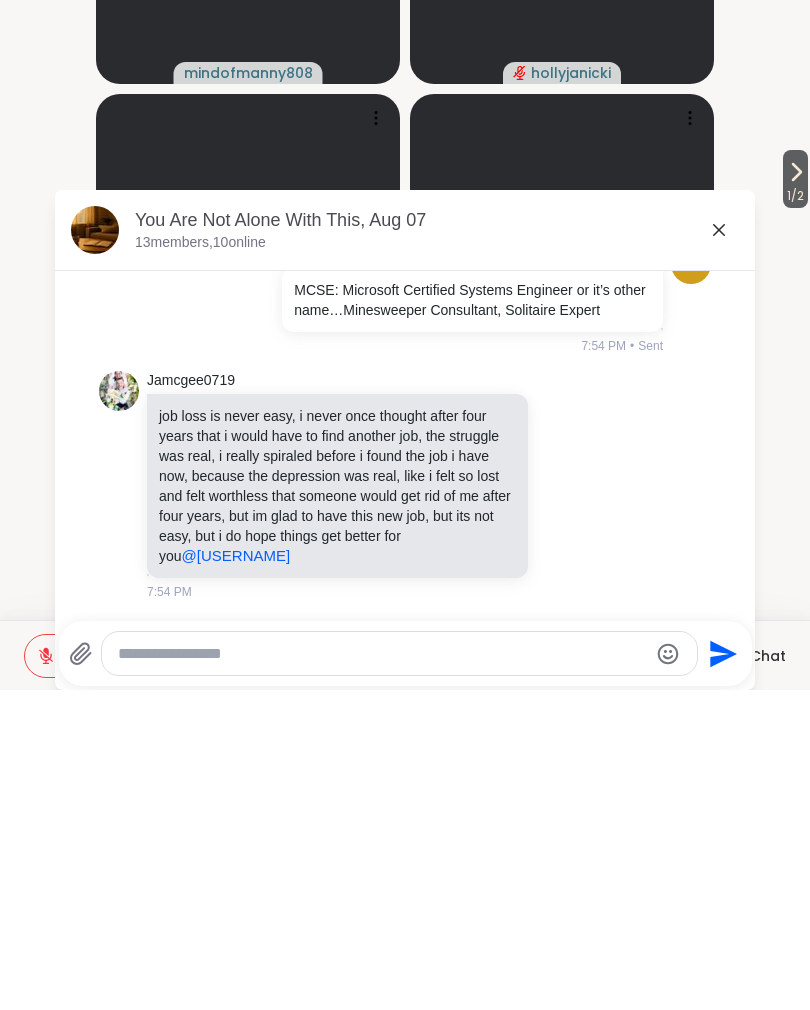 click 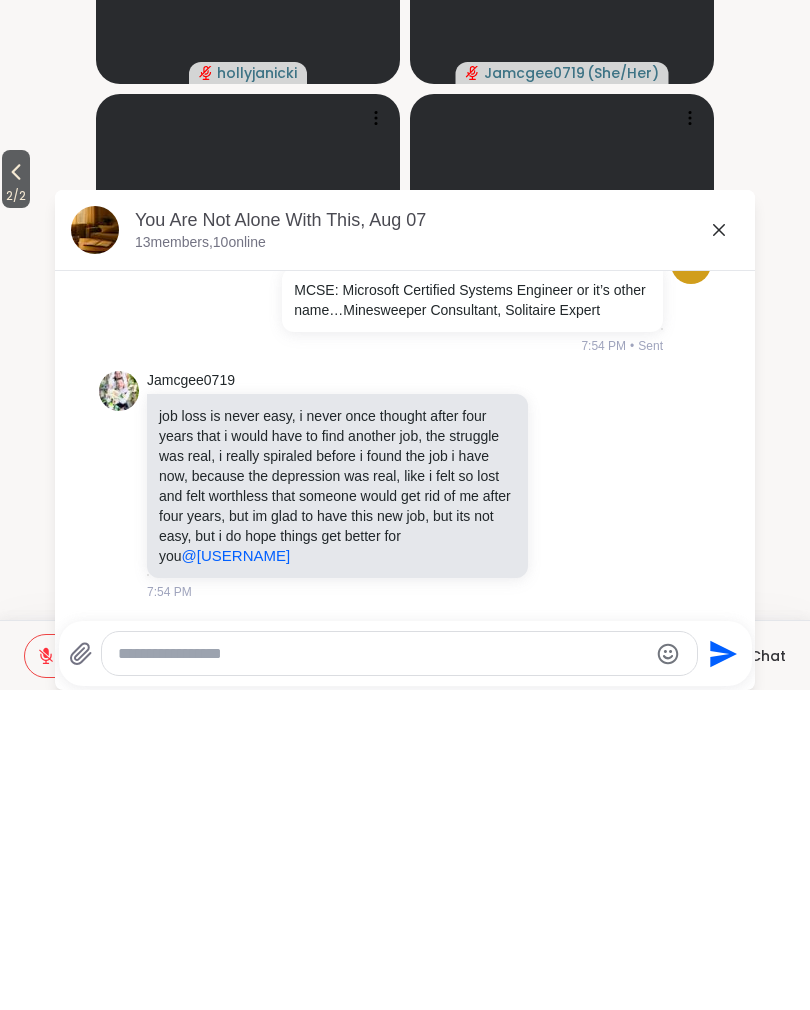 click on "2  /  2 [USERNAME] [USERNAME] [USERNAME] [USERNAME] ( She/Her ) [USERNAME] [NAME] [USERNAME] [USERNAME] ( He/Him ) [USERNAME]" at bounding box center (405, 499) 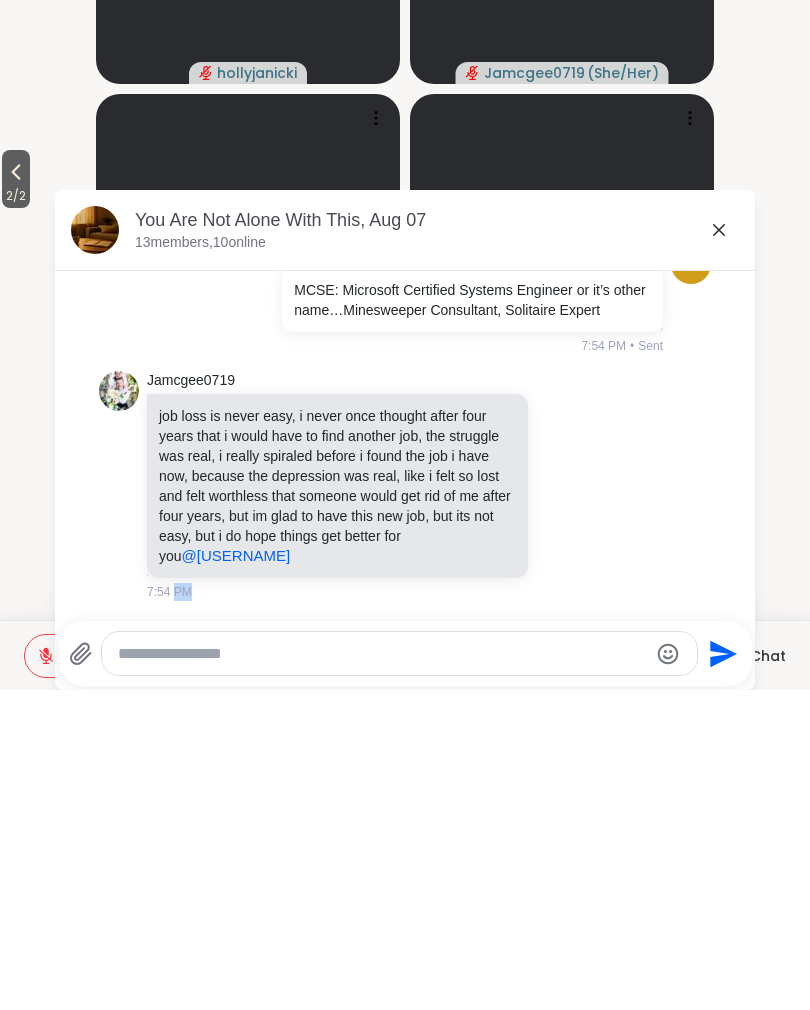 click on "Jamcgee0719 job loss is never easy, i never once thought after four years that i would have to find another job, the struggle was real, i really spiraled before i found the job i have now, because the depression was real, like i felt so lost and felt worthless that someone would get rid of me after four years, but im glad to have this new job, but its not easy, but i do hope things get better for you  @[USERNAME] 7:54 PM" at bounding box center [405, 806] 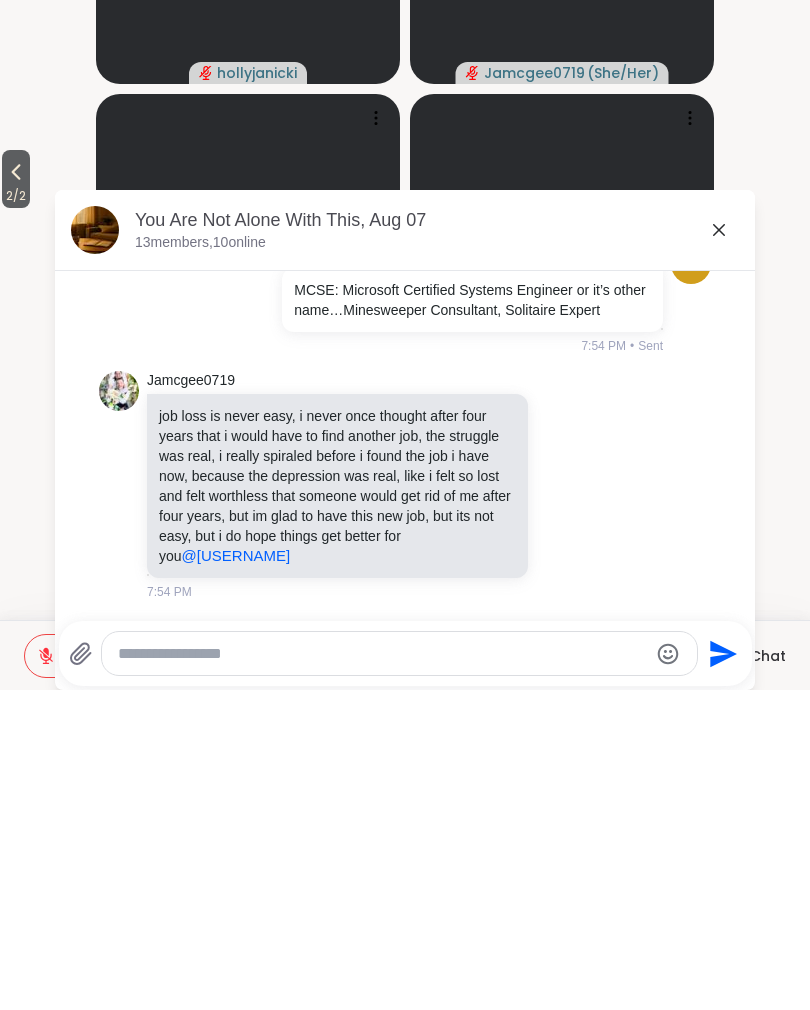 click on "2  /  2 [USERNAME] [USERNAME] [USERNAME] [USERNAME] ( She/Her ) [USERNAME] [NAME] [USERNAME] [USERNAME] ( He/Him ) [USERNAME]" at bounding box center [405, 499] 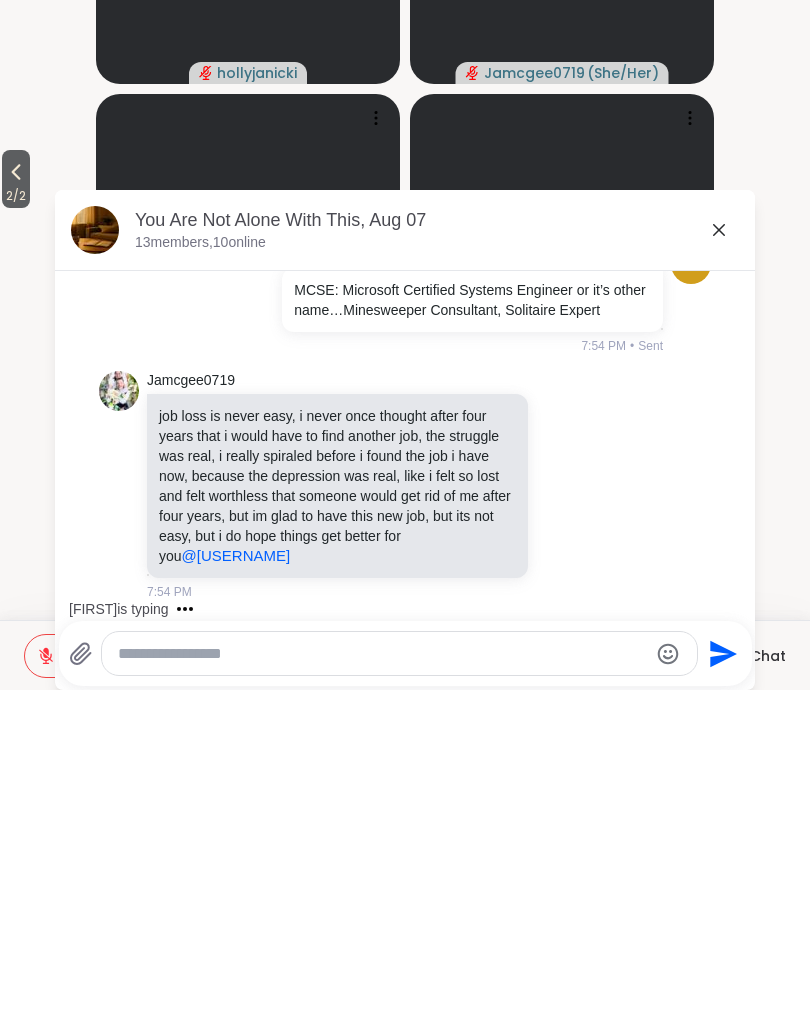 click on "Jamcgee0719 job loss is never easy, i never once thought after four years that i would have to find another job, the struggle was real, i really spiraled before i found the job i have now, because the depression was real, like i felt so lost and felt worthless that someone would get rid of me after four years, but im glad to have this new job, but its not easy, but i do hope things get better for you  @[USERNAME] 7:54 PM" at bounding box center [405, 806] 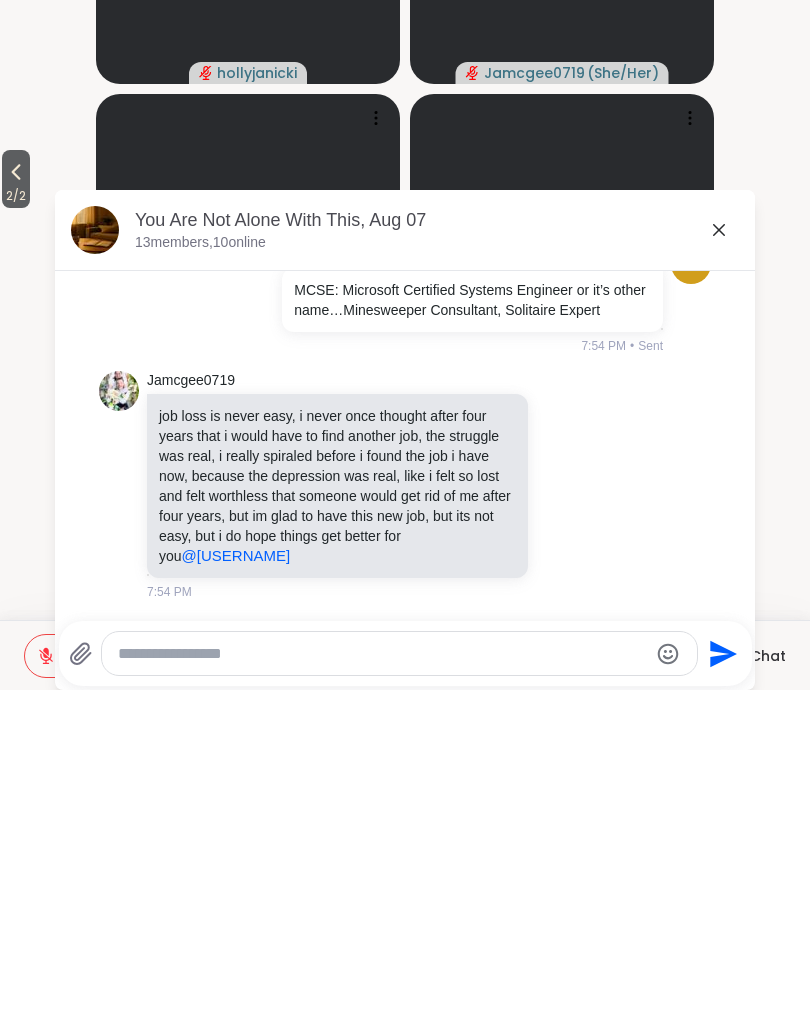 click on "2  /  2 [USERNAME] [USERNAME] [USERNAME] [USERNAME] ( She/Her ) [USERNAME] [NAME] [USERNAME] [USERNAME] ( He/Him ) You Are Not Alone With This, Aug 07 13  members,  10  online Today [NAME] Welcome! Welcome! Welcome everyone! 7:25 PM [NAME] 📌  Crisis Support Reminder
You don’t need a phone to get support. If you’re ever feeling overwhelmed, you can chat with someone 24/7 at  988lifeline.org/chat  — there’s always a caring person there to listen without judgment.
You can also call or text 988, or text HOME to 741741 to connect with a trained crisis counselor anytime.
You’re never alone. 7:26 PM h [USERNAME] Hi Everyone! Good Evening   1 1 7:29 PM • Edited h [USERNAME] Hi [NAME], a pleasure to make one of your sessions again   1 1 7:30 PM • Edited [NAME] [USERNAME] Hi [NAME], a pleasure to make one of your sessions again Hi [NAME], a pleasure to make one of your sessions again Thank you! 7:30 PM h [USERNAME] 7:31 PM [USERNAME] 🤣   1" at bounding box center [405, 499] 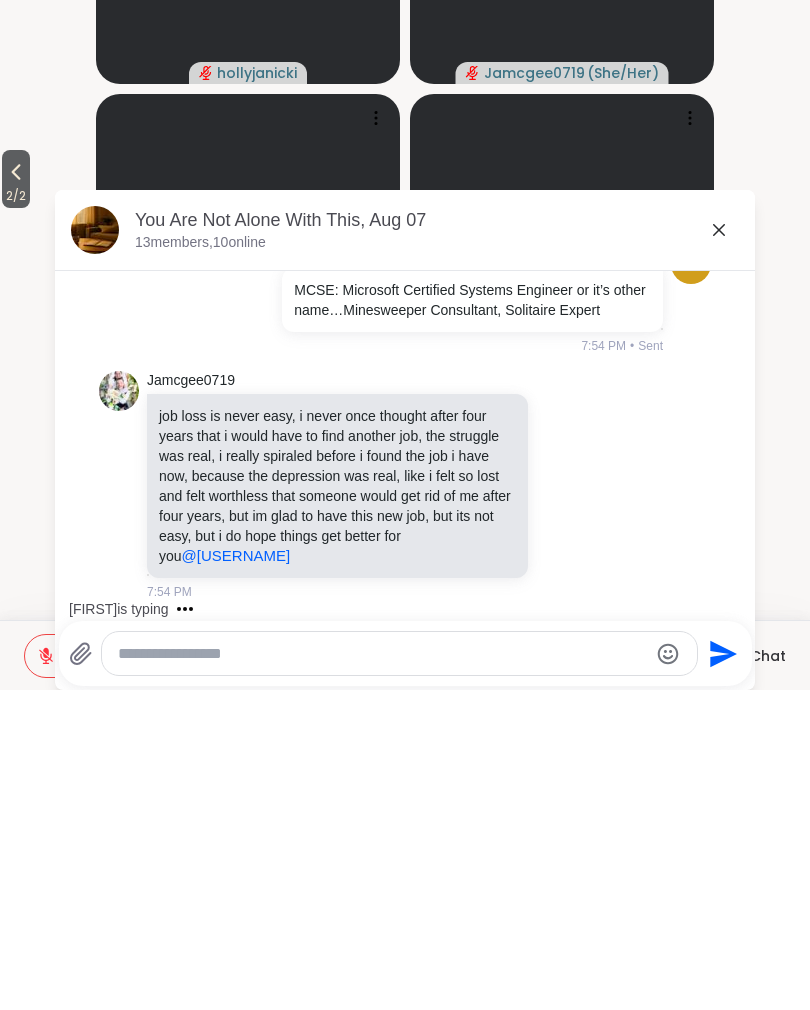 click on "2  /  2 [USERNAME] [USERNAME] [USERNAME] [USERNAME] ( She/Her ) [USERNAME] [NAME] [USERNAME] [USERNAME] ( He/Him ) You Are Not Alone With This, Aug 07 13  members,  10  online Today [NAME] Welcome! Welcome! Welcome everyone! 7:25 PM [NAME] 📌  Crisis Support Reminder
You don’t need a phone to get support. If you’re ever feeling overwhelmed, you can chat with someone 24/7 at  988lifeline.org/chat  — there’s always a caring person there to listen without judgment.
You can also call or text 988, or text HOME to 741741 to connect with a trained crisis counselor anytime.
You’re never alone. 7:26 PM h [USERNAME] Hi Everyone! Good Evening   1 1 7:29 PM • Edited h [USERNAME] Hi [NAME], a pleasure to make one of your sessions again   1 1 7:30 PM • Edited [NAME] [USERNAME] Hi [NAME], a pleasure to make one of your sessions again Hi [NAME], a pleasure to make one of your sessions again Thank you! 7:30 PM h [USERNAME] 7:31 PM [USERNAME] 🤣   1" at bounding box center [405, 499] 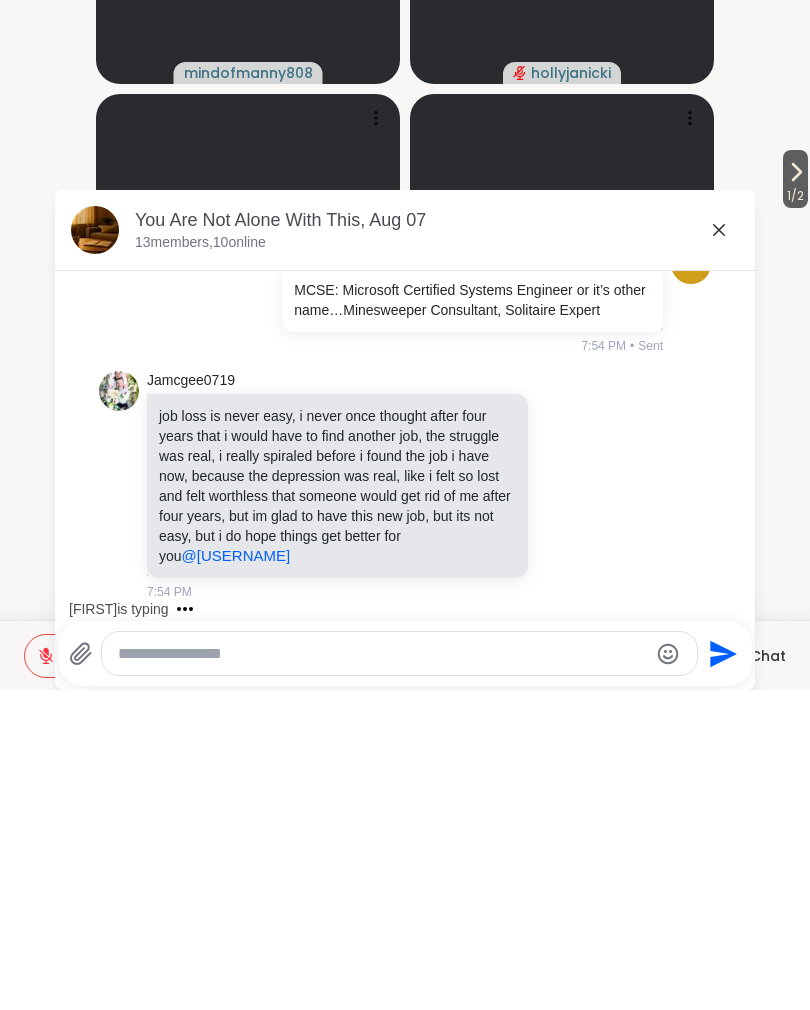 click on "Jamcgee0719 job loss is never easy, i never once thought after four years that i would have to find another job, the struggle was real, i really spiraled before i found the job i have now, because the depression was real, like i felt so lost and felt worthless that someone would get rid of me after four years, but im glad to have this new job, but its not easy, but i do hope things get better for you  @[USERNAME] 7:54 PM" at bounding box center (405, 806) 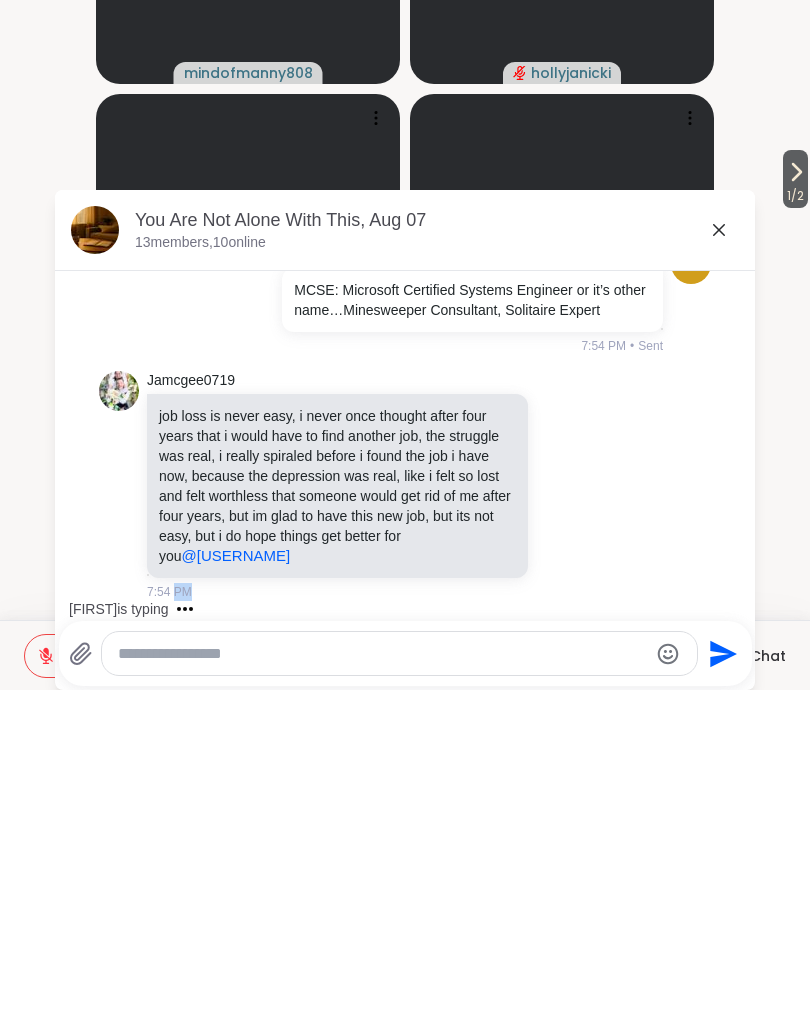 click on "Jamcgee0719 job loss is never easy, i never once thought after four years that i would have to find another job, the struggle was real, i really spiraled before i found the job i have now, because the depression was real, like i felt so lost and felt worthless that someone would get rid of me after four years, but im glad to have this new job, but its not easy, but i do hope things get better for you  @[USERNAME] 7:54 PM" at bounding box center [405, 806] 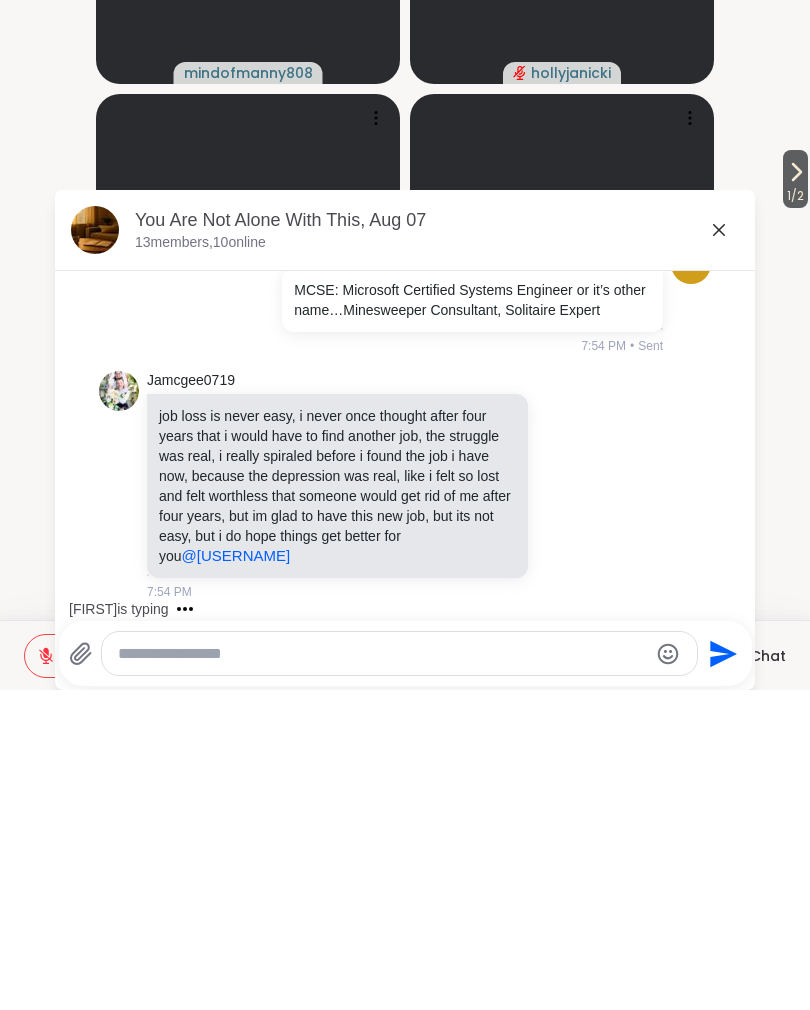 click on "1  /  2 [NAME] ( He/Him/His ) [USERNAME] [USERNAME] [USERNAME] [USERNAME] ( She/Her ) [USERNAME] [NAME] [USERNAME]" at bounding box center [405, 499] 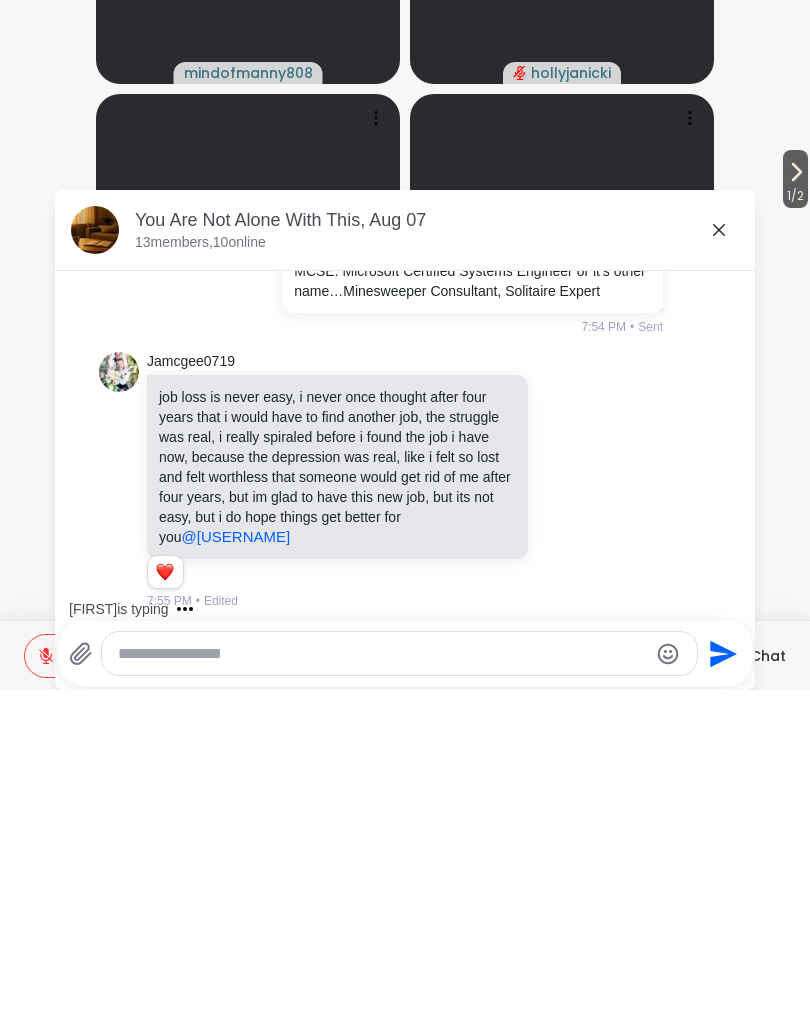 scroll, scrollTop: 4122, scrollLeft: 0, axis: vertical 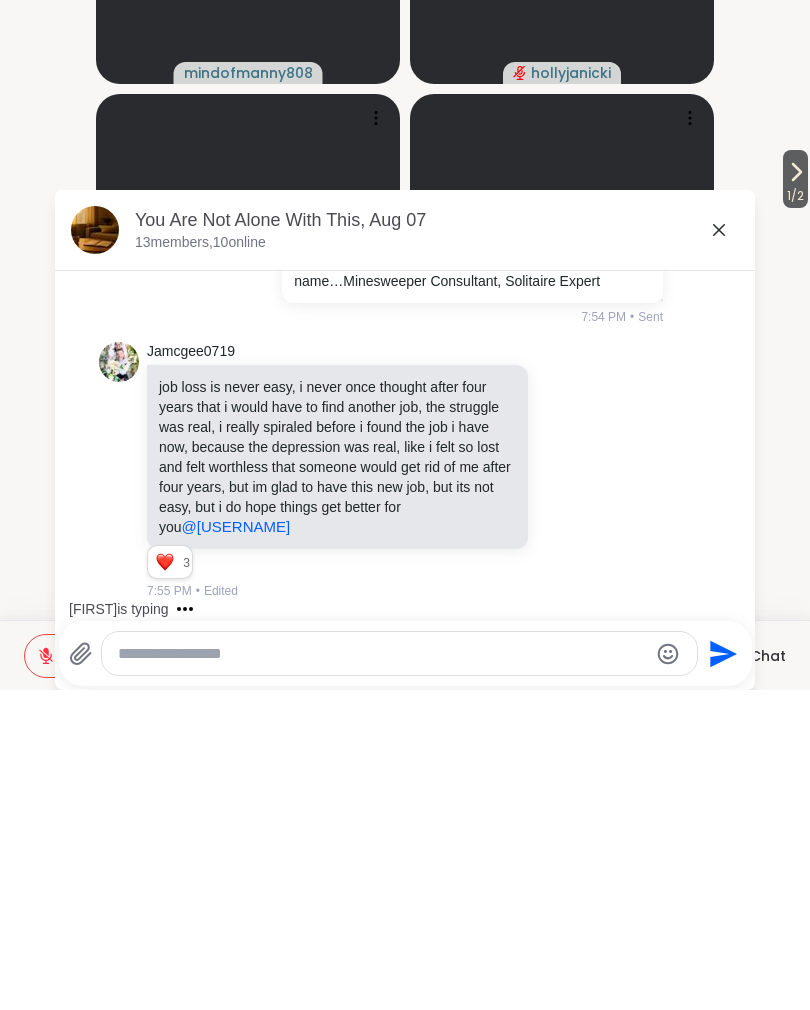 click on "Jamcgee0719 job loss is never easy, i never once thought after four years that i would have to find another job, the struggle was real, i really spiraled before i found the job i have now, because the depression was real, like i felt so lost and felt worthless that someone would get rid of me after four years, but im glad to have this new job, but its not easy, but i do hope things get better for you  @[USERNAME]   3 3 3 7:55 PM • Edited" at bounding box center (405, 791) 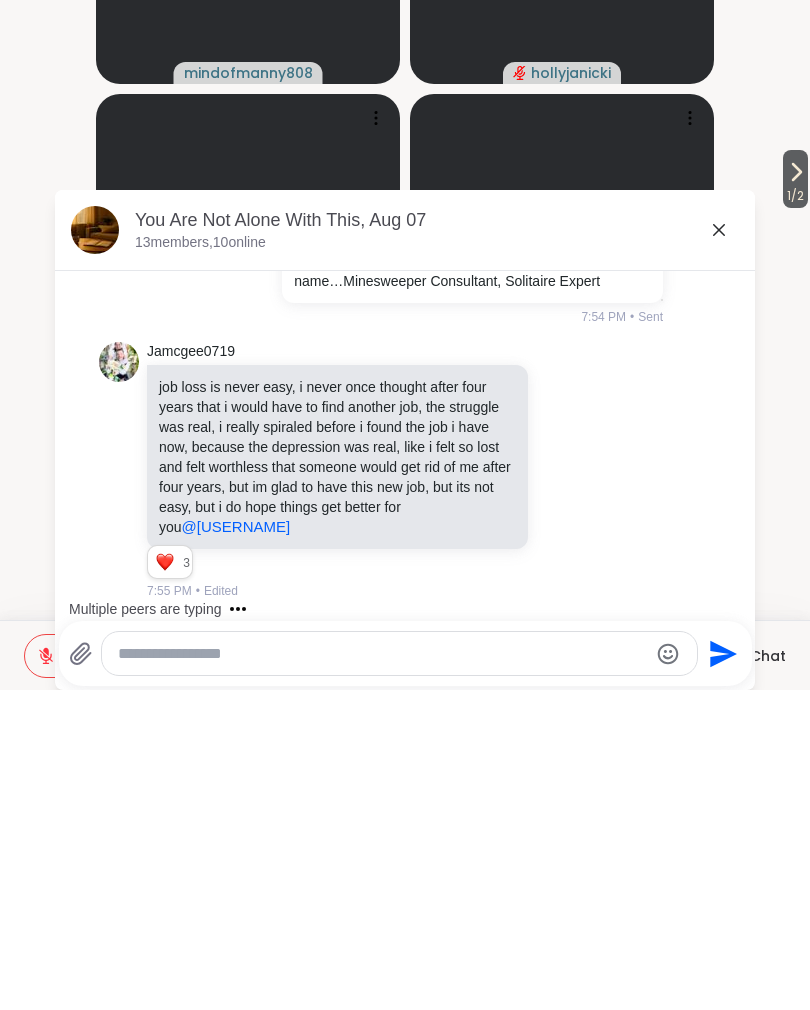 click on "Jamcgee0719 job loss is never easy, i never once thought after four years that i would have to find another job, the struggle was real, i really spiraled before i found the job i have now, because the depression was real, like i felt so lost and felt worthless that someone would get rid of me after four years, but im glad to have this new job, but its not easy, but i do hope things get better for you  @[USERNAME]   3 3 3 7:55 PM • Edited" at bounding box center (405, 791) 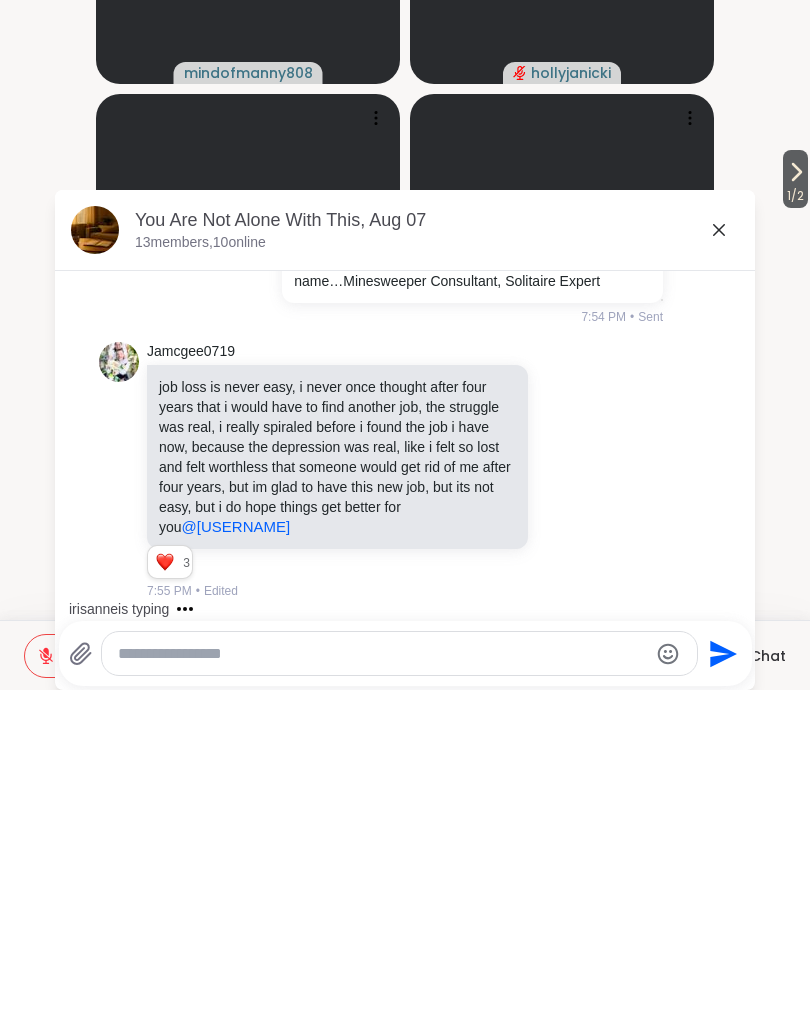 click on "Jamcgee0719 job loss is never easy, i never once thought after four years that i would have to find another job, the struggle was real, i really spiraled before i found the job i have now, because the depression was real, like i felt so lost and felt worthless that someone would get rid of me after four years, but im glad to have this new job, but its not easy, but i do hope things get better for you  @[USERNAME]   3 3 3 7:55 PM • Edited" at bounding box center (405, 791) 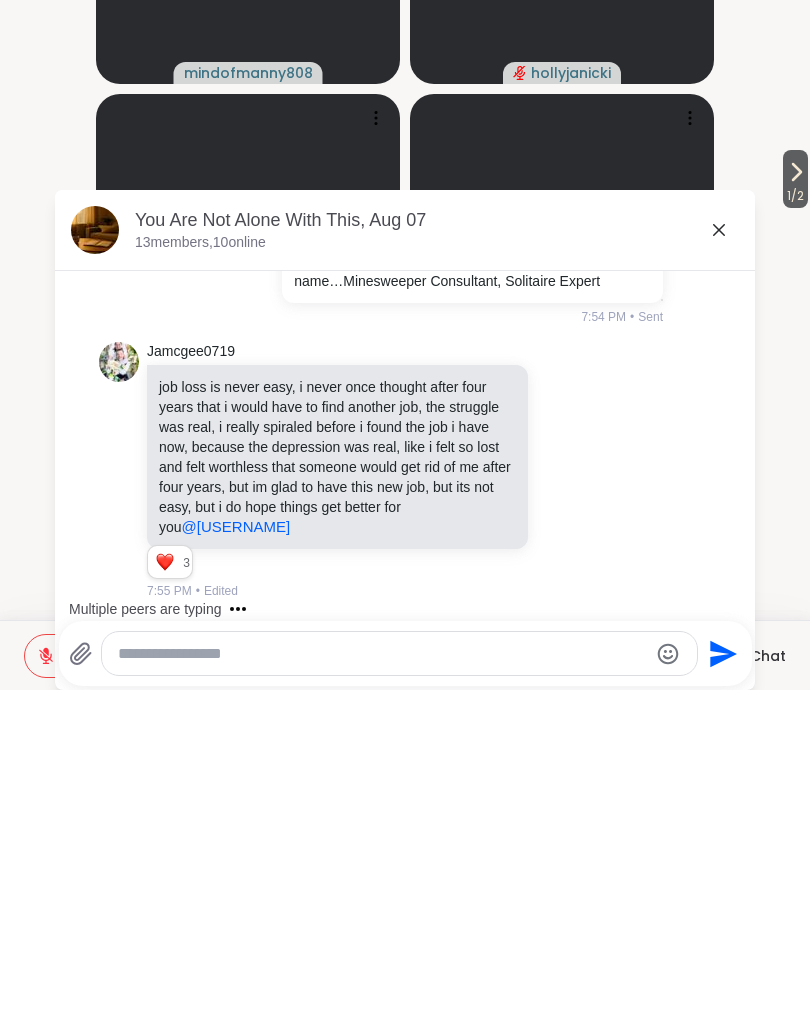 click on "Jamcgee0719 job loss is never easy, i never once thought after four years that i would have to find another job, the struggle was real, i really spiraled before i found the job i have now, because the depression was real, like i felt so lost and felt worthless that someone would get rid of me after four years, but im glad to have this new job, but its not easy, but i do hope things get better for you  @[USERNAME]   3 3 3 7:55 PM • Edited" at bounding box center [405, 791] 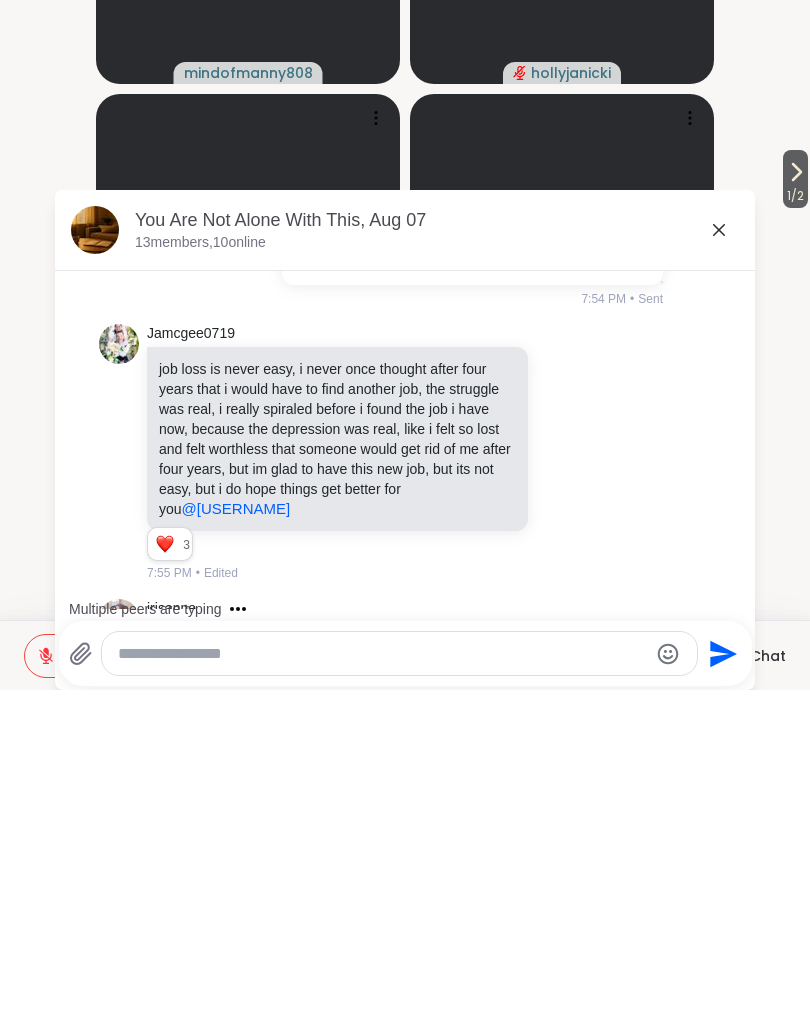 scroll, scrollTop: 4228, scrollLeft: 0, axis: vertical 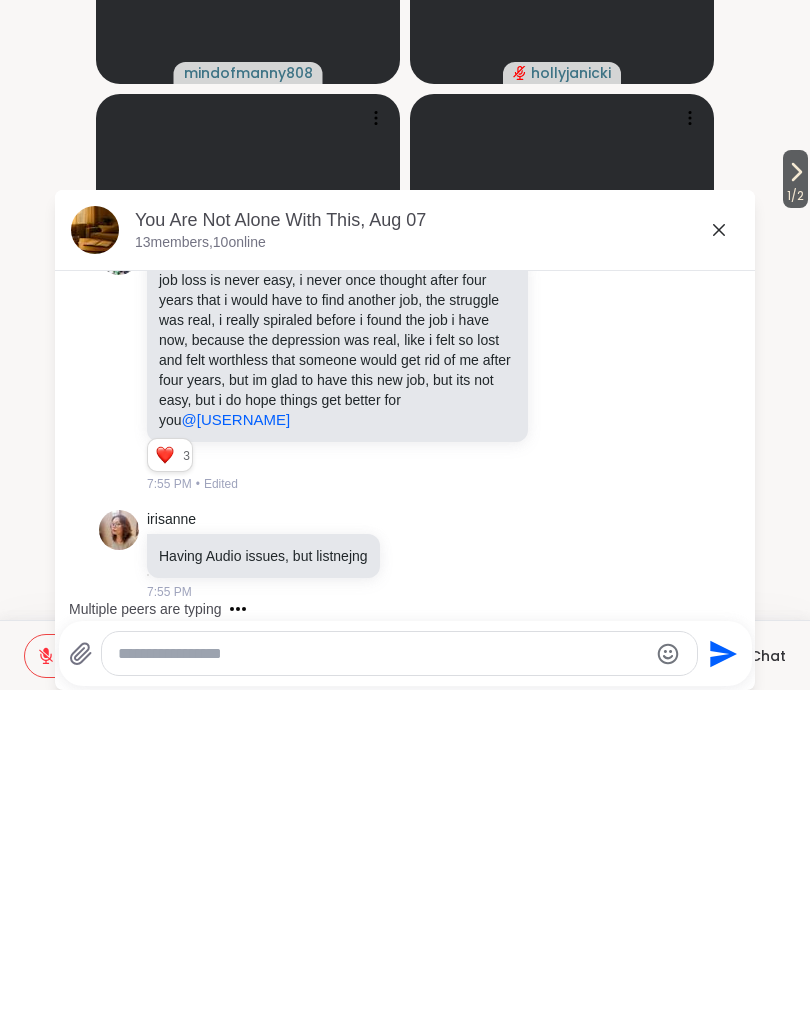 click on "[USERNAME] Having Audio issues, but listnejng 7:55 PM" at bounding box center [405, 875] 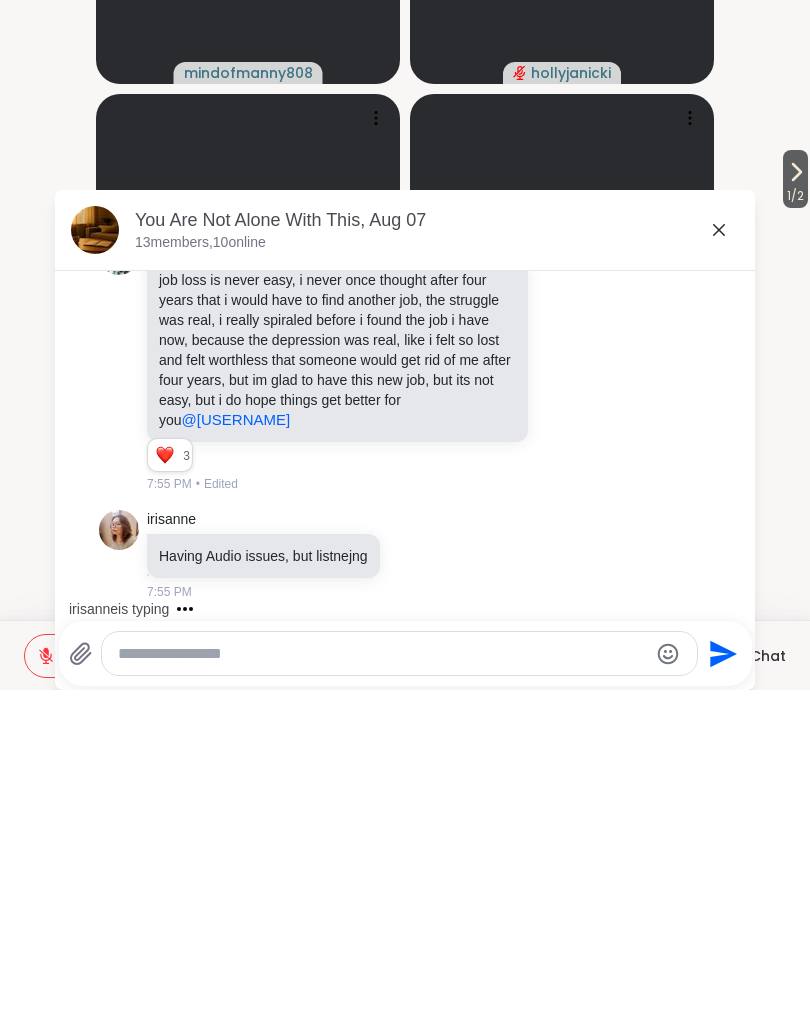 click on "Today [NAME] Welcome! Welcome! Welcome everyone! 7:25 PM [NAME] 📌  Crisis Support Reminder
You don’t need a phone to get support. If you’re ever feeling overwhelmed, you can chat with someone 24/7 at  988lifeline.org/chat  — there’s always a caring person there to listen without judgment.
You can also call or text 988, or text HOME to 741741 to connect with a trained crisis counselor anytime.
You’re never alone. 7:26 PM h [USERNAME] Hi Everyone! Good Evening   1 1 7:29 PM • Edited h [USERNAME] Hi [NAME], a pleasure to make one of your sessions again   1 1 7:30 PM • Edited [NAME] [USERNAME] Hi [NAME], a pleasure to make one of your sessions again Hi [NAME], a pleasure to make one of your sessions again Thank you! 7:30 PM h [USERNAME] IS ok if we have to drop a little early? 7:31 PM [USERNAME] 🤣   1 1 7:33 PM • Edited [USERNAME] so we were trying to figure out the sound issues for our colleagues and our trainer was like why is there an issue" at bounding box center [405, -1346] 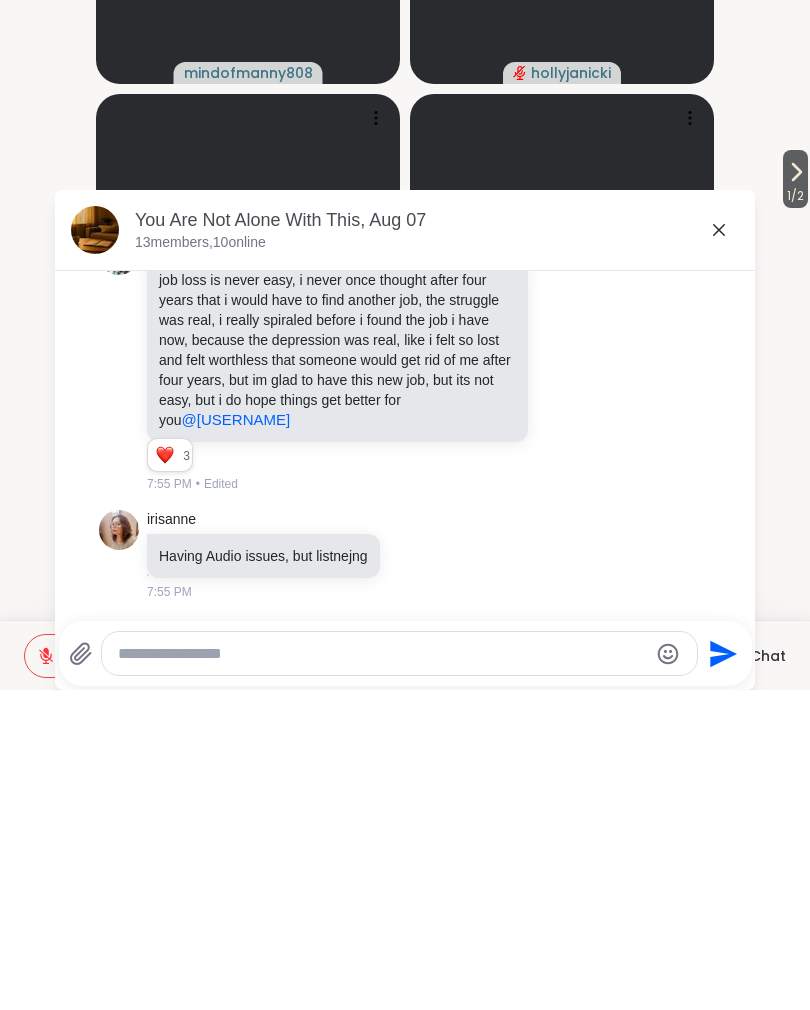 scroll, scrollTop: 0, scrollLeft: 0, axis: both 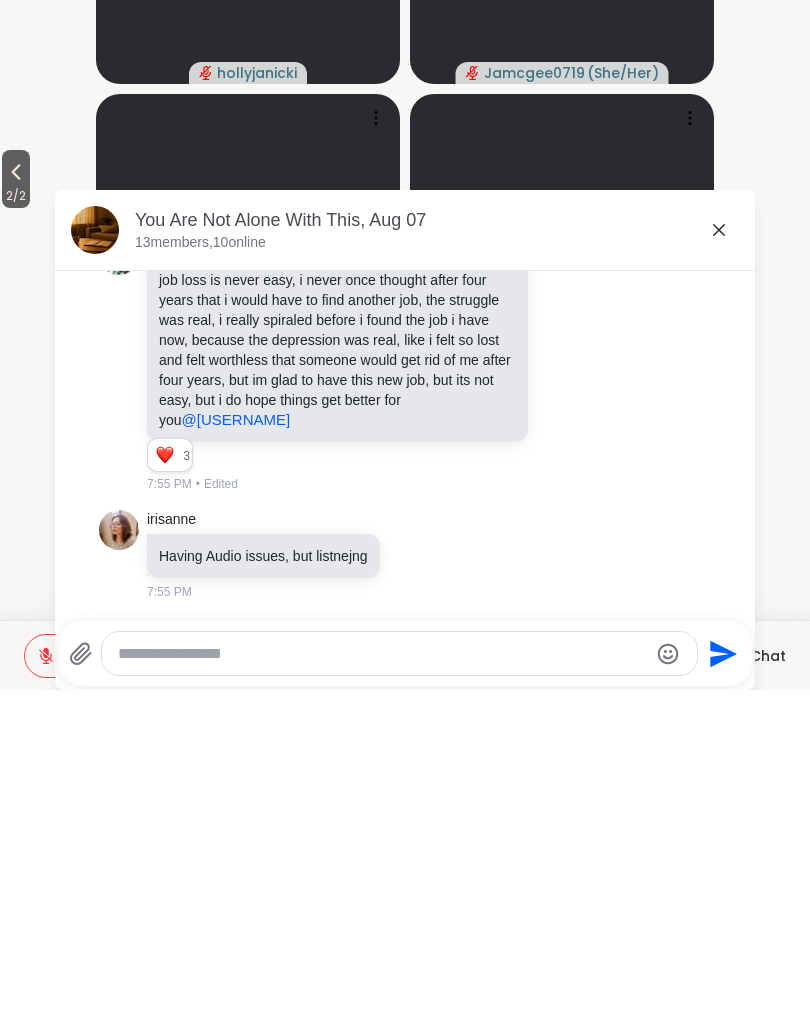 click on "2  /  2 [USERNAME] [USERNAME] [USERNAME] [USERNAME] ( She/Her ) [USERNAME] [NAME] [USERNAME] [USERNAME] ( He/Him ) You Are Not Alone With This, Aug 07 13  members,  10  online Today [NAME] Welcome! Welcome! Welcome everyone! 7:25 PM [NAME] 📌  Crisis Support Reminder
You don’t need a phone to get support. If you’re ever feeling overwhelmed, you can chat with someone 24/7 at  988lifeline.org/chat  — there’s always a caring person there to listen without judgment.
You can also call or text 988, or text HOME to 741741 to connect with a trained crisis counselor anytime.
You’re never alone. 7:26 PM h [USERNAME] Hi Everyone! Good Evening   1 1 7:29 PM • Edited h [USERNAME] Hi [NAME], a pleasure to make one of your sessions again   1 1 7:30 PM • Edited [NAME] [USERNAME] Hi [NAME], a pleasure to make one of your sessions again Hi [NAME], a pleasure to make one of your sessions again Thank you! 7:30 PM h [USERNAME] 7:31 PM [USERNAME] 🤣   1" at bounding box center [405, 499] 